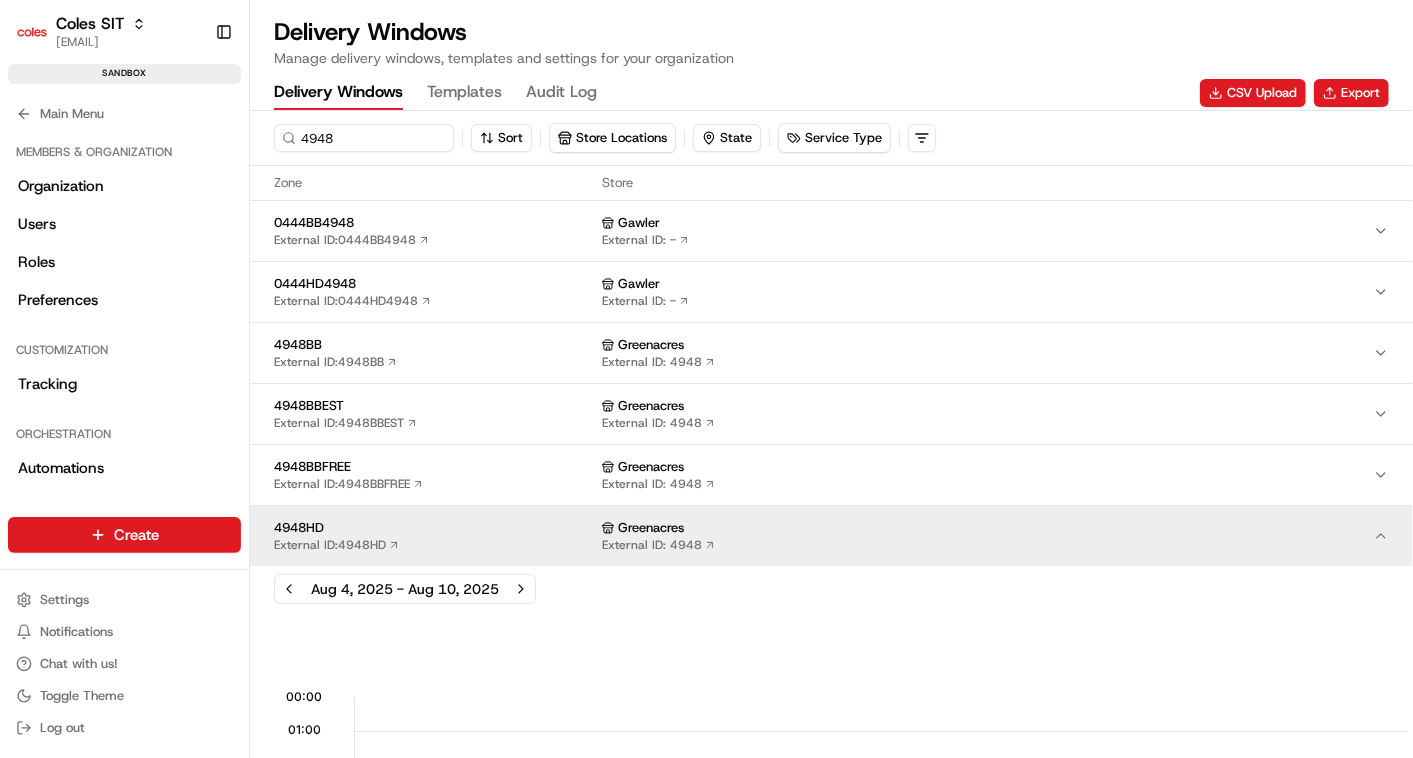 scroll, scrollTop: 0, scrollLeft: 0, axis: both 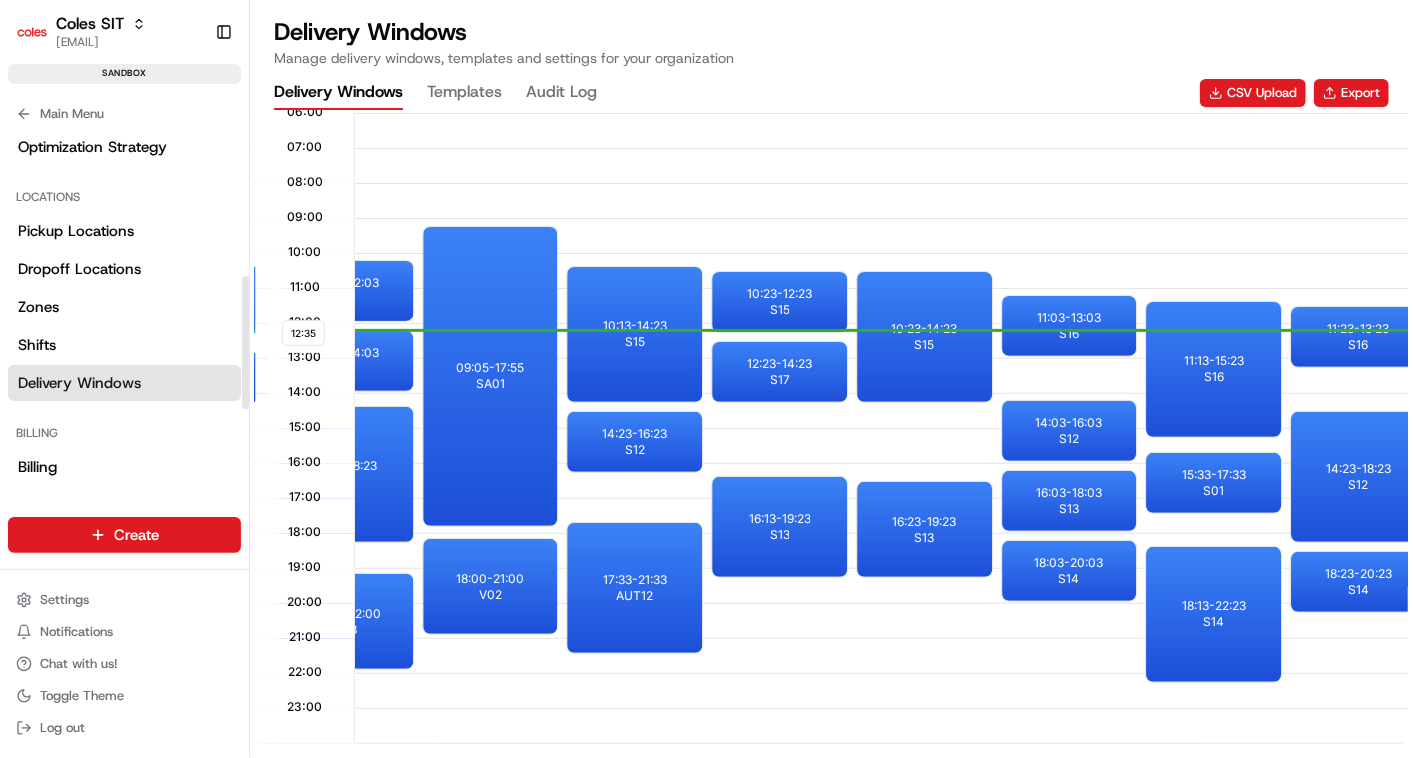 click on "Delivery Windows" at bounding box center (79, 383) 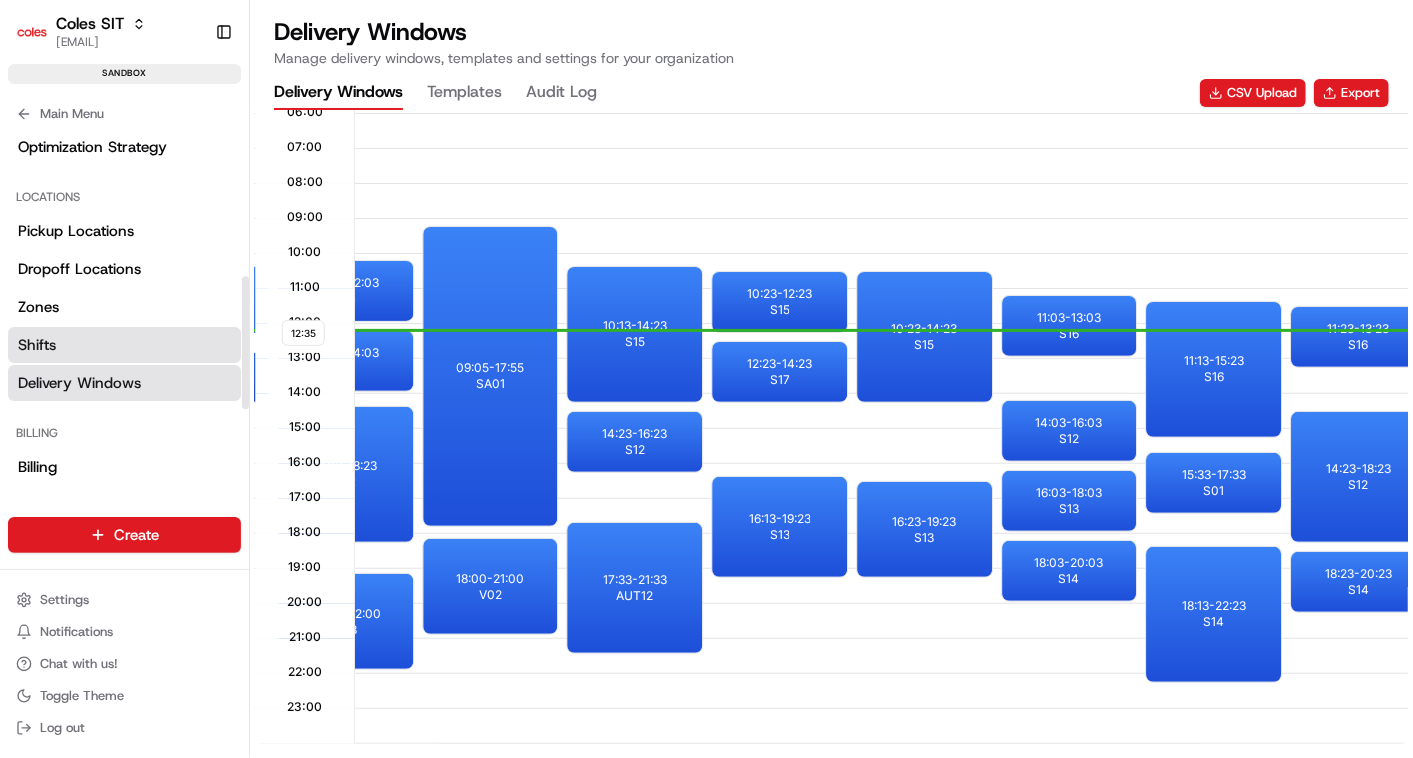 click on "Shifts" at bounding box center (37, 345) 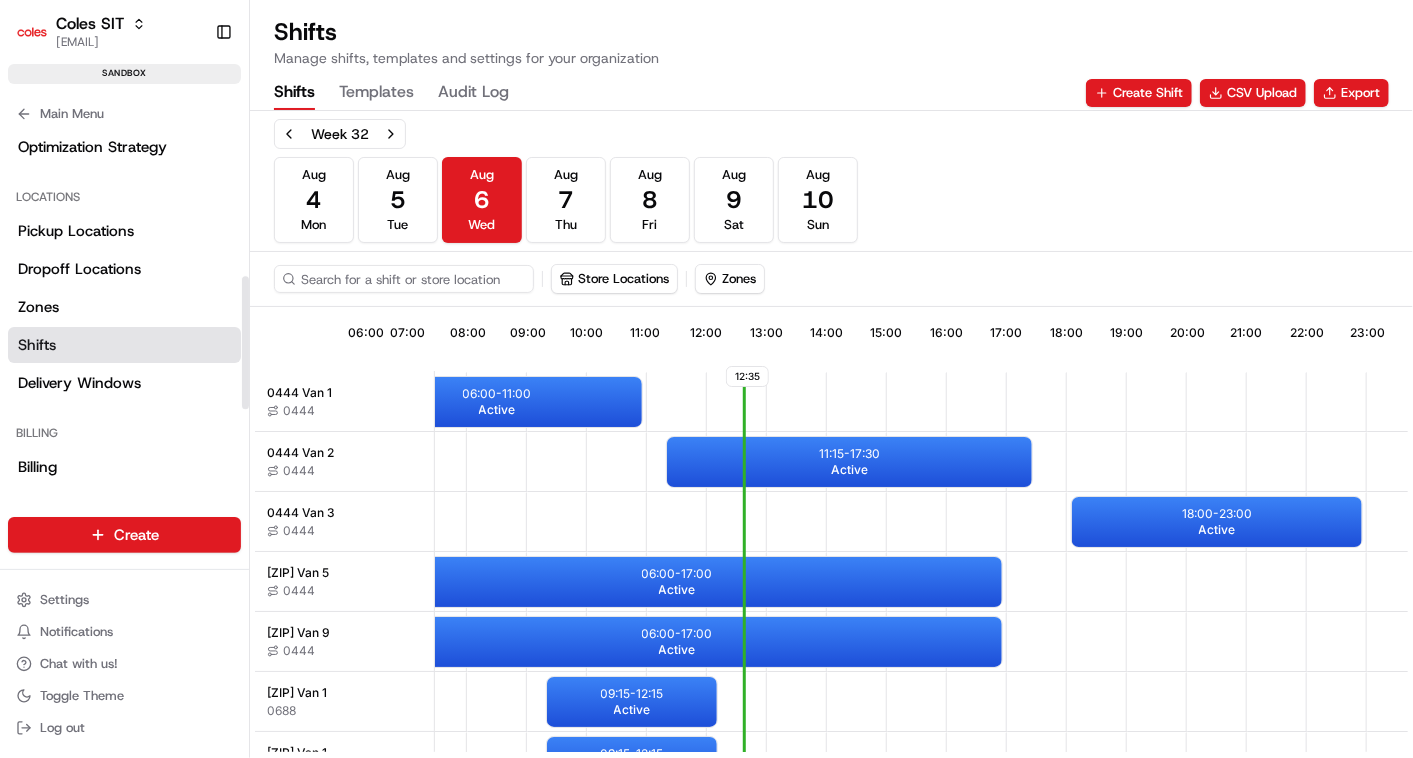 scroll, scrollTop: 0, scrollLeft: 476, axis: horizontal 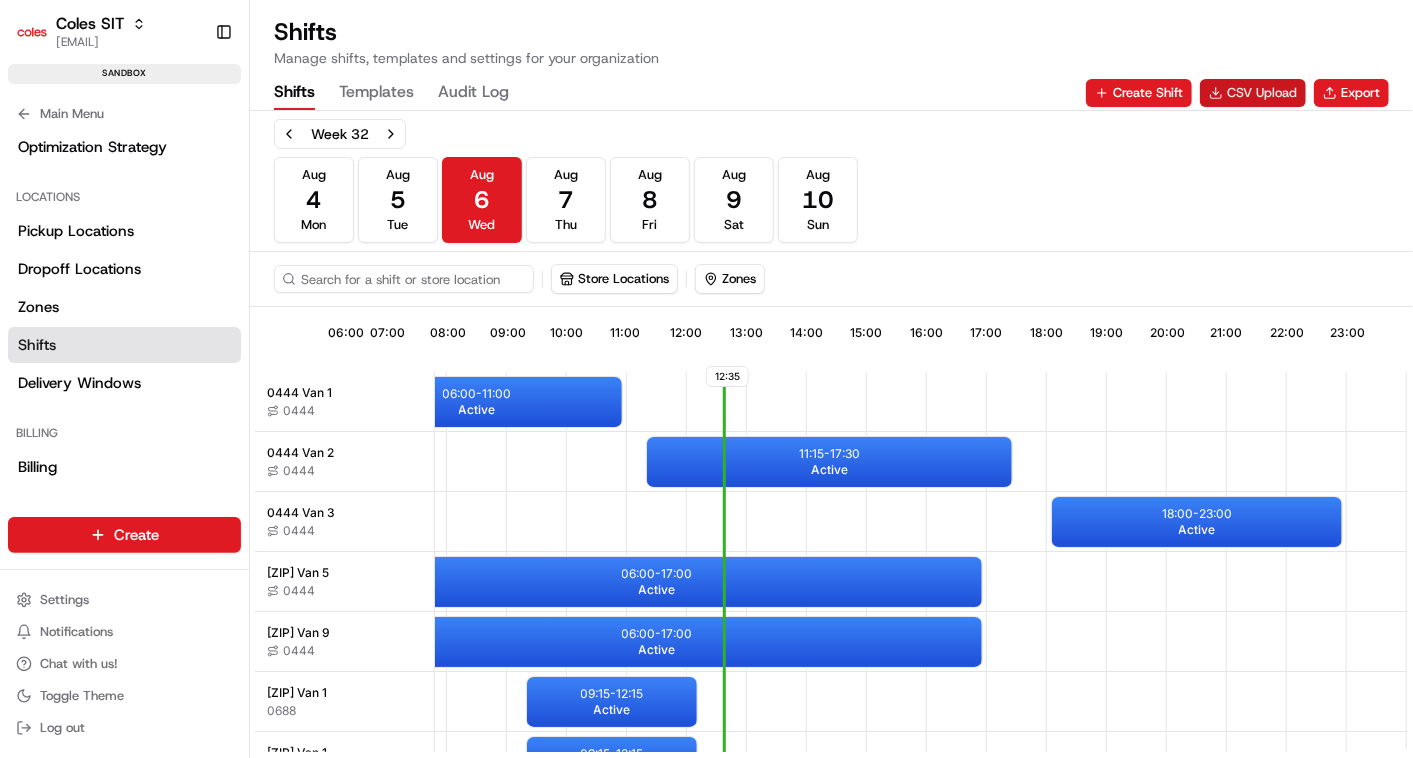 click on "CSV Upload" at bounding box center (1253, 93) 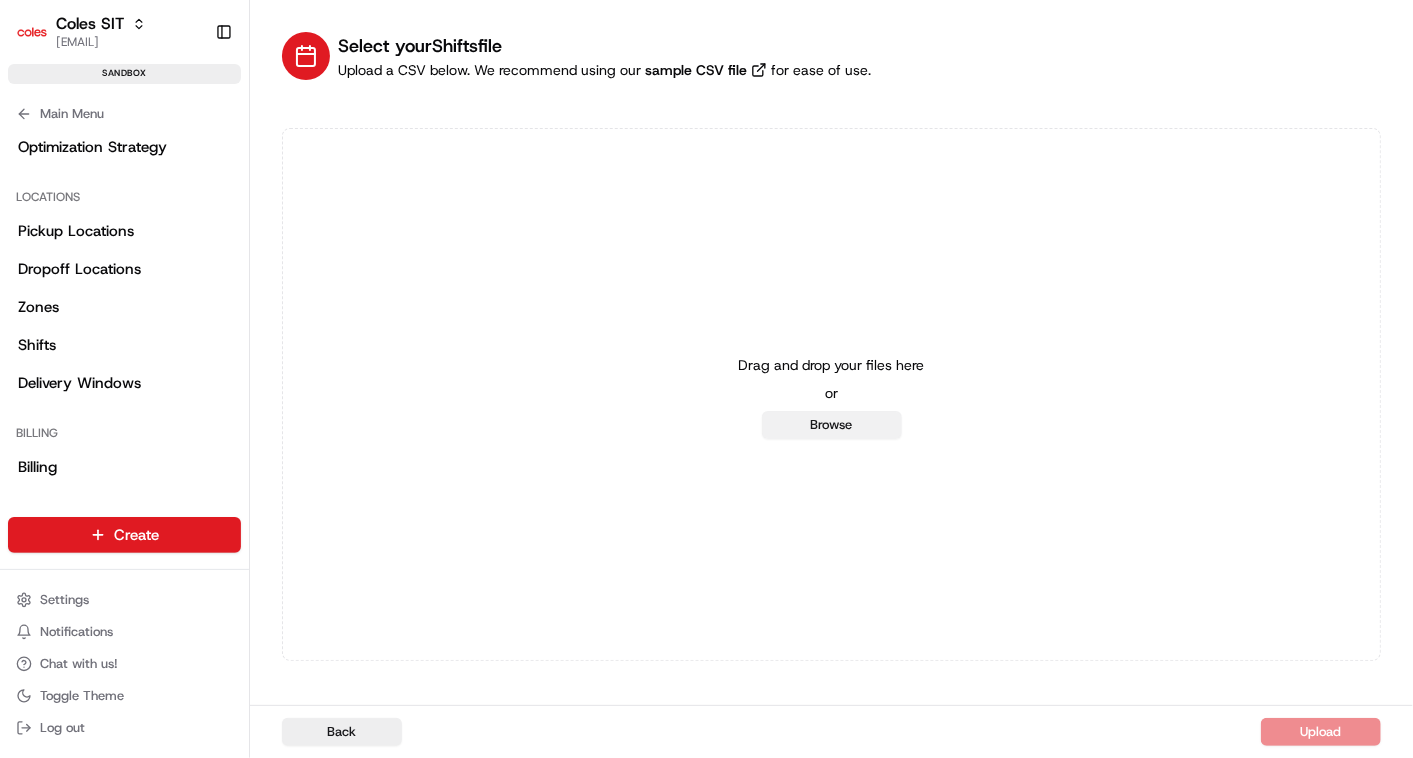 click on "Browse" at bounding box center [832, 425] 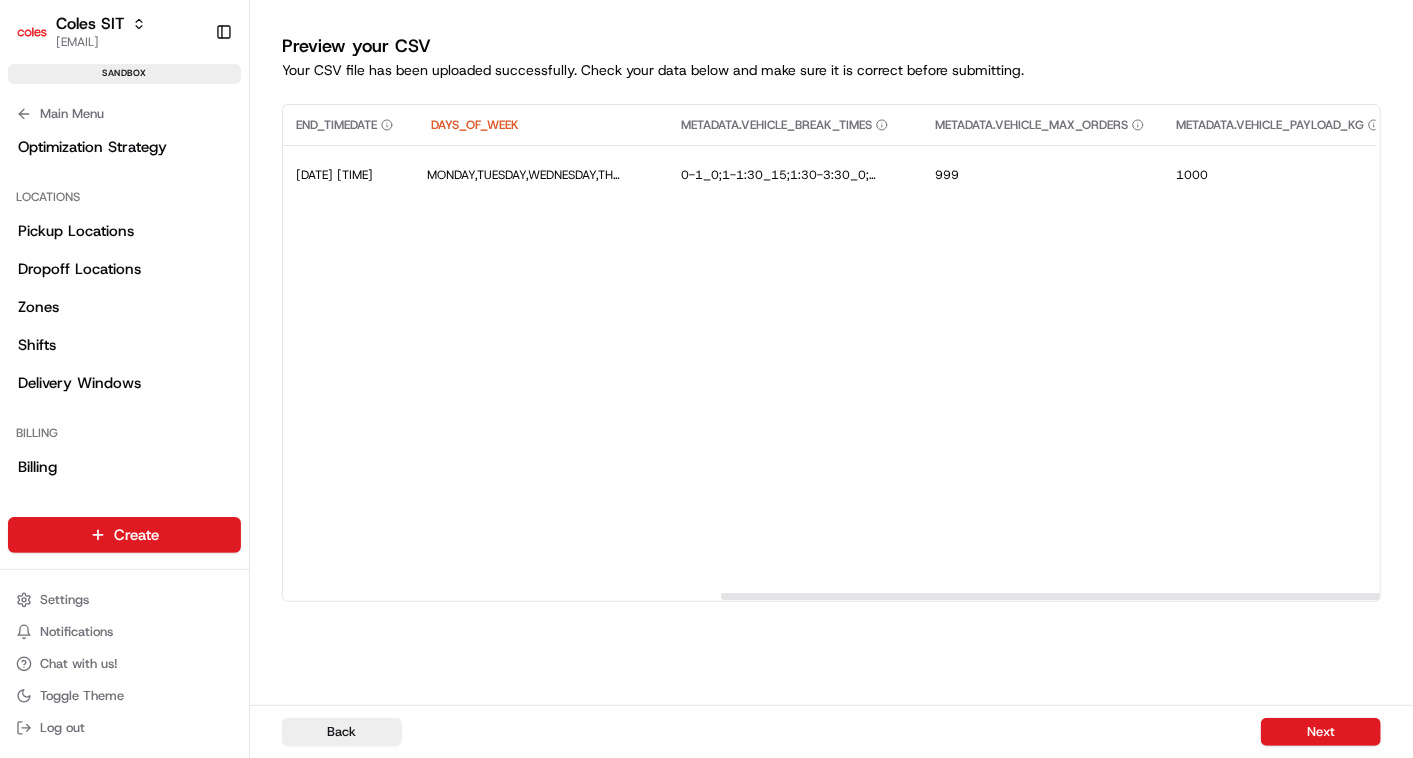 scroll, scrollTop: 0, scrollLeft: 0, axis: both 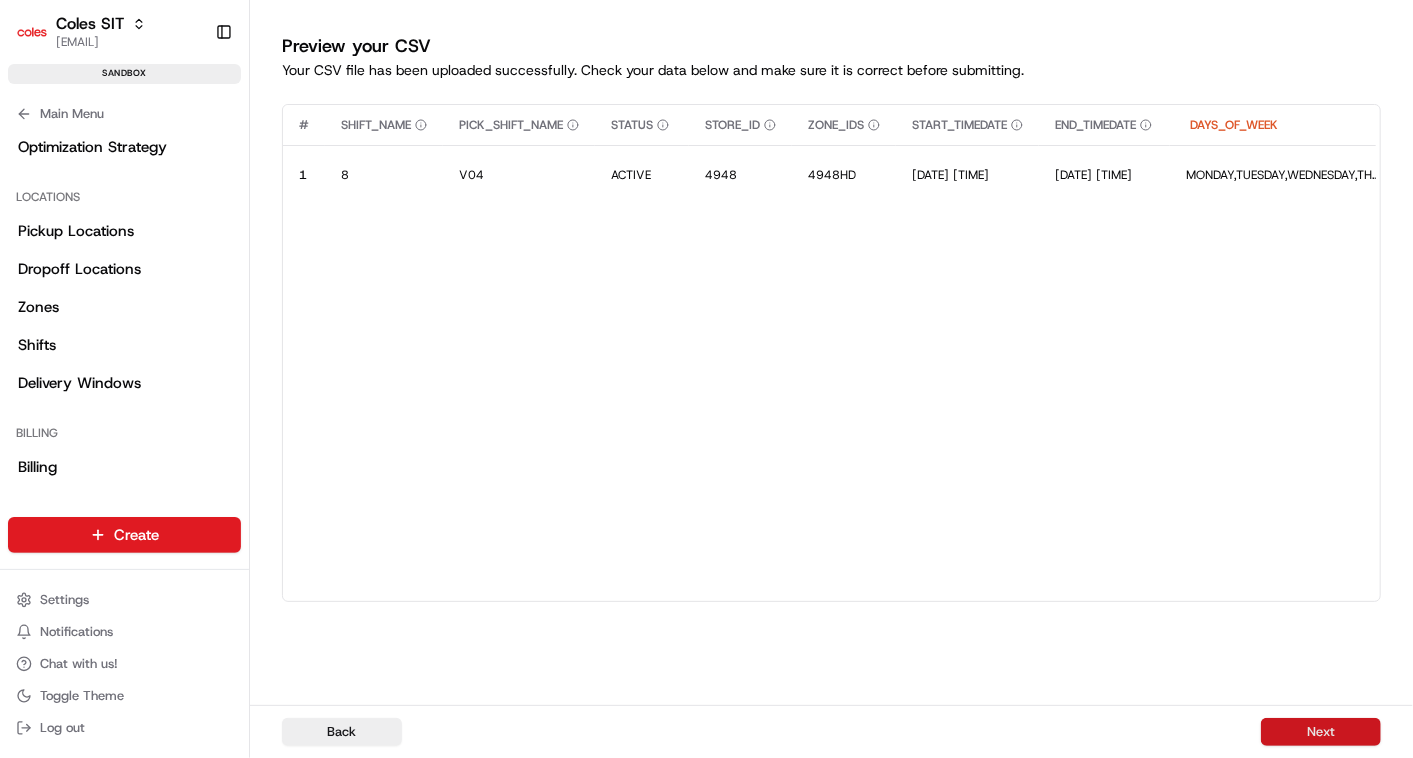 click on "Next" at bounding box center [1321, 732] 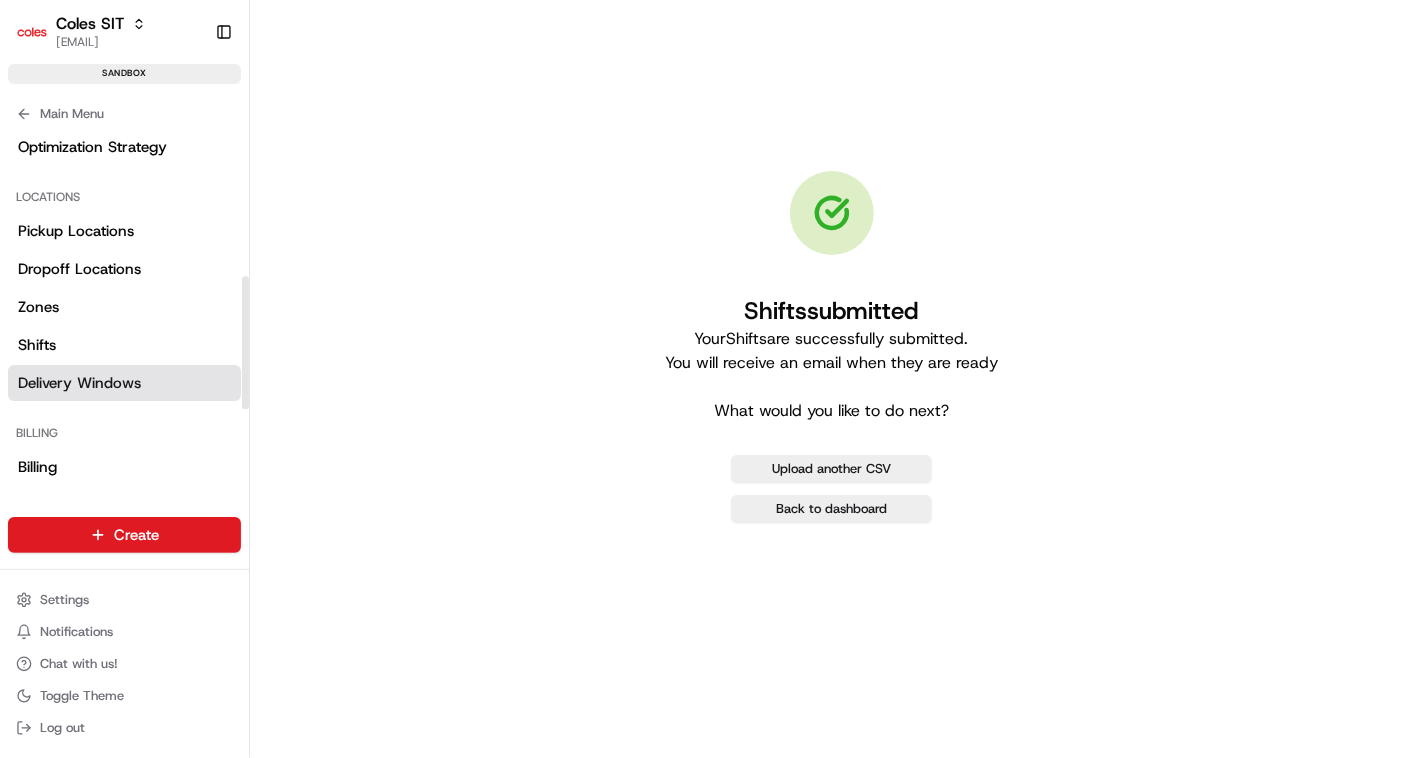 click on "Delivery Windows" at bounding box center [79, 383] 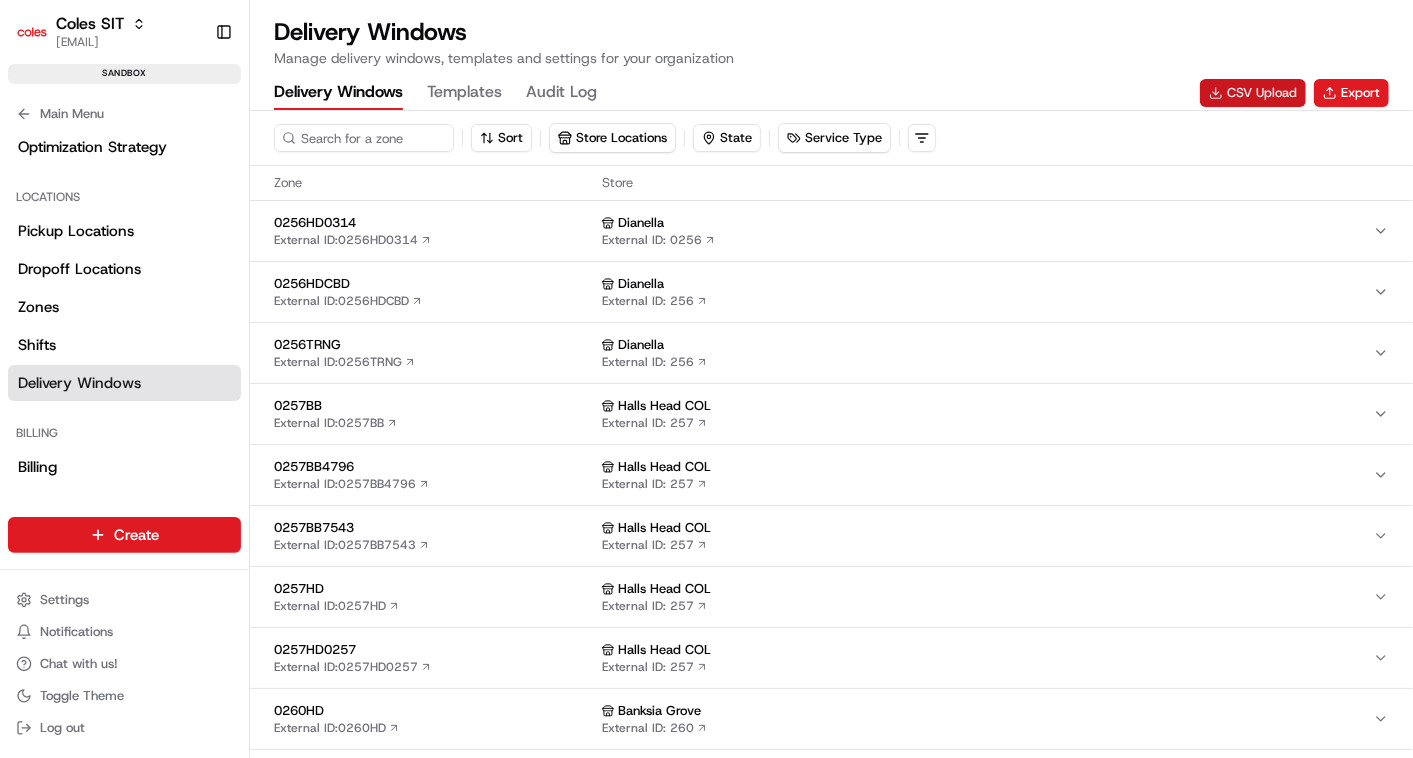 click on "CSV Upload" at bounding box center [1253, 93] 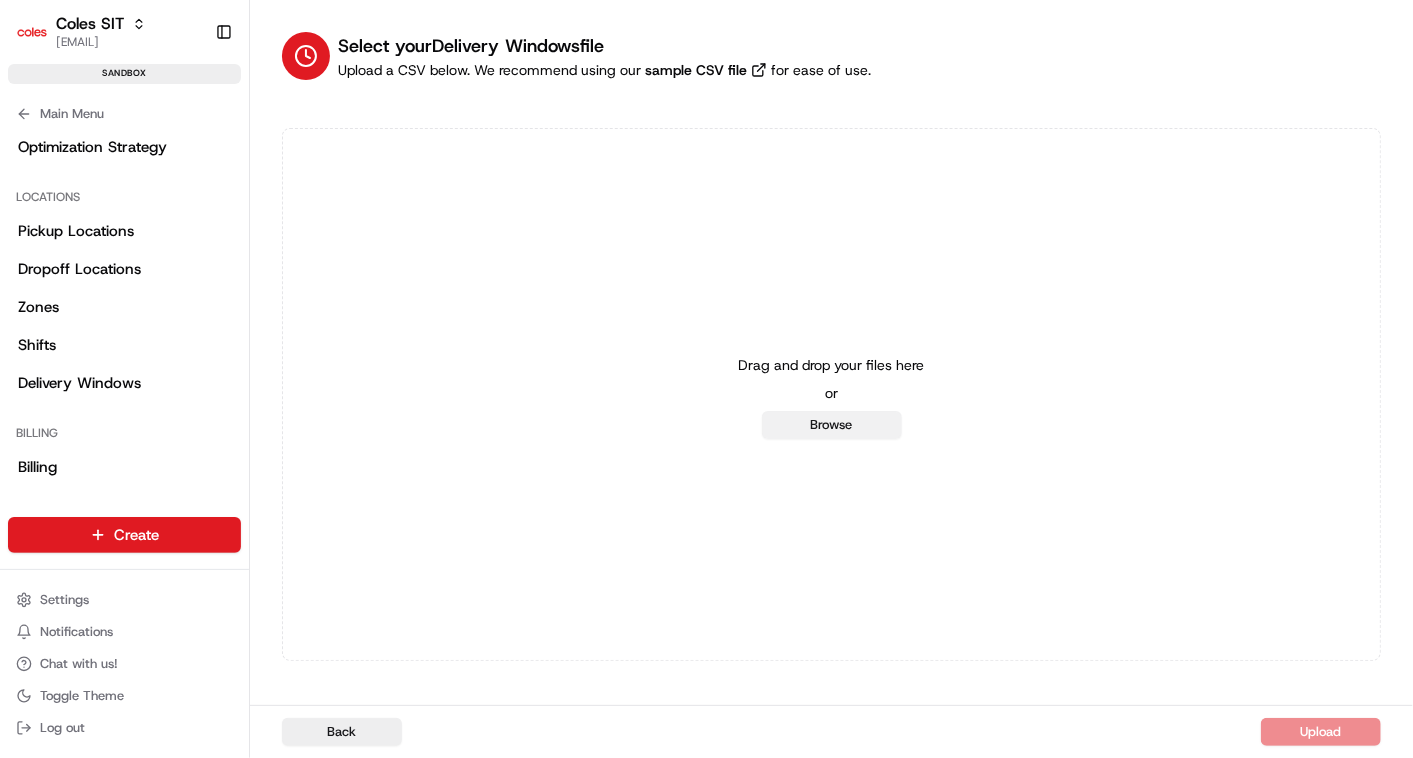 click on "Browse" at bounding box center (832, 425) 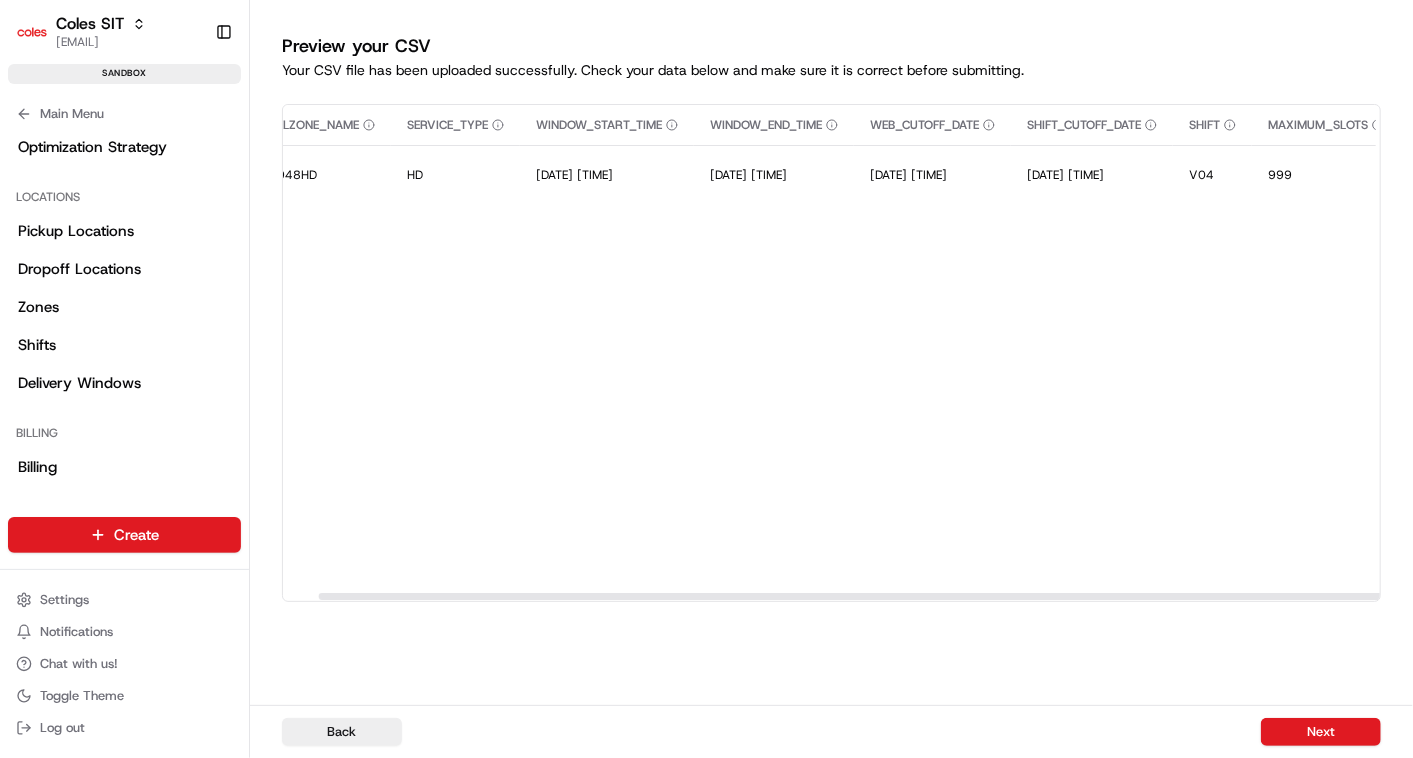 scroll, scrollTop: 0, scrollLeft: 143, axis: horizontal 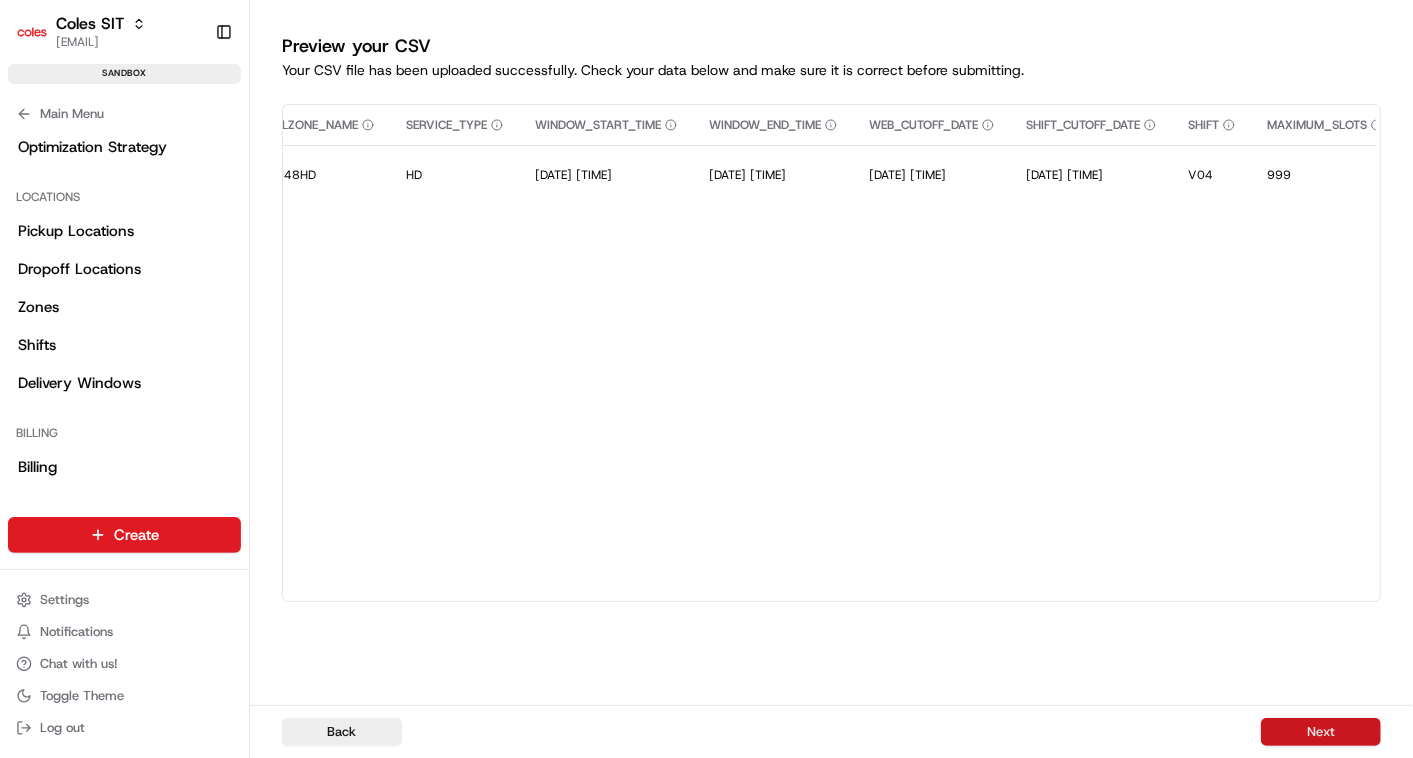 click on "Next" at bounding box center (1321, 732) 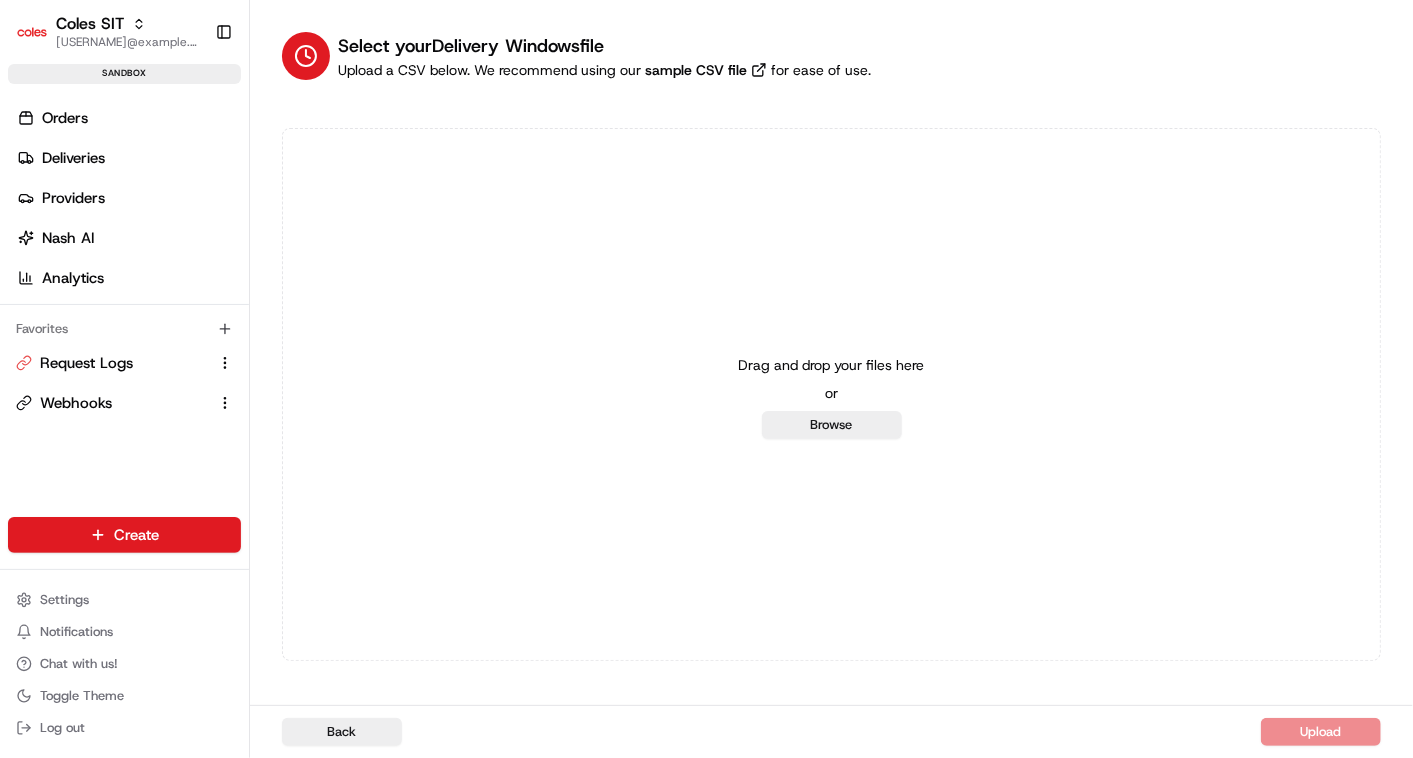 scroll, scrollTop: 0, scrollLeft: 0, axis: both 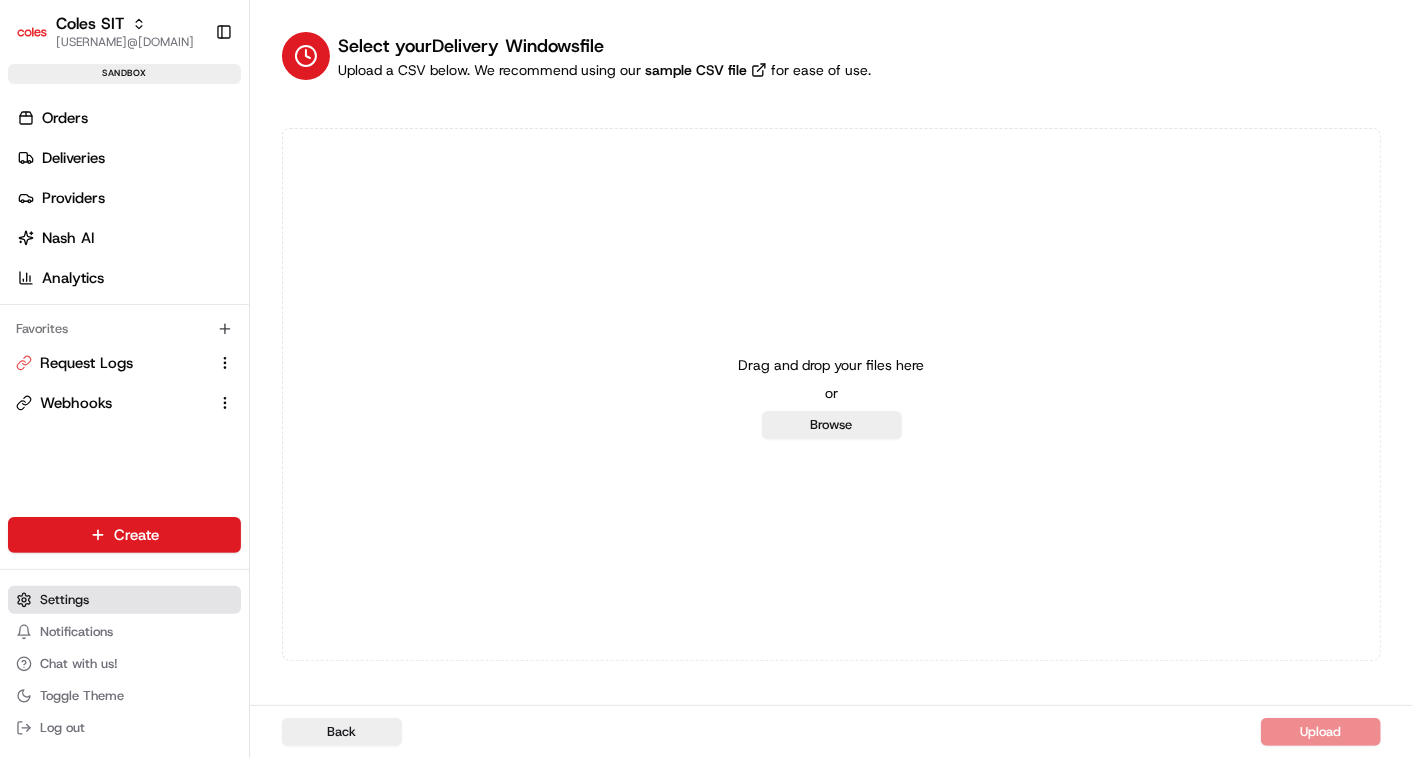 click on "Settings" at bounding box center [64, 600] 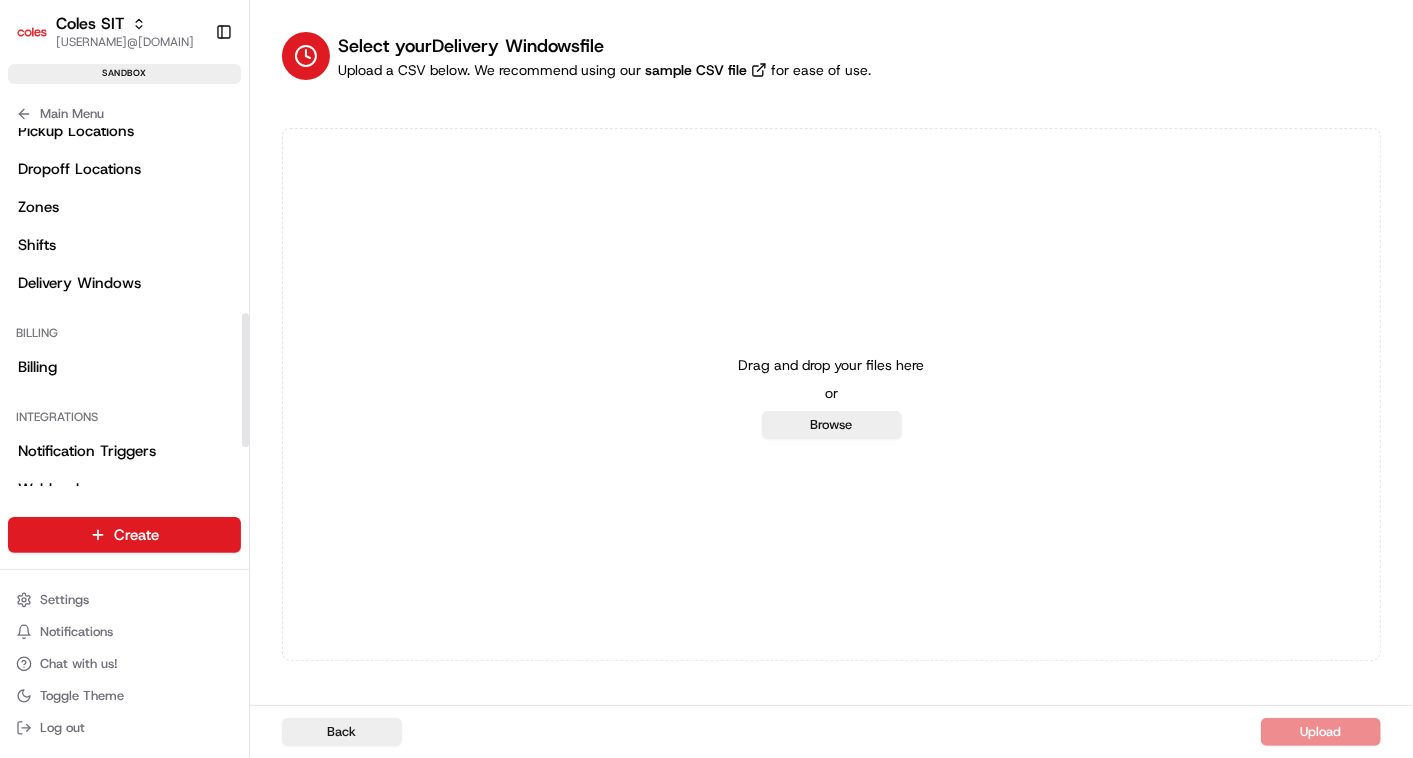 scroll, scrollTop: 497, scrollLeft: 0, axis: vertical 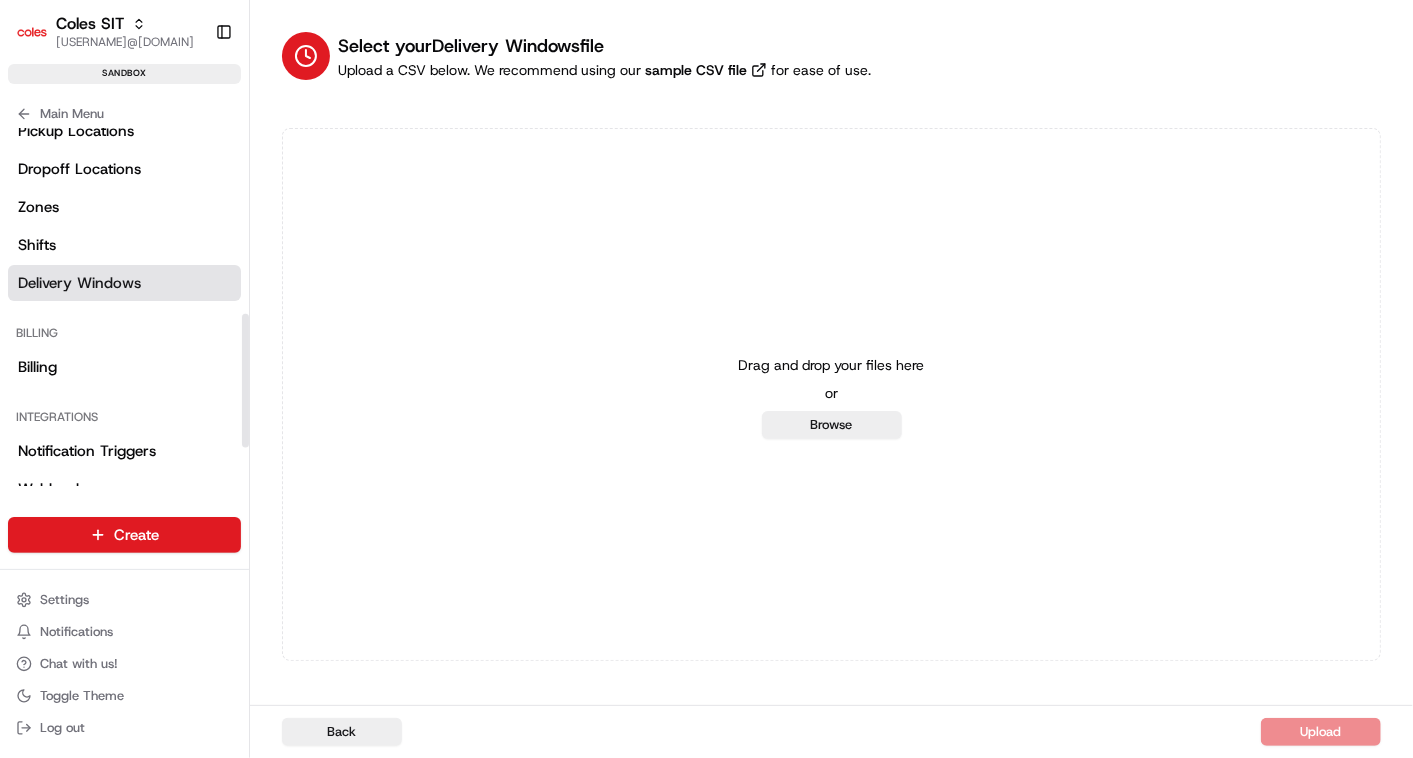 click on "Delivery Windows" at bounding box center (124, 283) 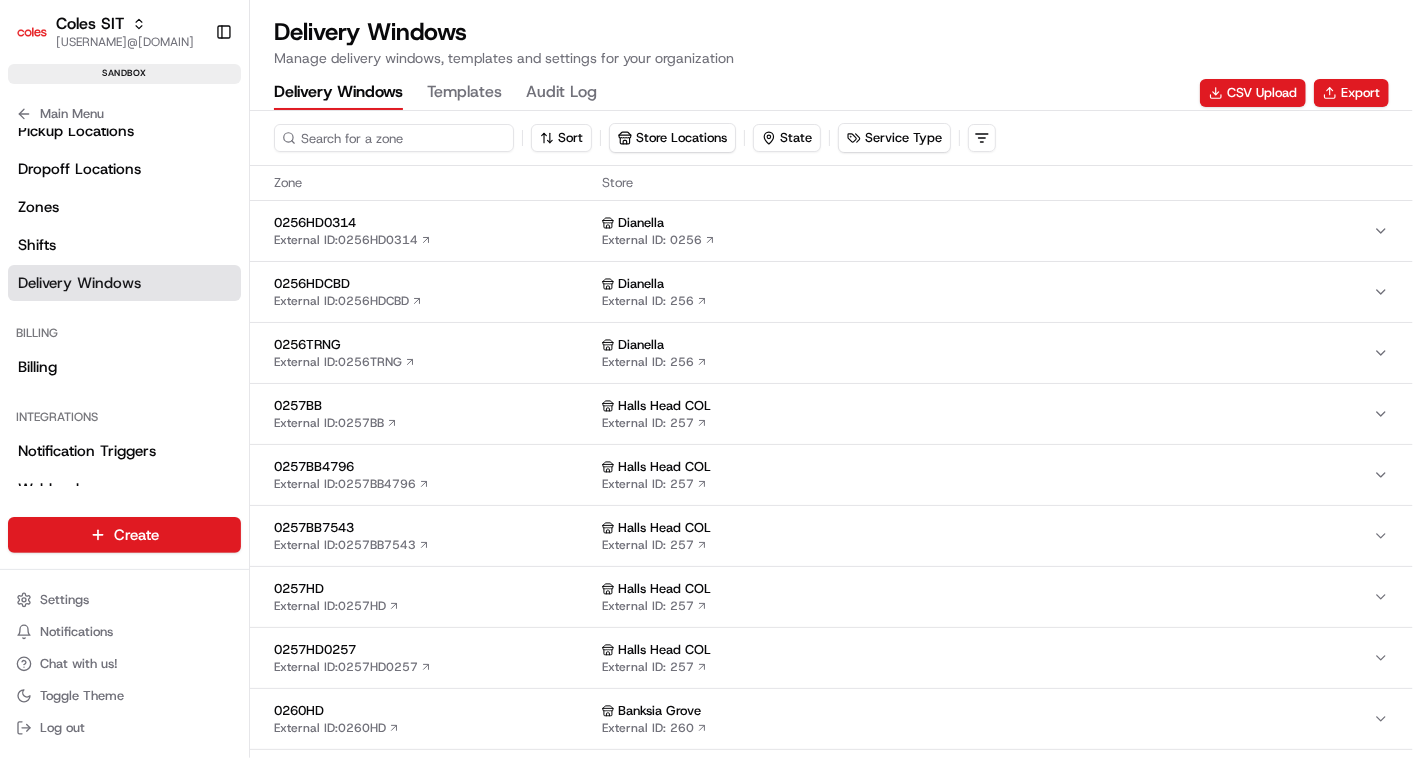 click at bounding box center [394, 138] 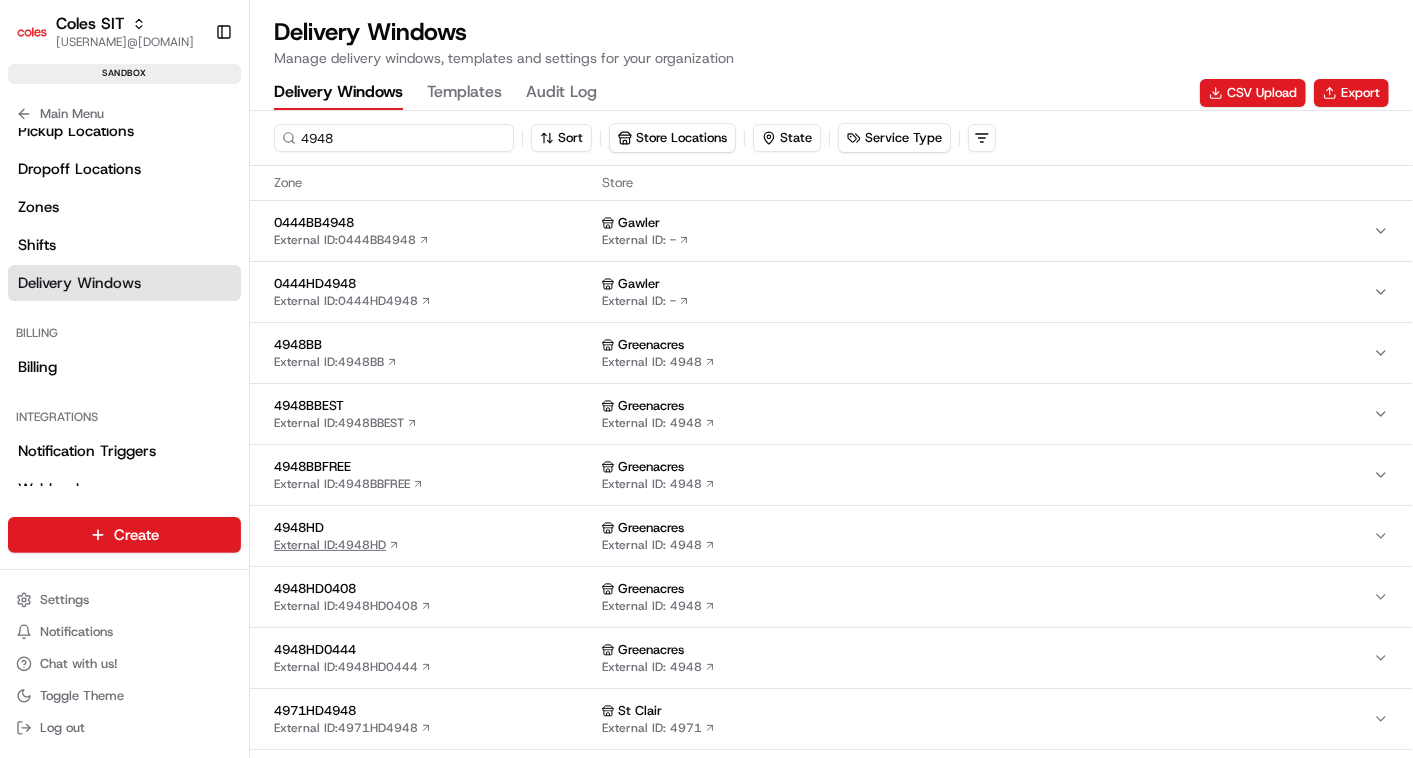 type on "4948" 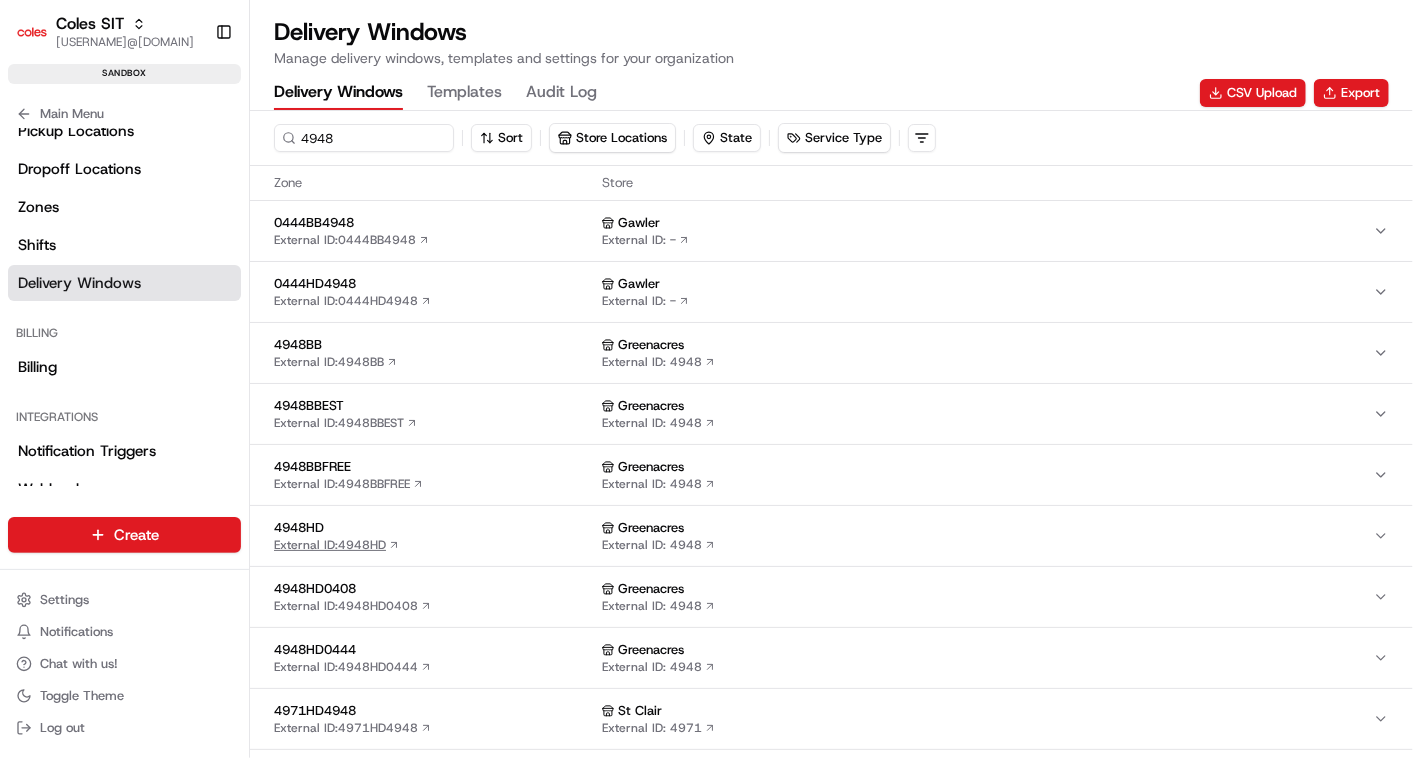 click on "External ID:  4948HD" at bounding box center (337, 545) 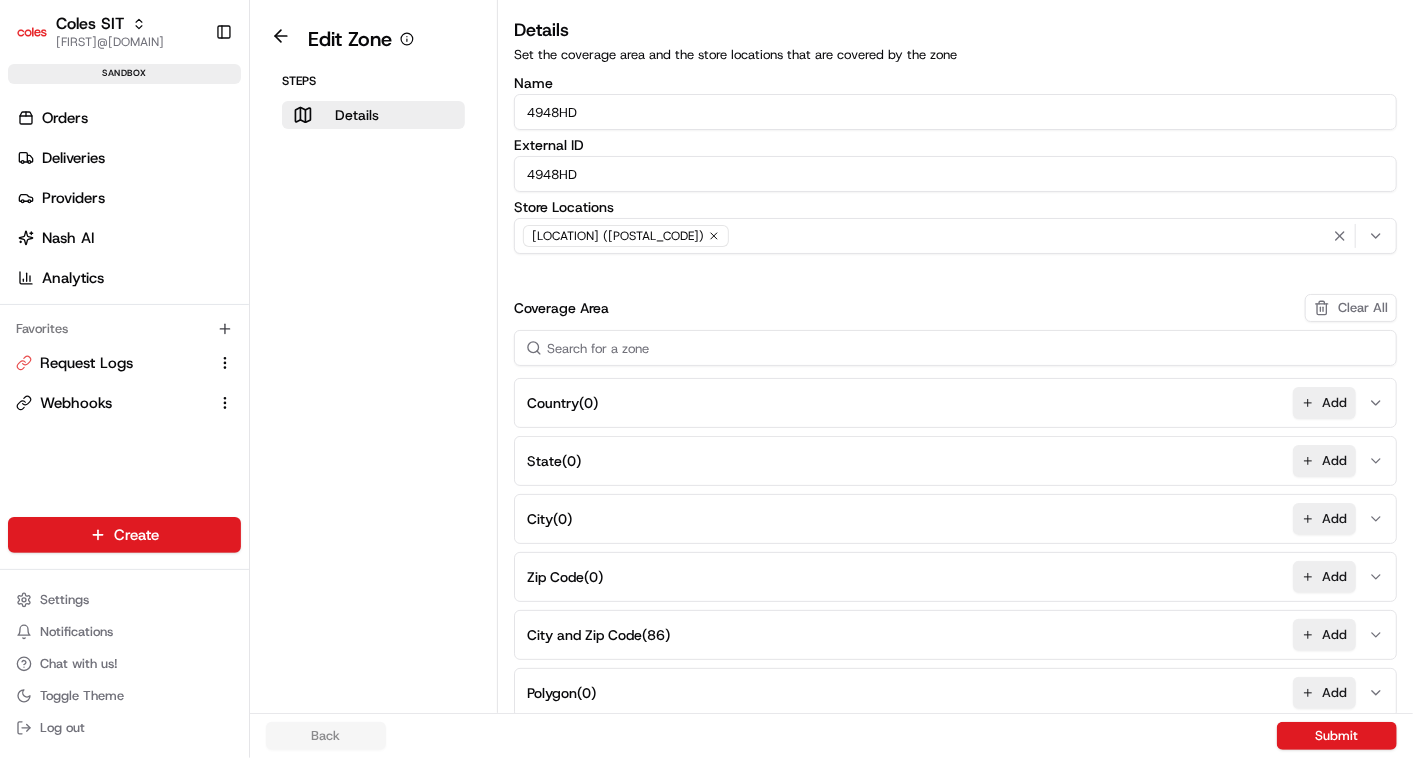 scroll, scrollTop: 0, scrollLeft: 0, axis: both 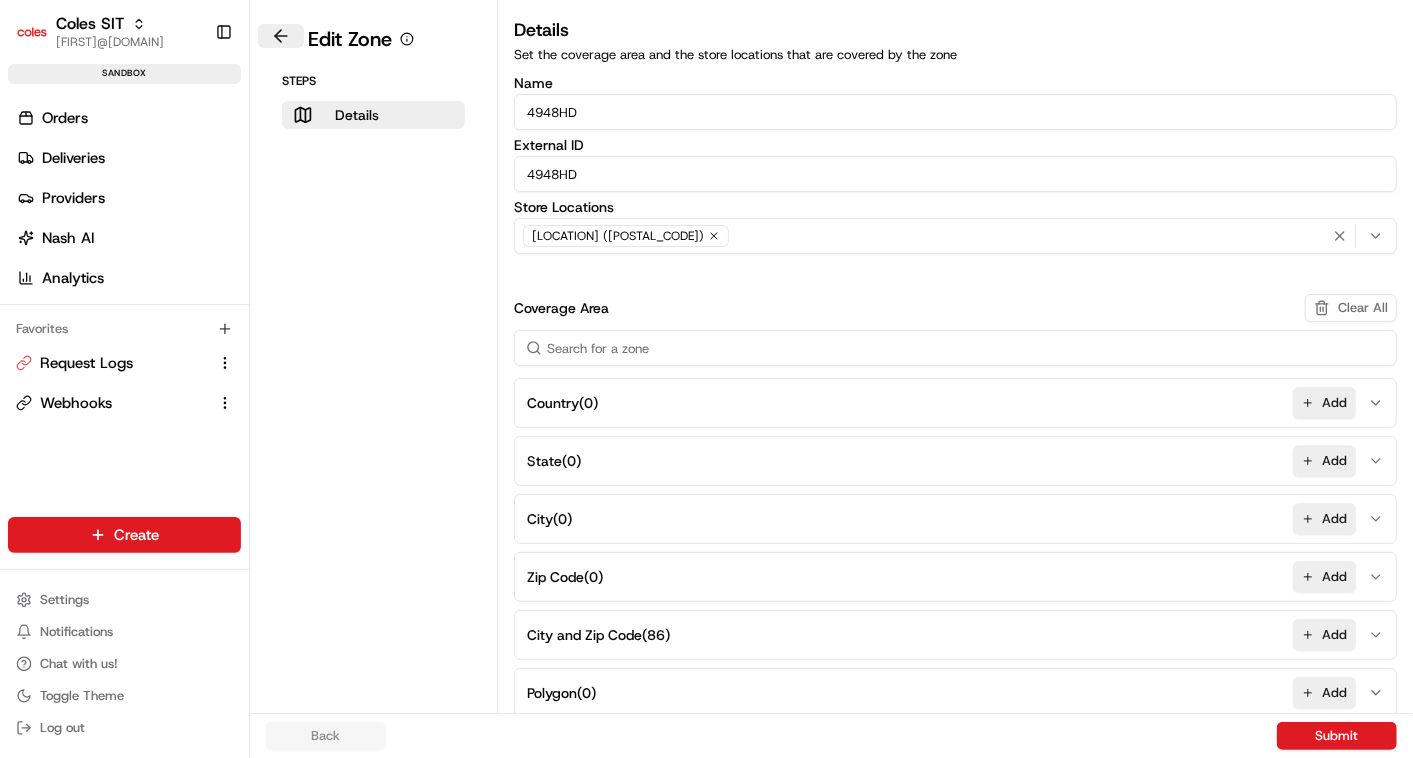 click at bounding box center [281, 36] 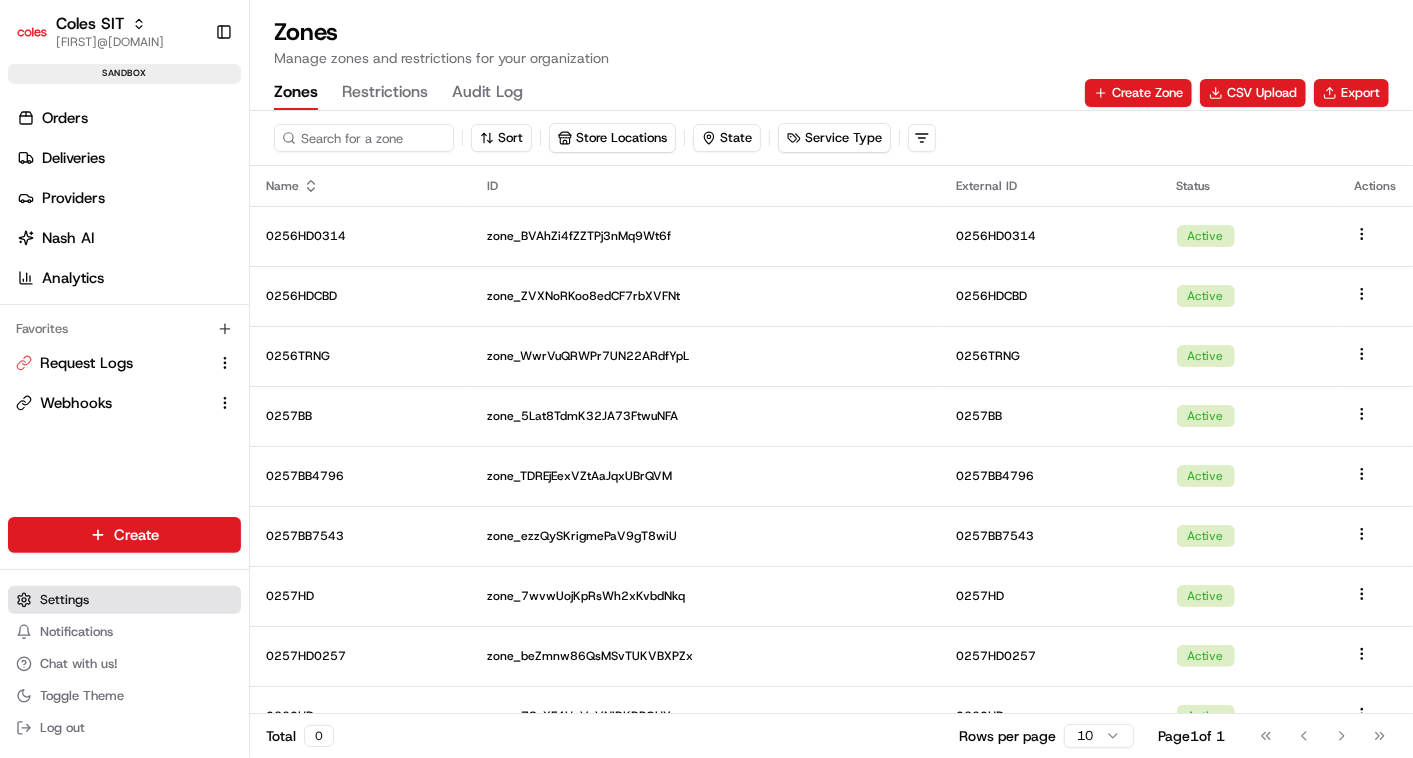 click on "Settings" at bounding box center (64, 600) 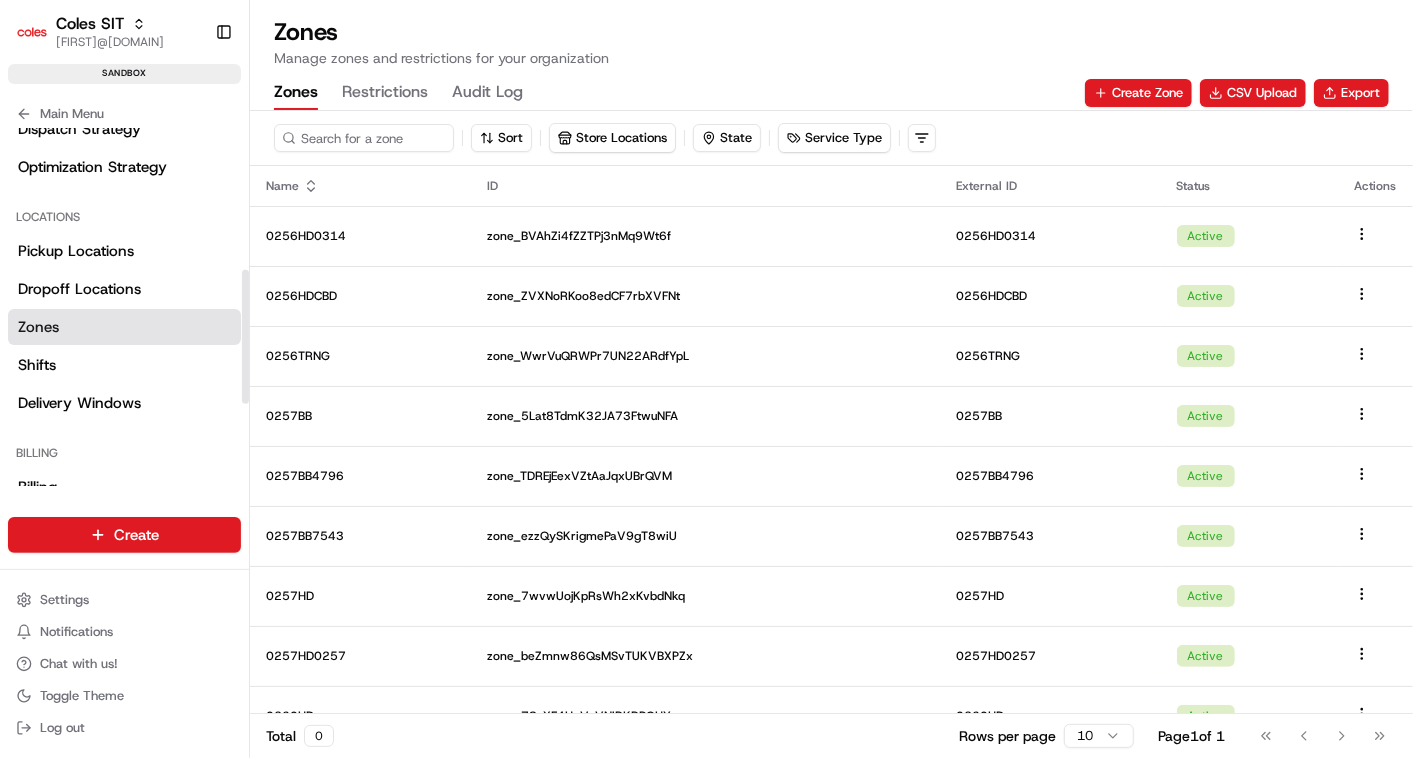 scroll, scrollTop: 380, scrollLeft: 0, axis: vertical 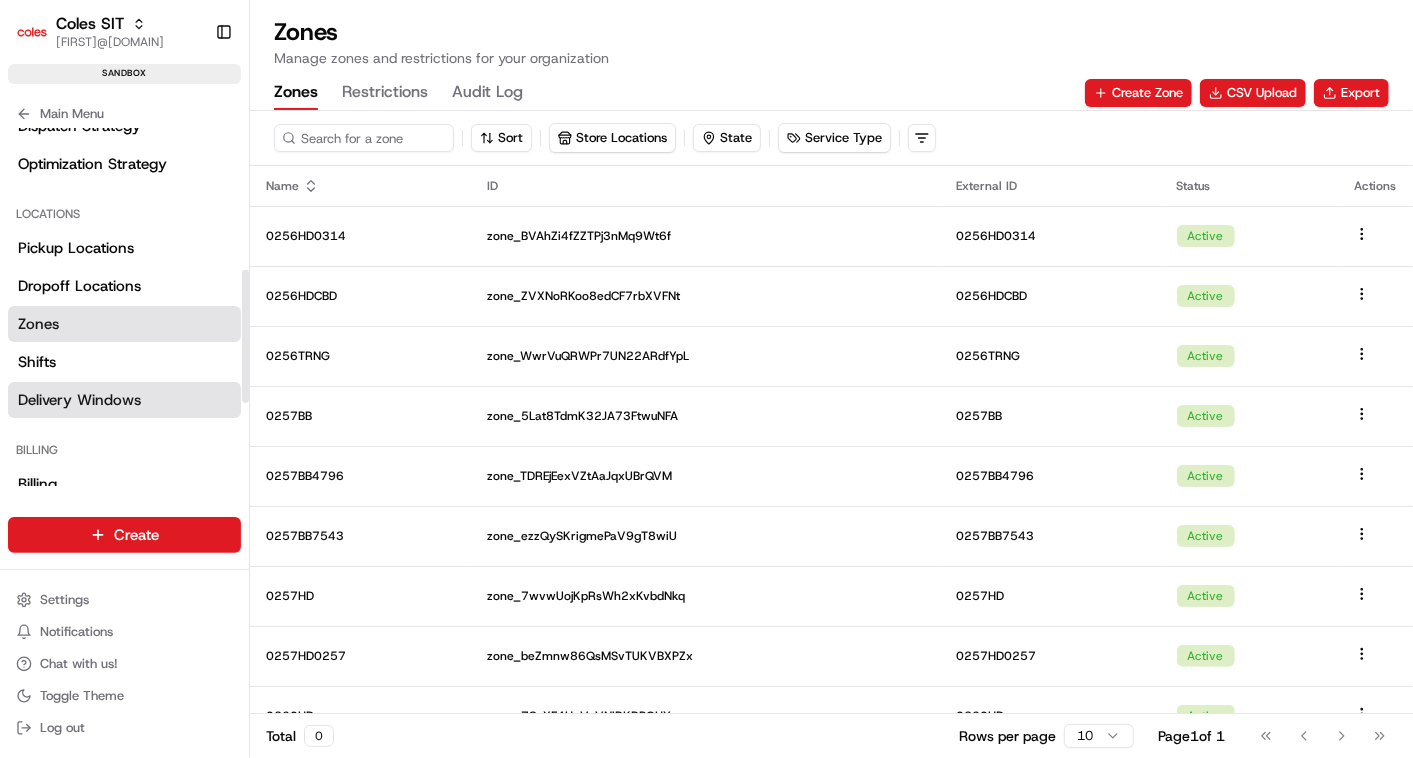 click on "Delivery Windows" at bounding box center (79, 400) 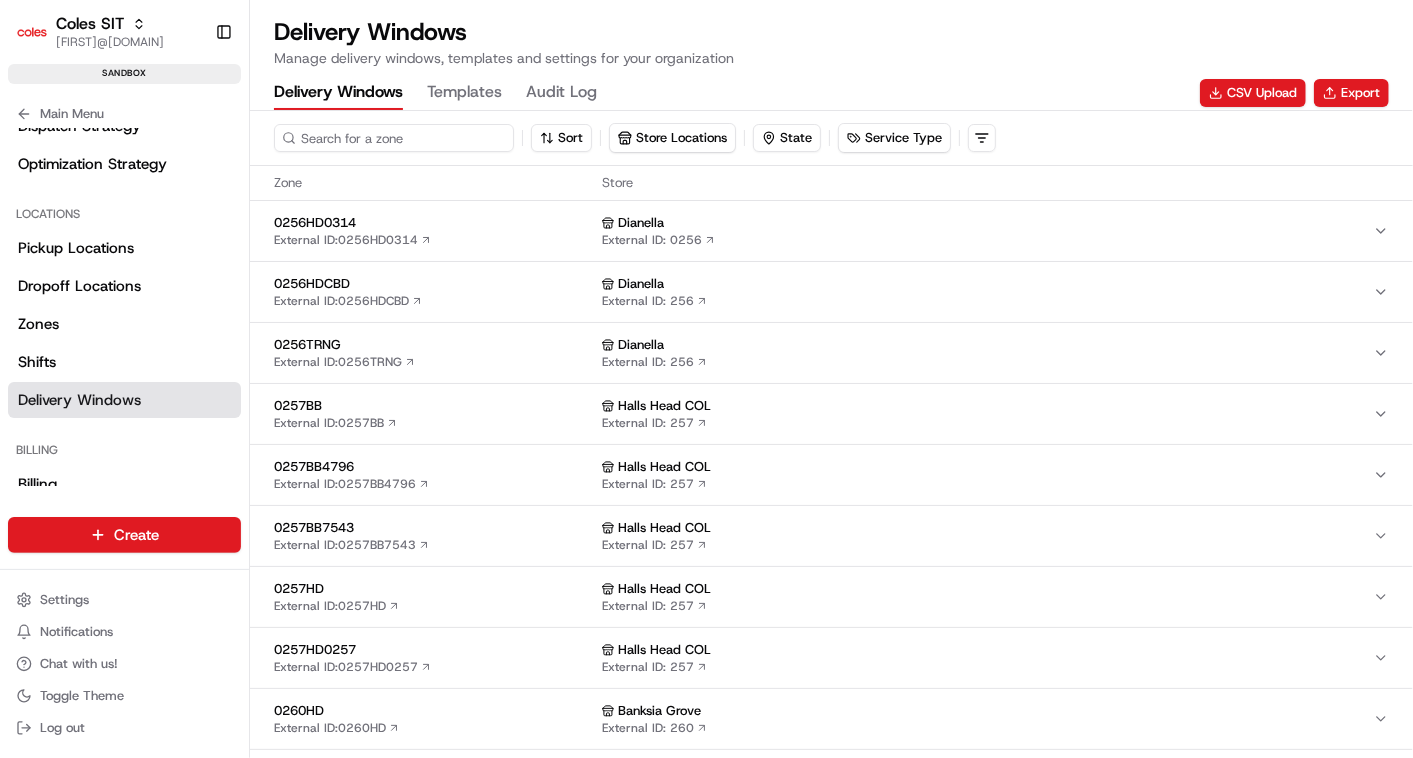 click at bounding box center [394, 138] 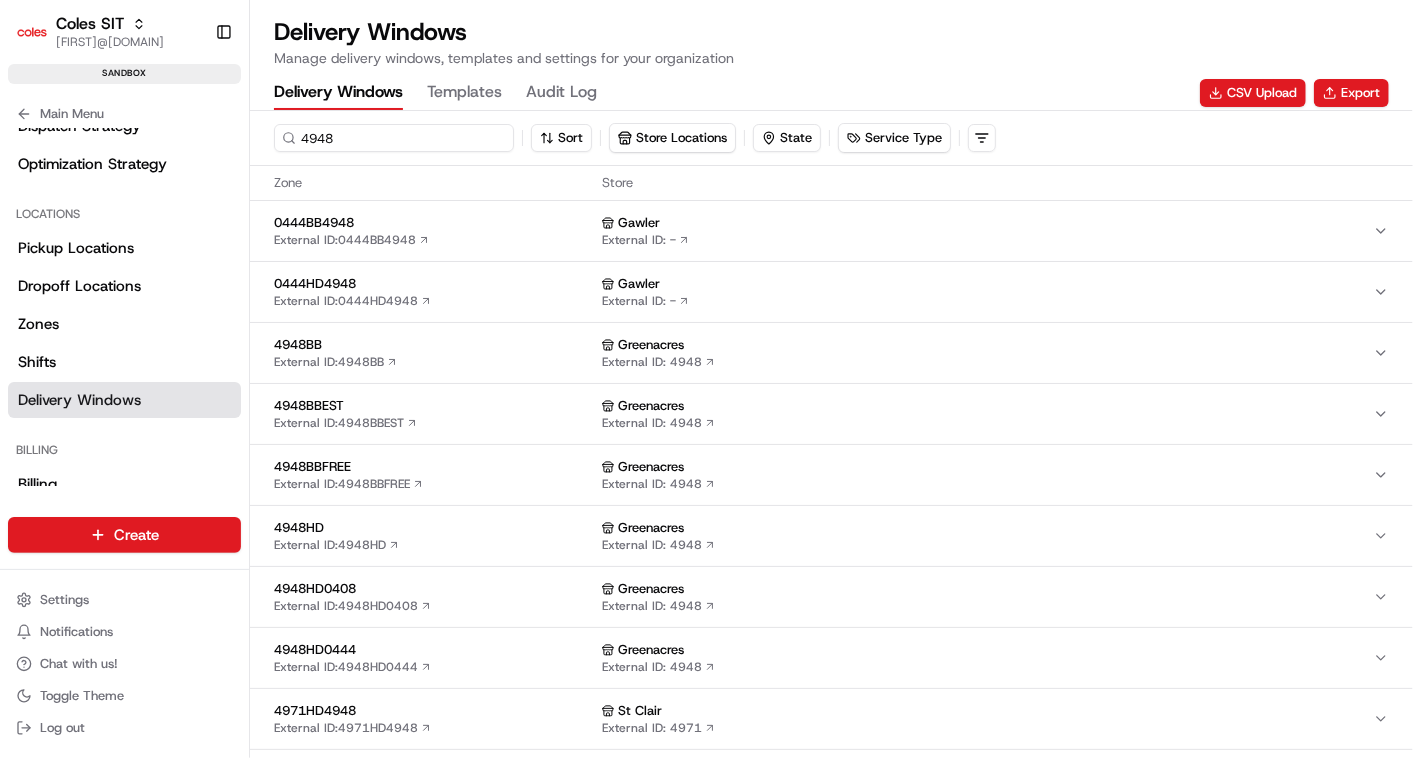 type on "4948" 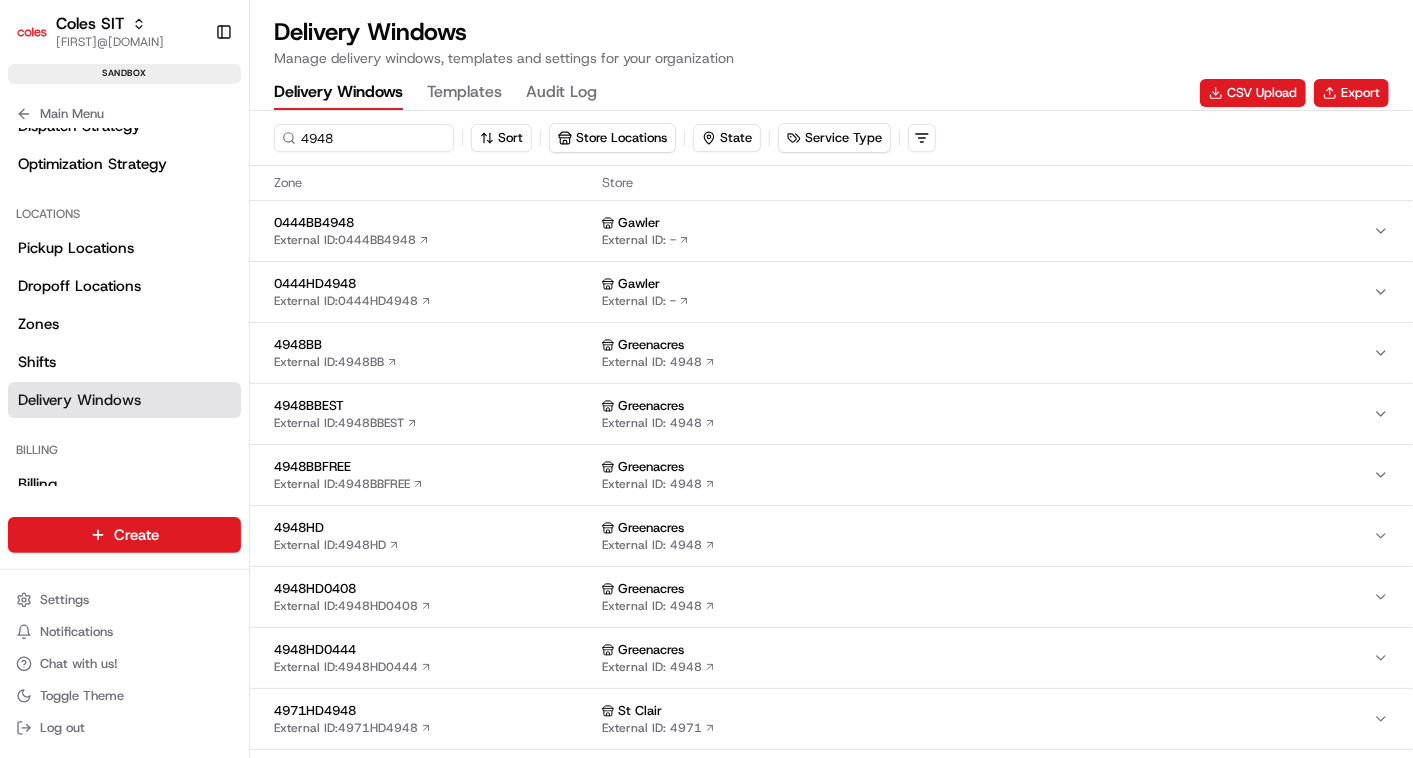 click on "4948HD" at bounding box center [434, 528] 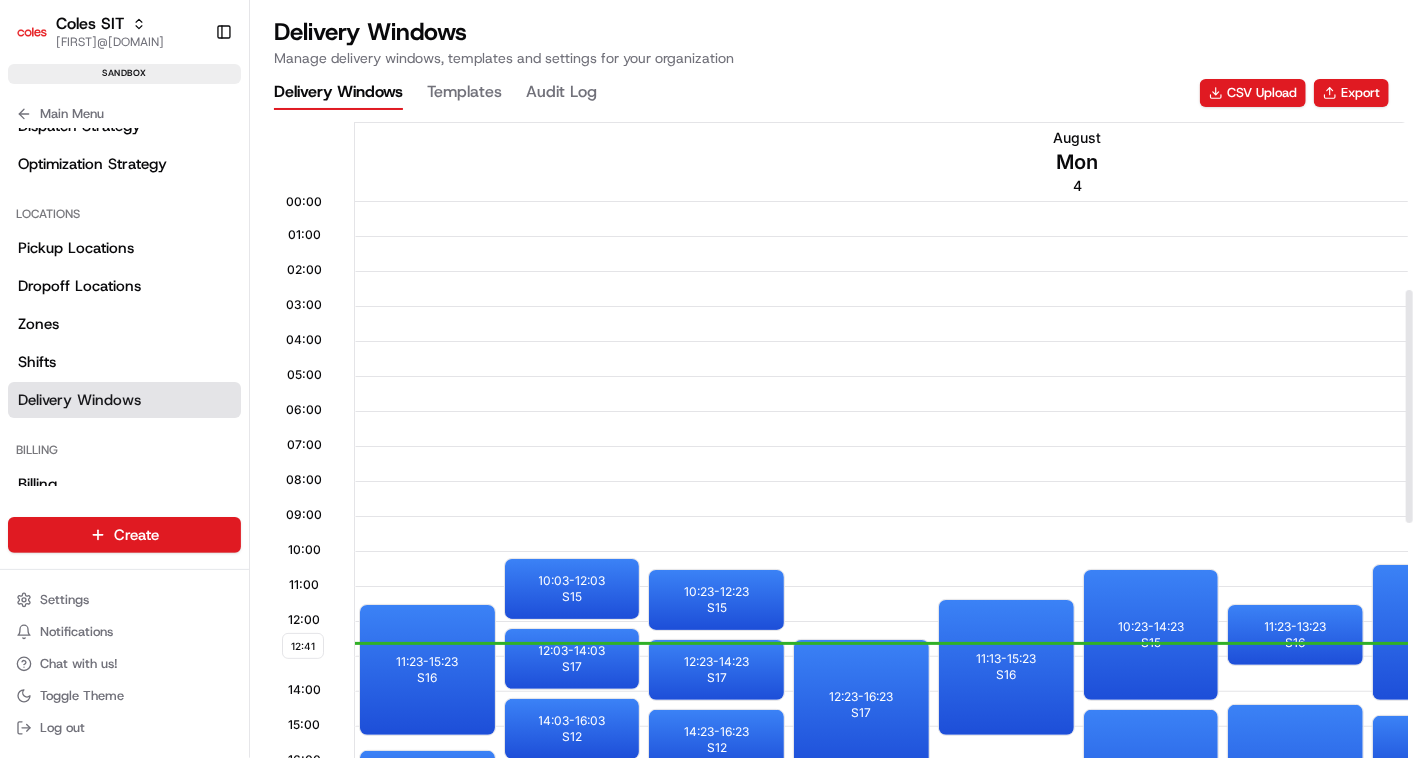 scroll, scrollTop: 497, scrollLeft: 0, axis: vertical 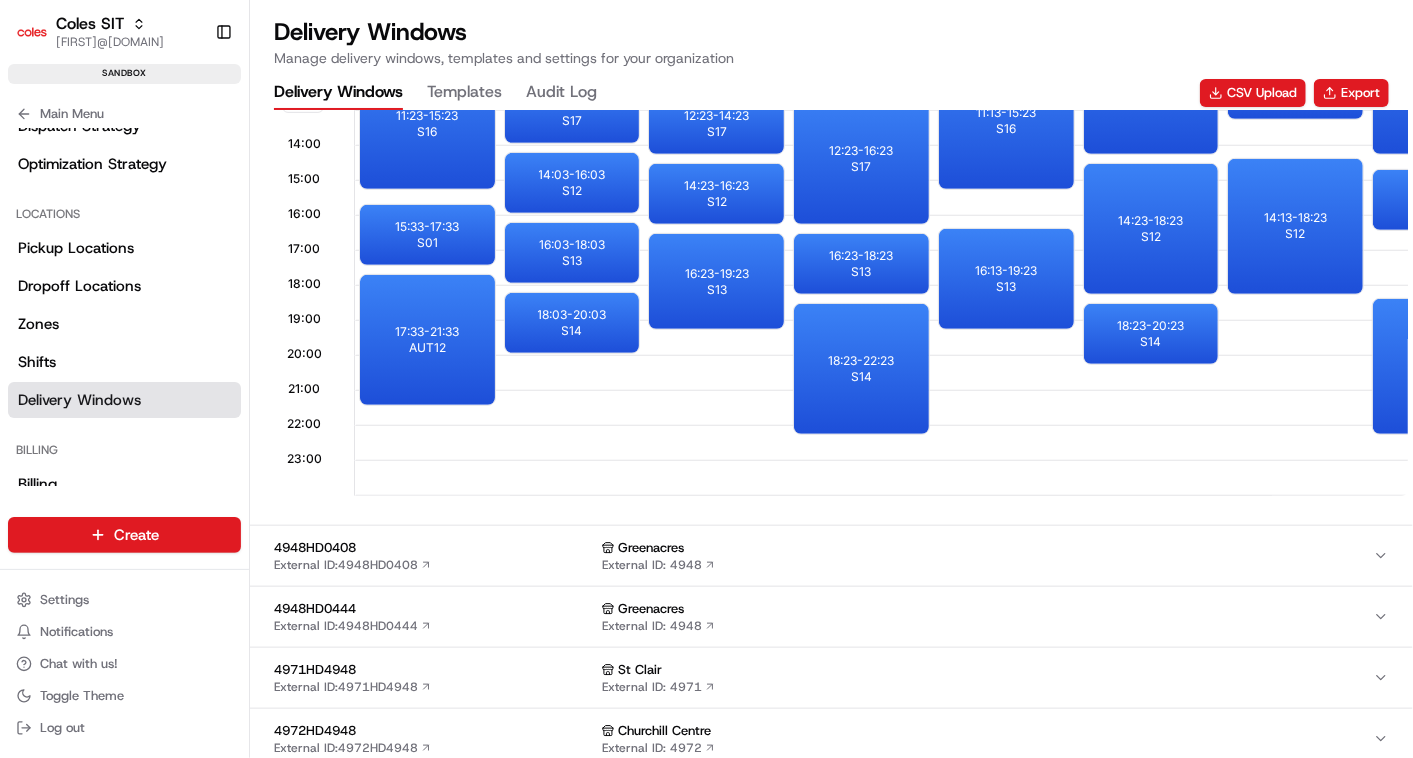 type 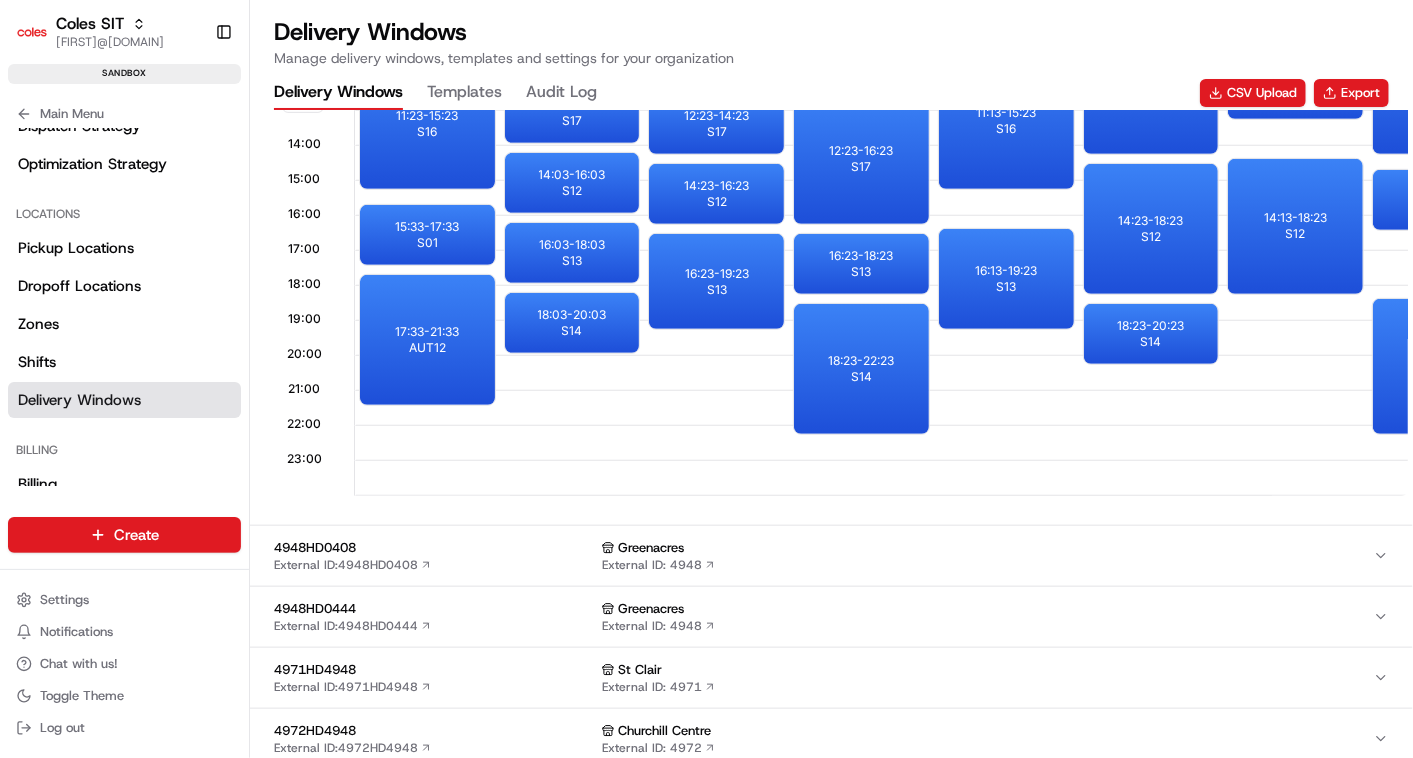 scroll, scrollTop: 1072, scrollLeft: 0, axis: vertical 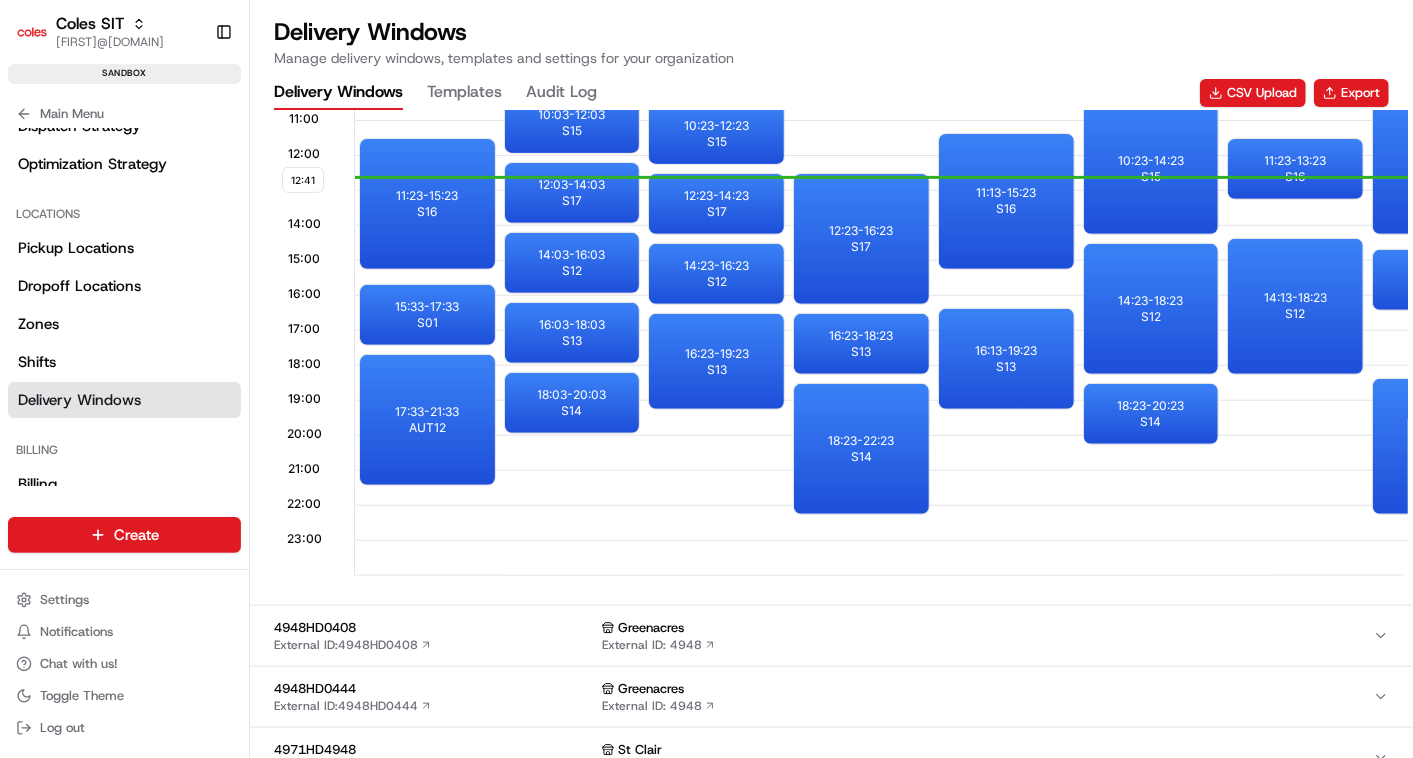 click on "4948HD0444 External ID:  4948HD0444   Greenacres External ID:   4948" at bounding box center [831, 697] 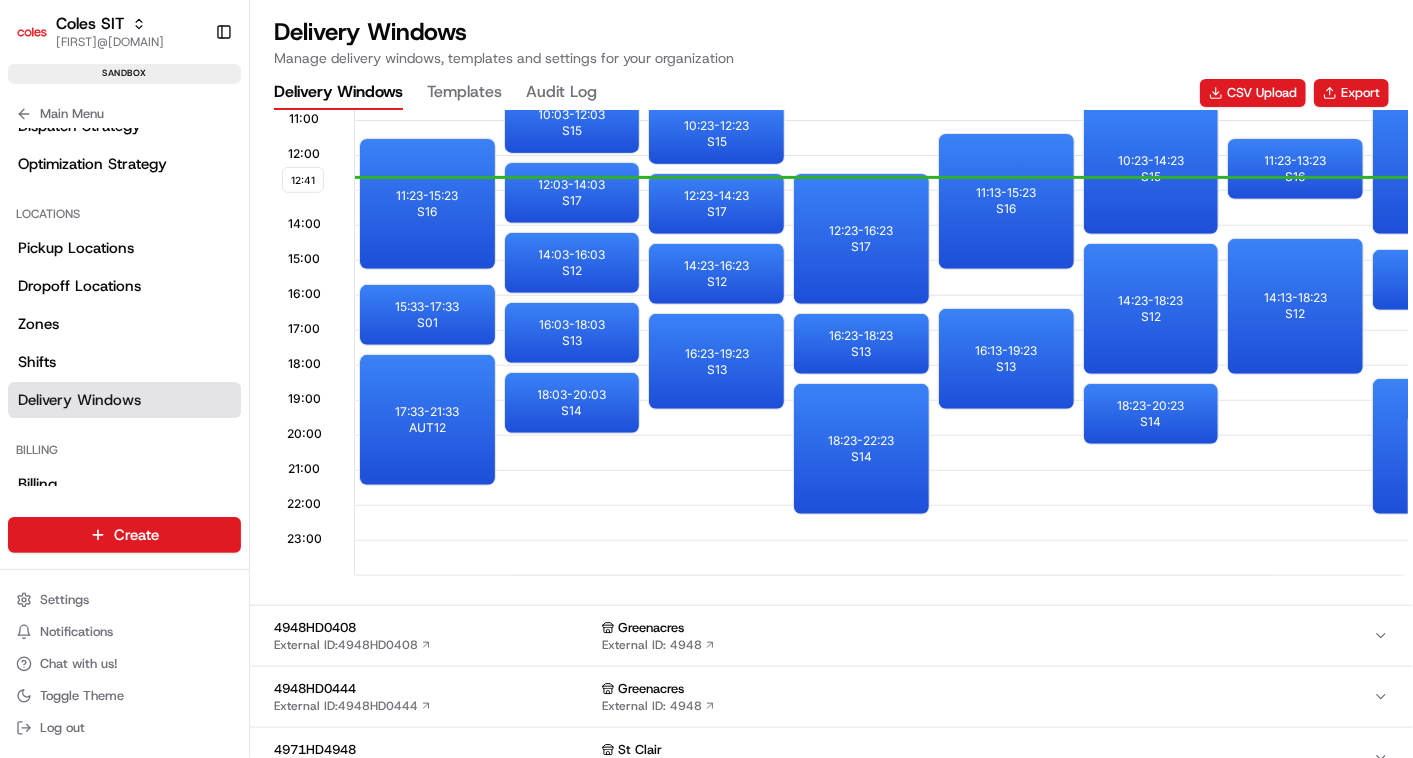 scroll, scrollTop: 0, scrollLeft: 0, axis: both 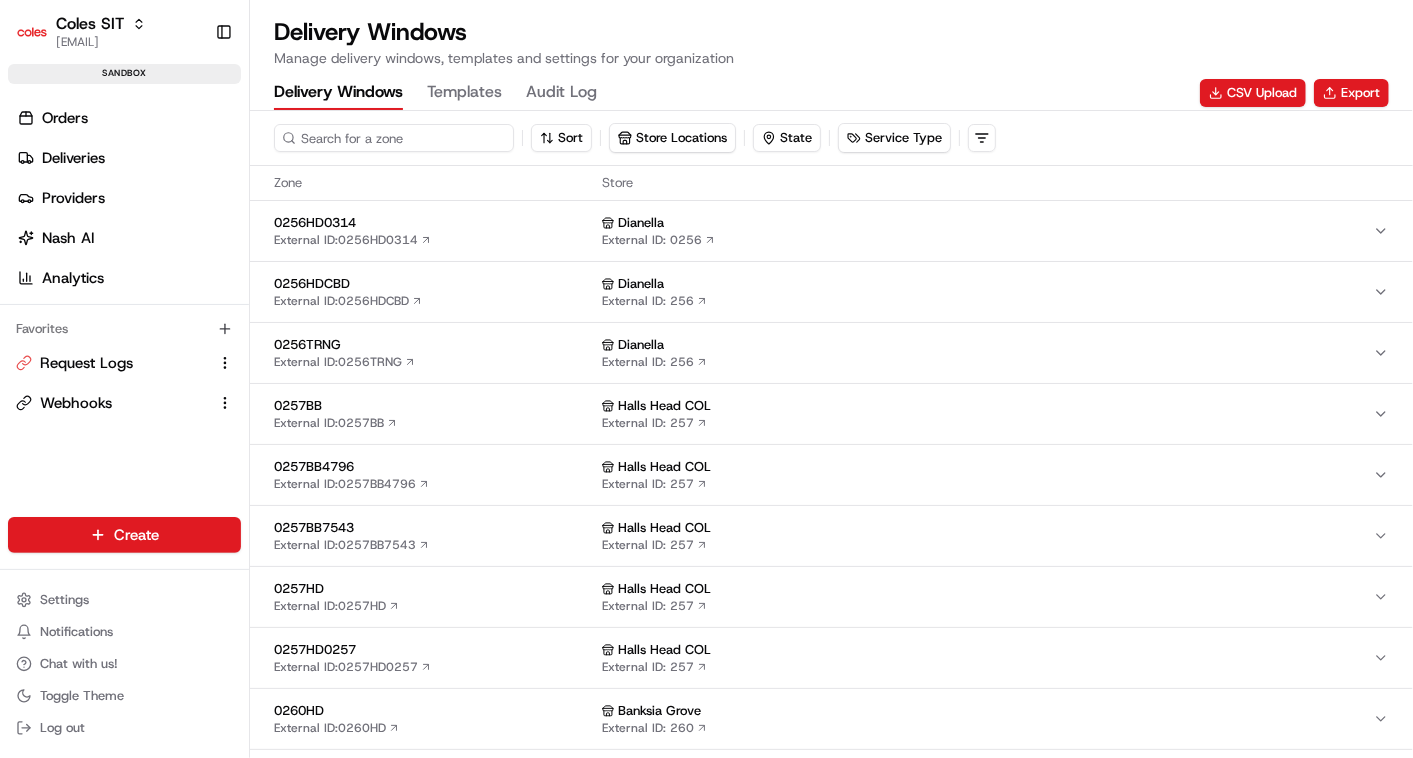 click at bounding box center [394, 138] 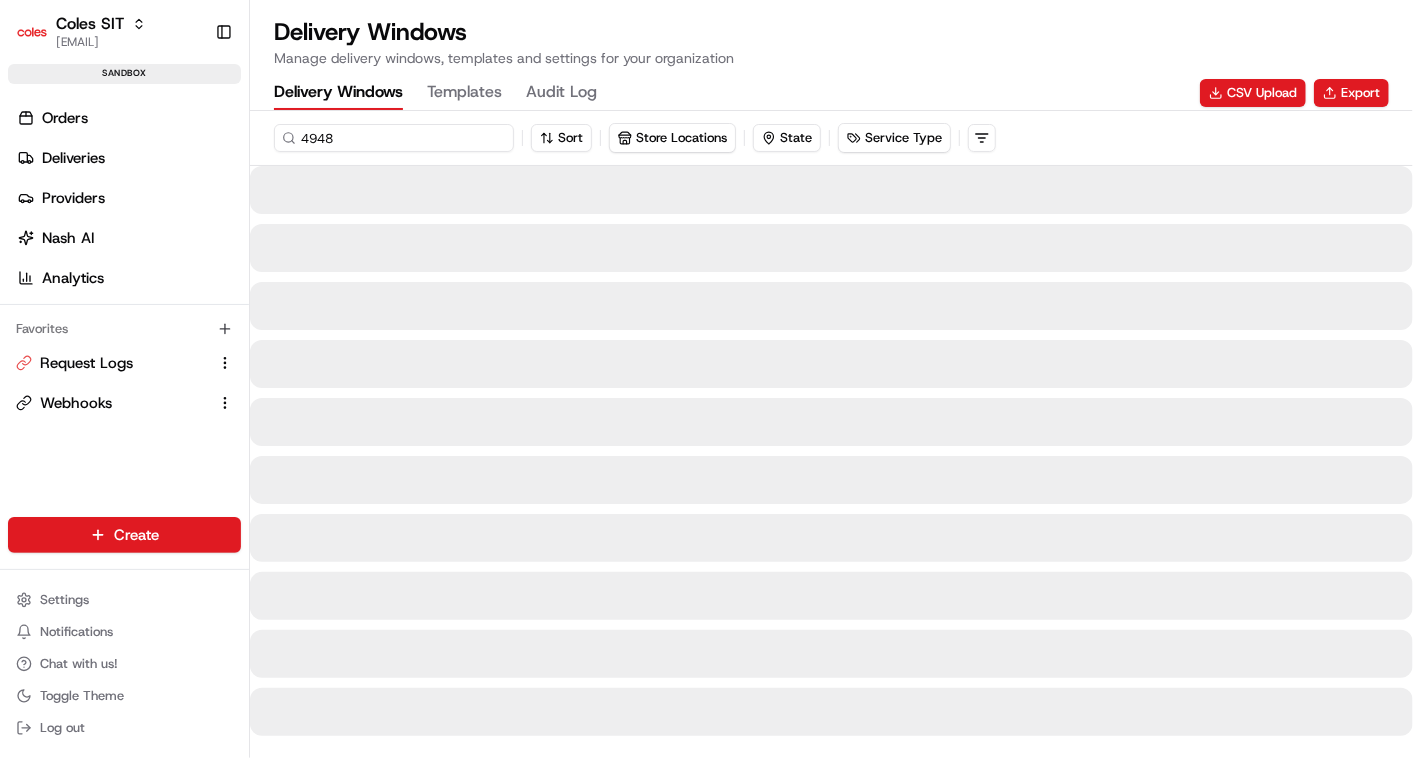 type on "4948" 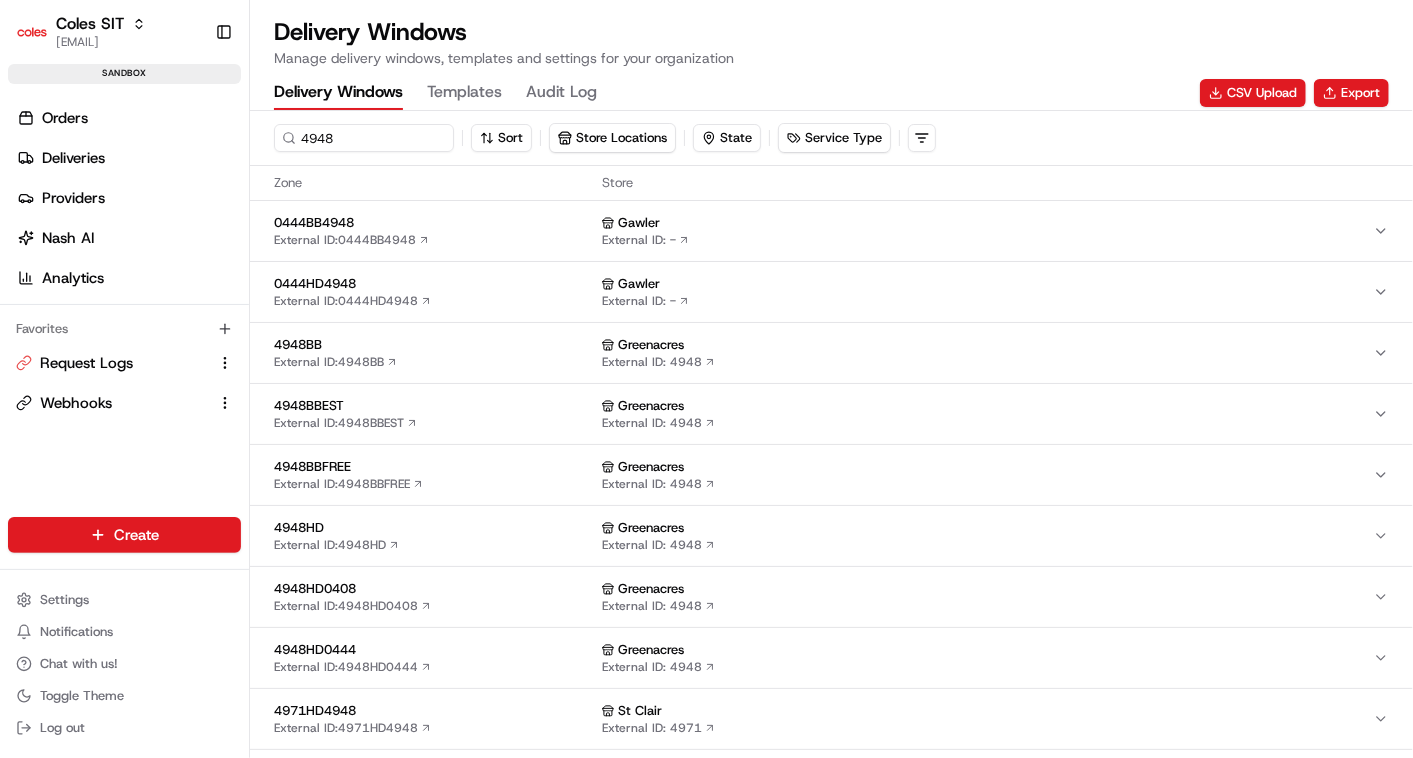 click on "Greenacres" at bounding box center [987, 528] 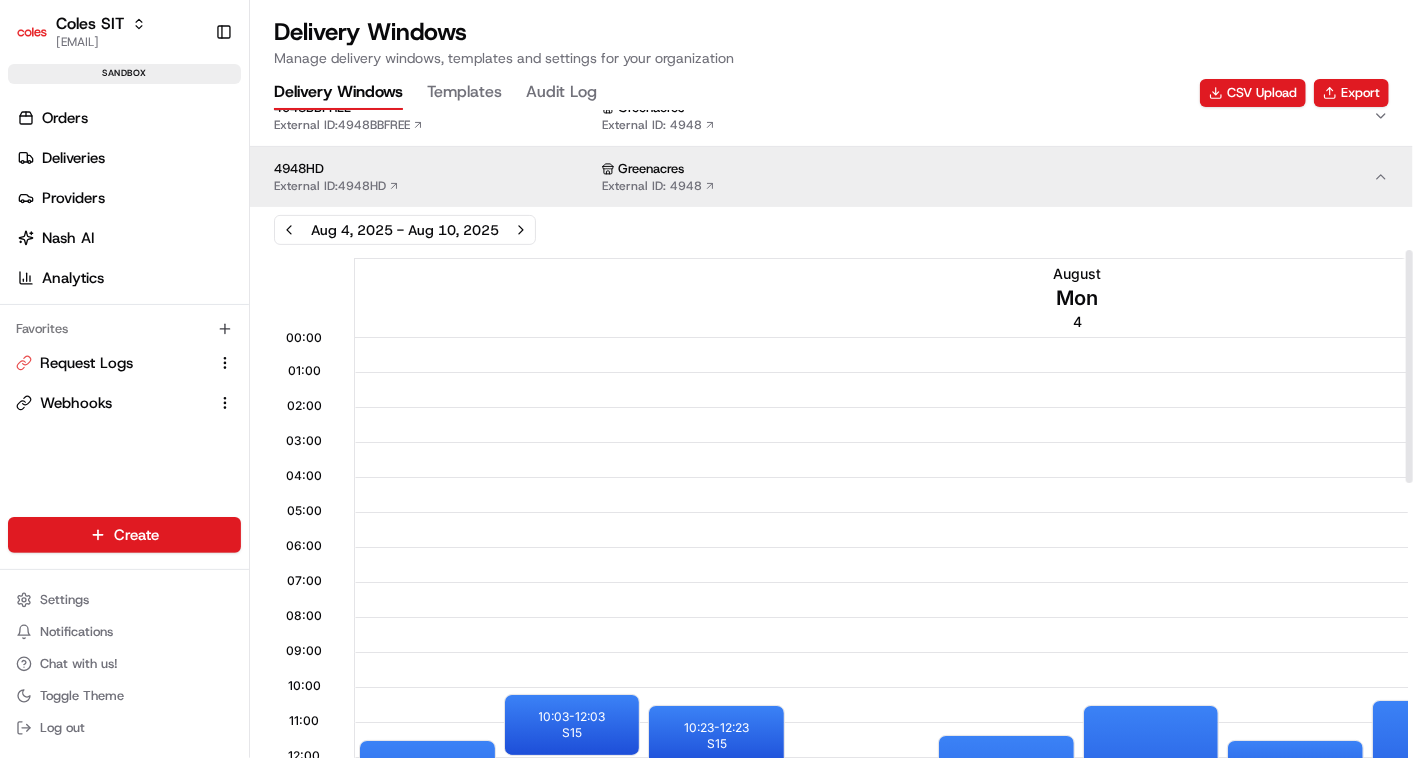 scroll, scrollTop: 395, scrollLeft: 0, axis: vertical 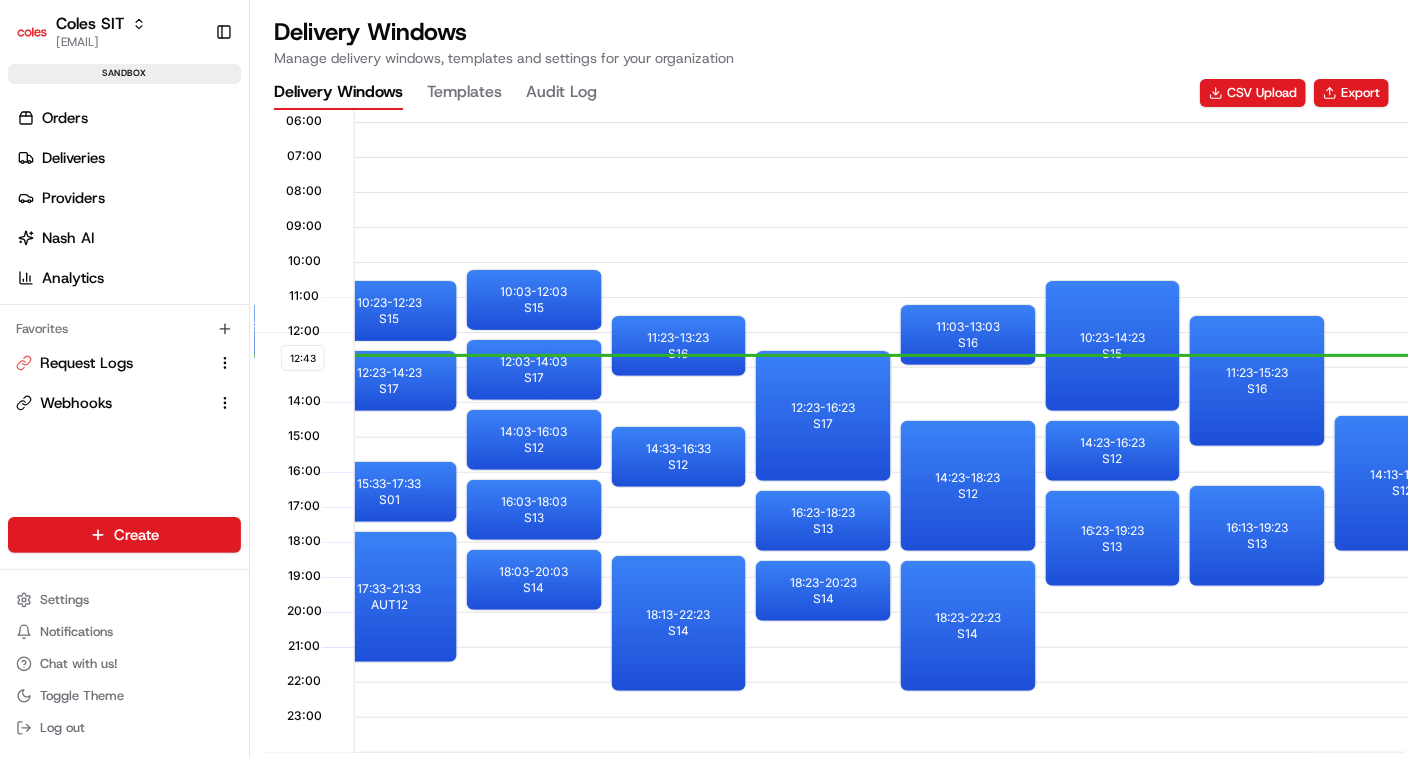 type 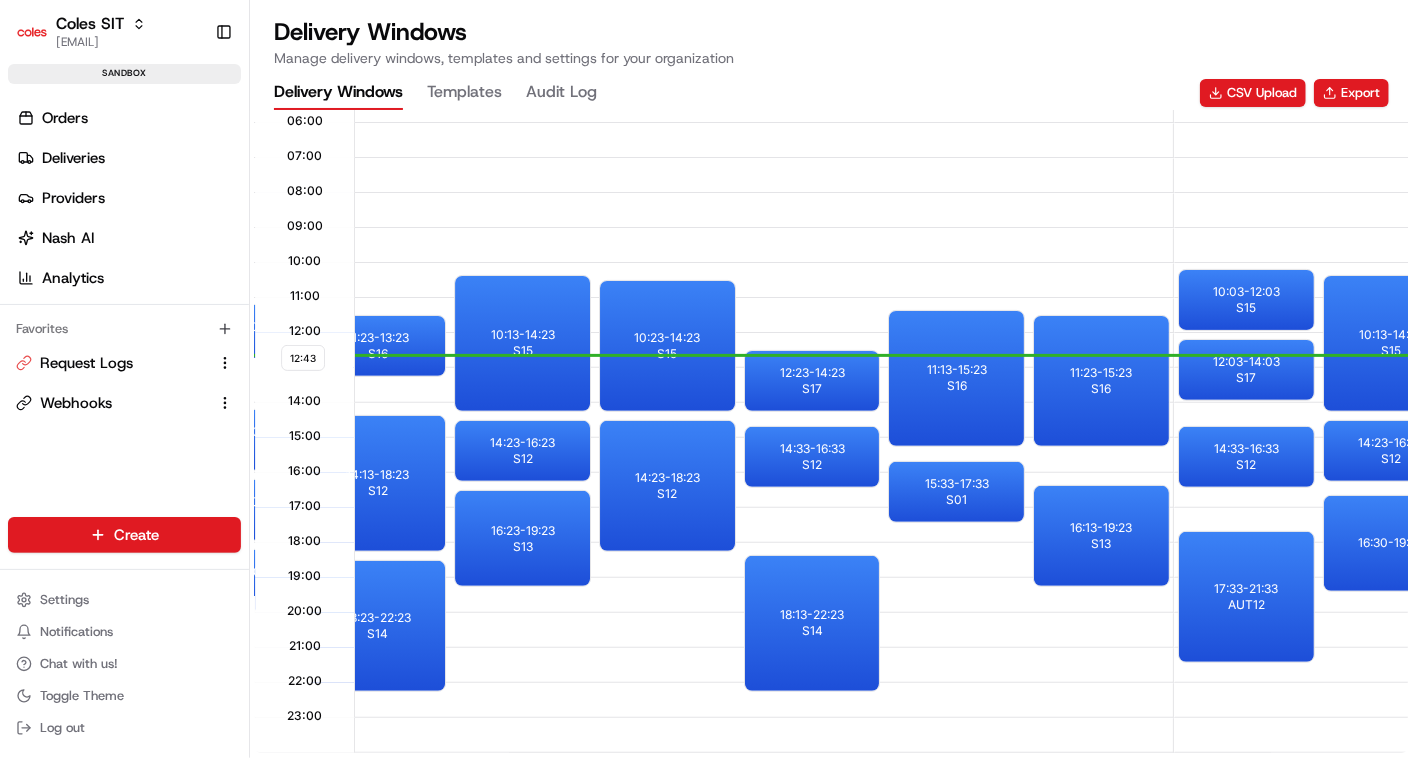 scroll, scrollTop: 0, scrollLeft: 2635, axis: horizontal 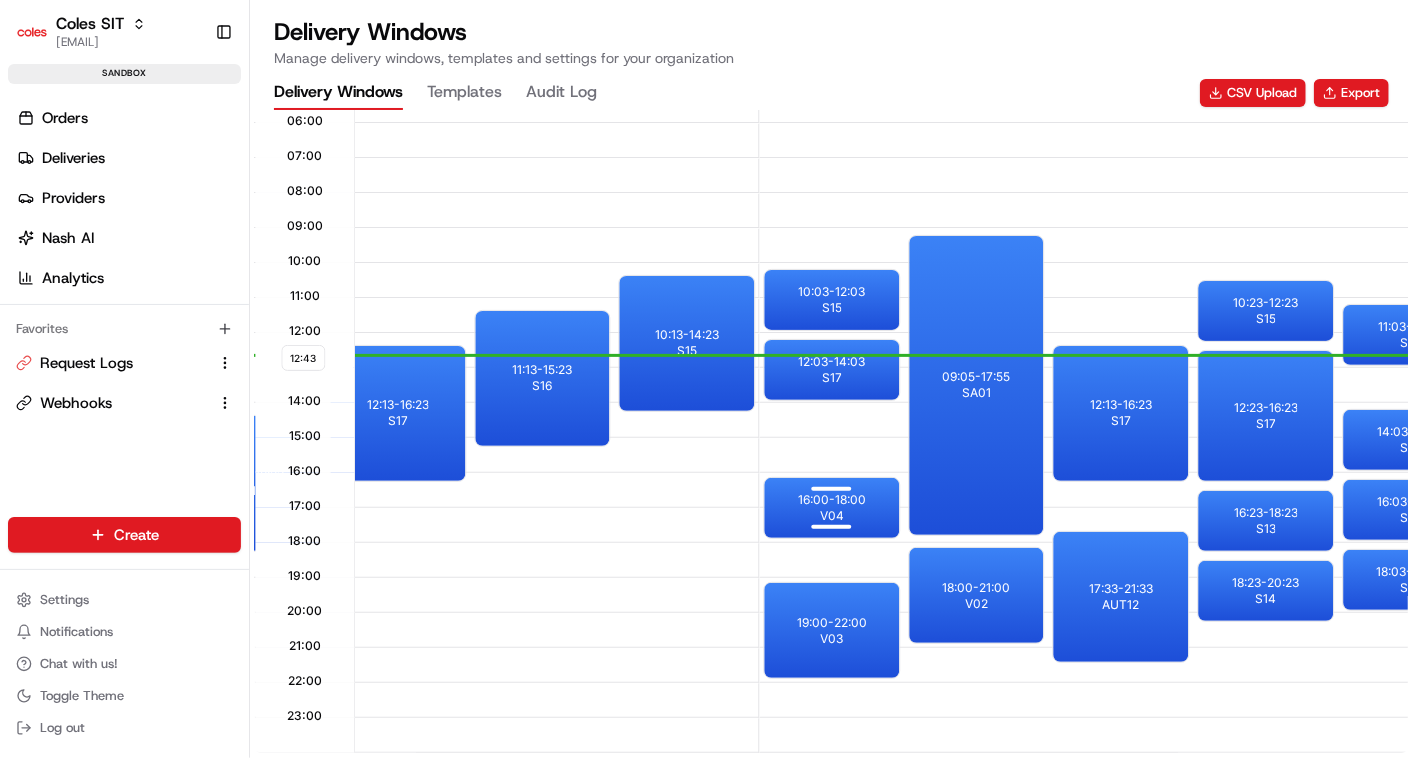 click on "16:00  -  18:00" at bounding box center [831, 500] 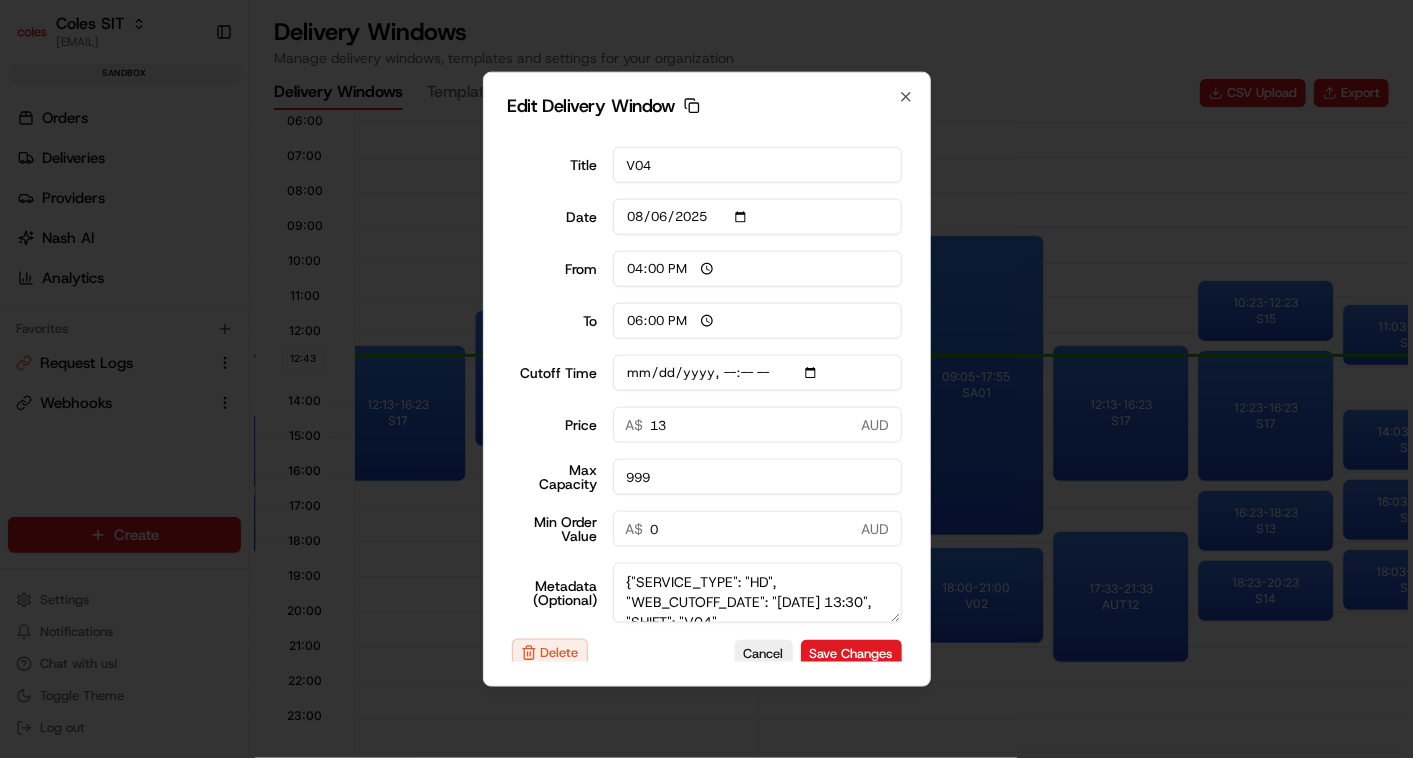 scroll, scrollTop: 22, scrollLeft: 0, axis: vertical 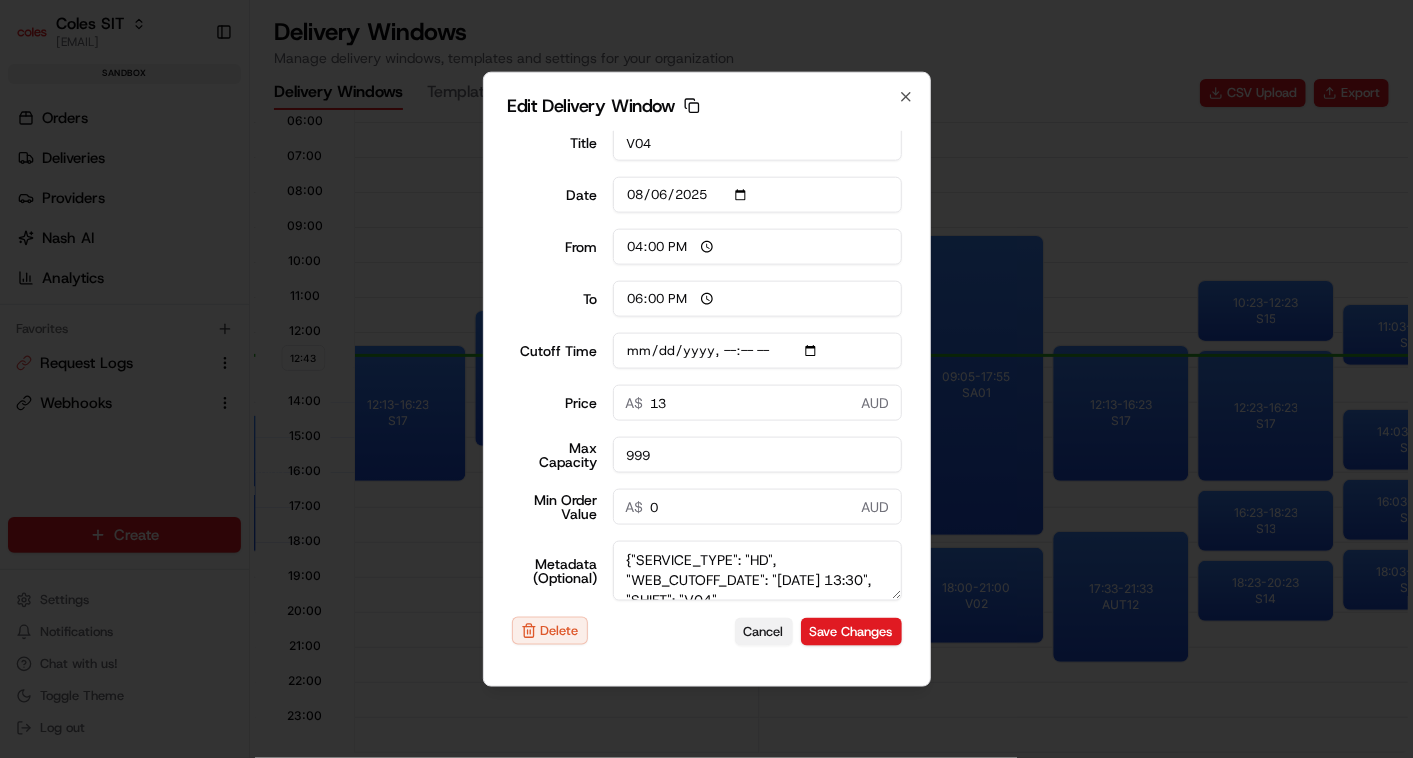 type on "2025-07-06T13:40" 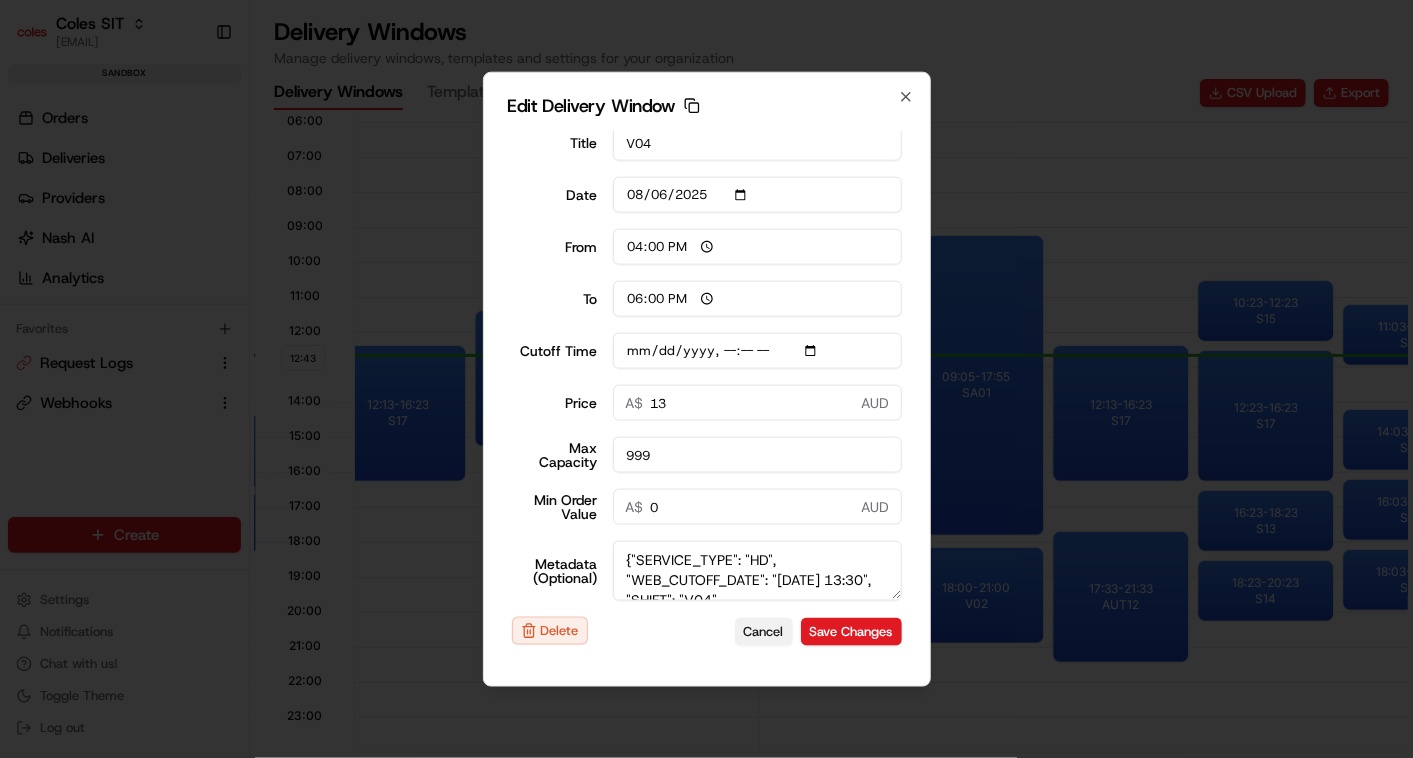 click on "Cancel" at bounding box center (764, 631) 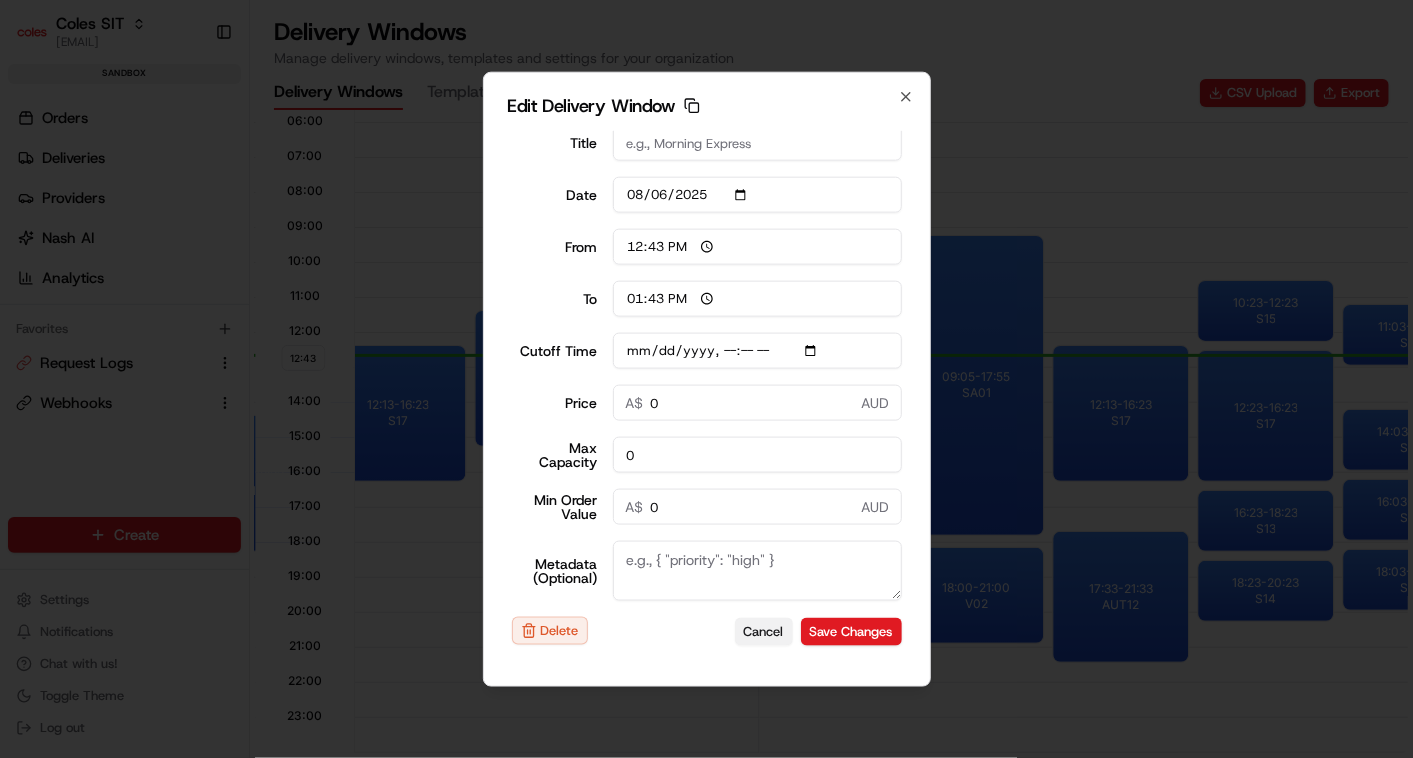 scroll, scrollTop: 21, scrollLeft: 0, axis: vertical 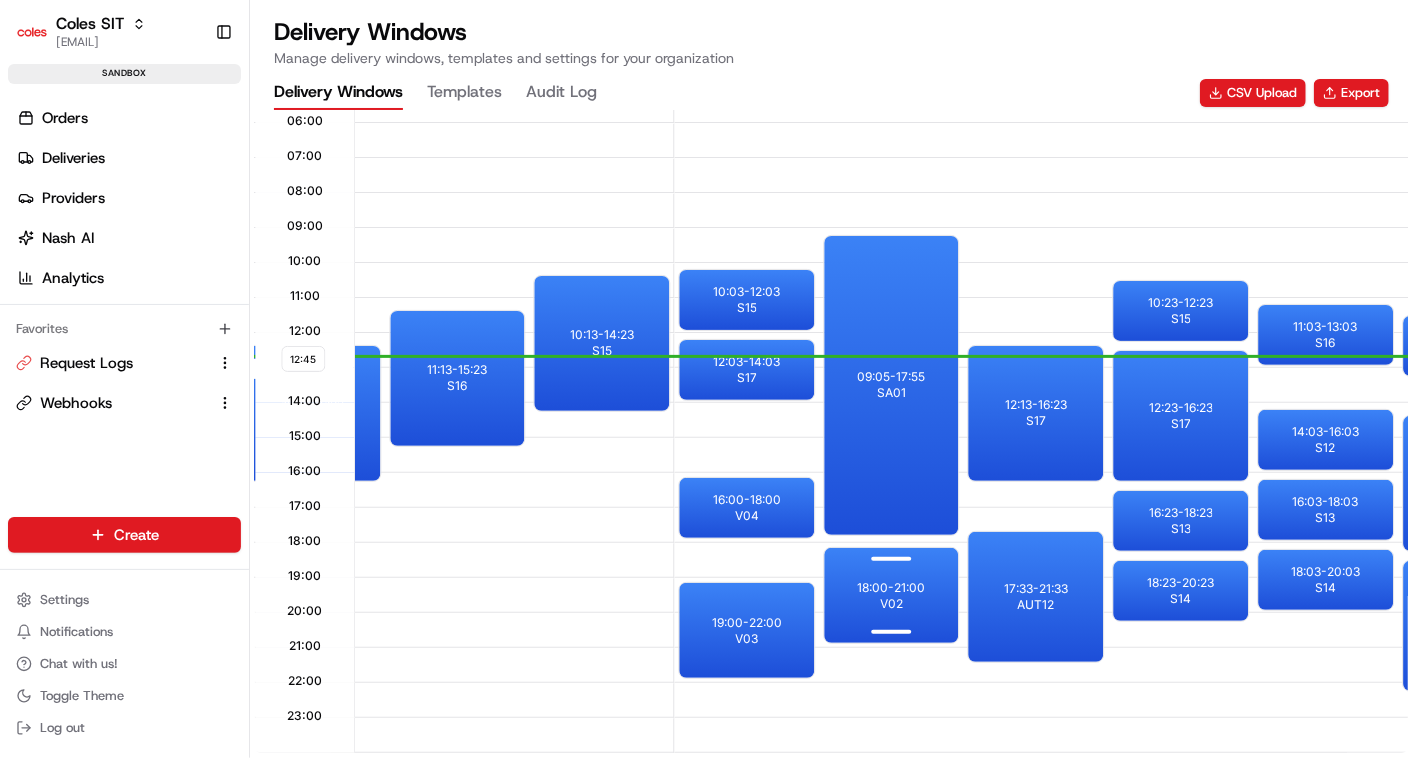 click on "18:00  -  21:00" at bounding box center (891, 588) 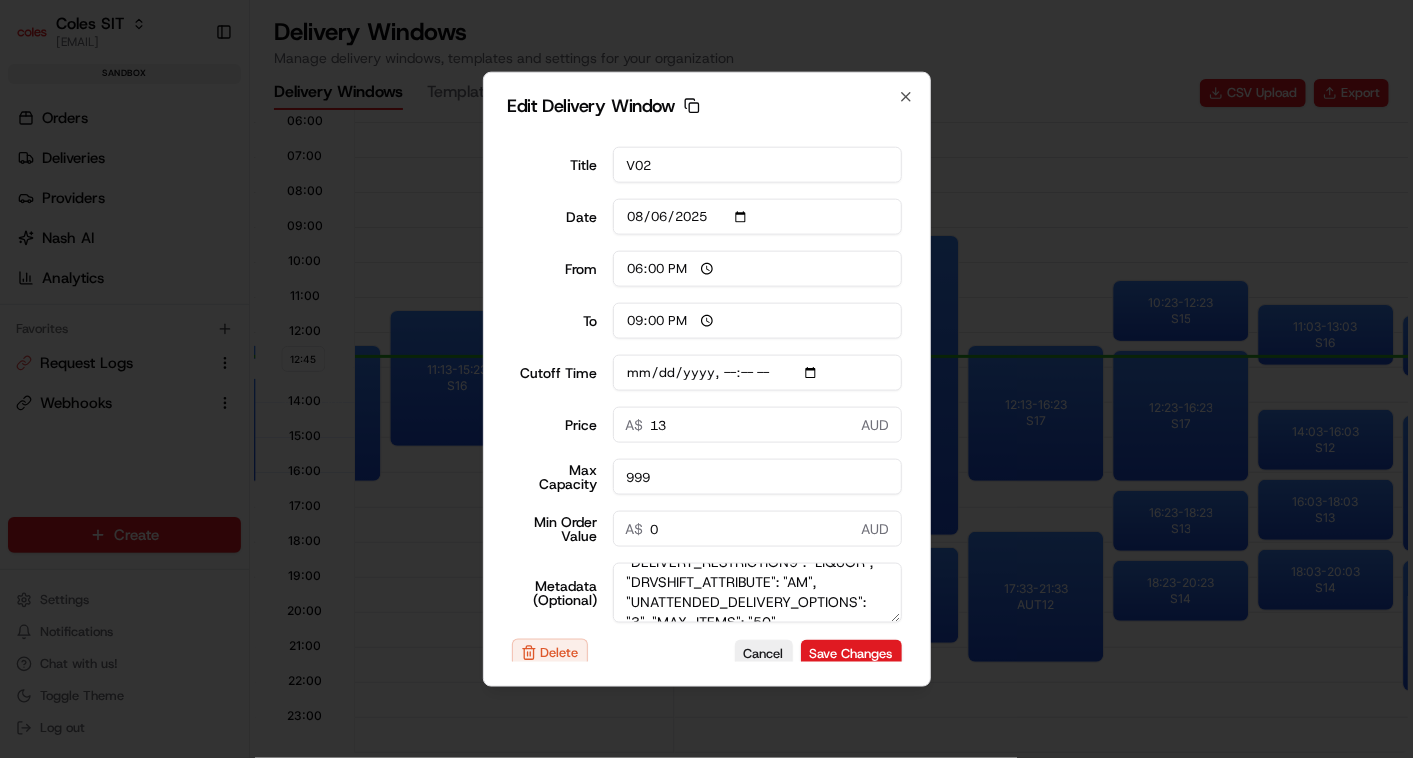 scroll, scrollTop: 210, scrollLeft: 0, axis: vertical 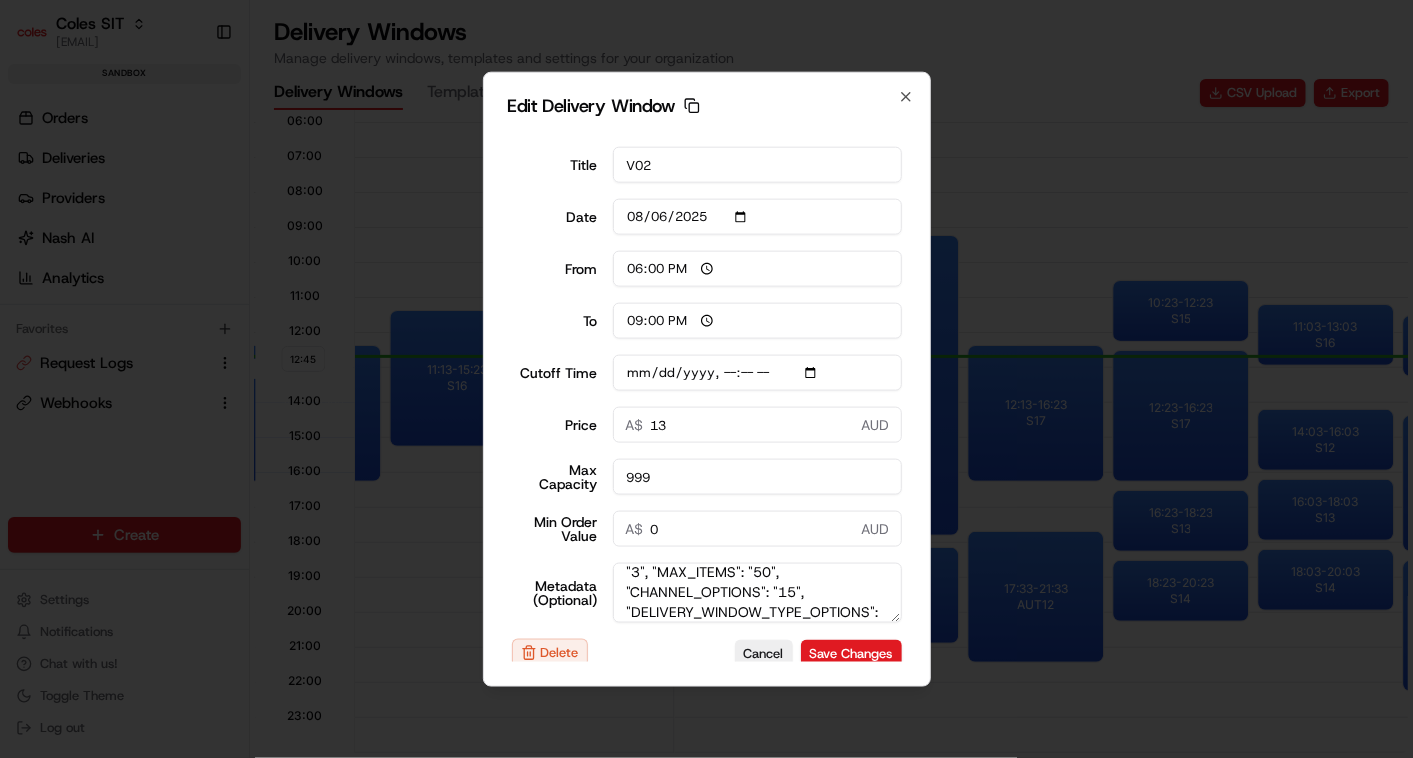click on "{"SERVICE_TYPE": "HD", "WEB_CUTOFF_DATE": "6/08/2025 13:00", "SHIFT": "V02", "DELIVERY_RESTRICTION2": "DONUTS", "DELIVERY_RESTRICTION3": "TOBACCO", "DELIVERY_RESTRICTION8": "HotCrossBuns", "DELIVERY_RESTRICTION9": "LIQUOR", "DRVSHIFT_ATTRIBUTE": "AM", "UNATTENDED_DELIVERY_OPTIONS": "3", "MAX_ITEMS": "50", "CHANNEL_OPTIONS": "15", "DELIVERY_WINDOW_TYPE_OPTIONS": "Next Day", "zone_metadata": {"STATE": "SA", "SERVICE_TYPE": "HD", "SUB_SERVICE_TYPE": "HD", "ORS_ENABLED": "Y", "SEQUENCE": "1", "HD_PAYMENT_OPTIONS": "30", "DOOR_STEP_TIME": "480", "ORDERVALUE": "189", "ORDERWEIGHT": "43", "RESOURCE_MUST_HAVE": "Home Delivery", "HD_BAGGING_OPTIONS": "16", "ORDER_VOLUME": "1", "UD_DOOR_STEP_TIME": "509", "DELETE_FLAG": "0", "DELZONE_TYPE": "0", "ENABLE_OSP": "Disable", "HORIZON_DAYS": "0"}}" at bounding box center [757, 593] 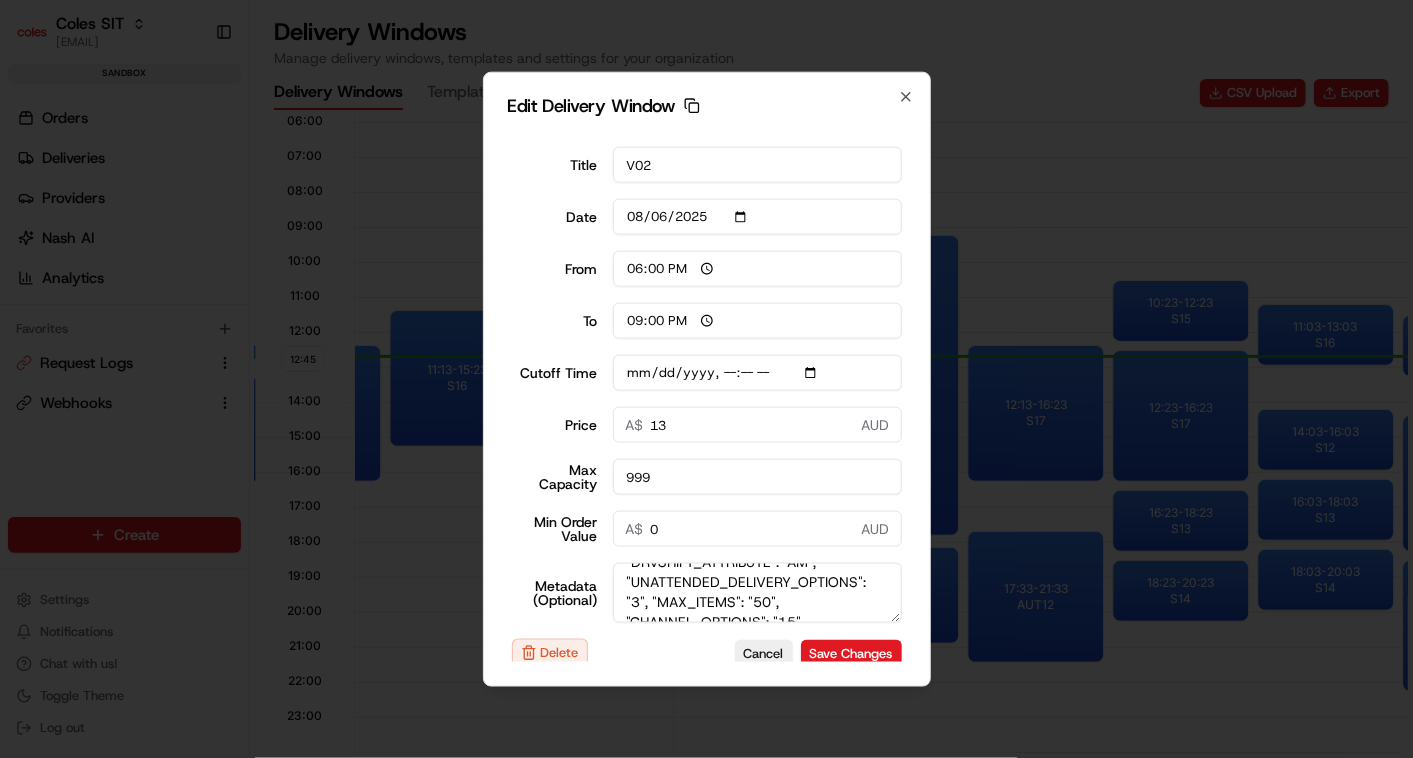scroll, scrollTop: 182, scrollLeft: 0, axis: vertical 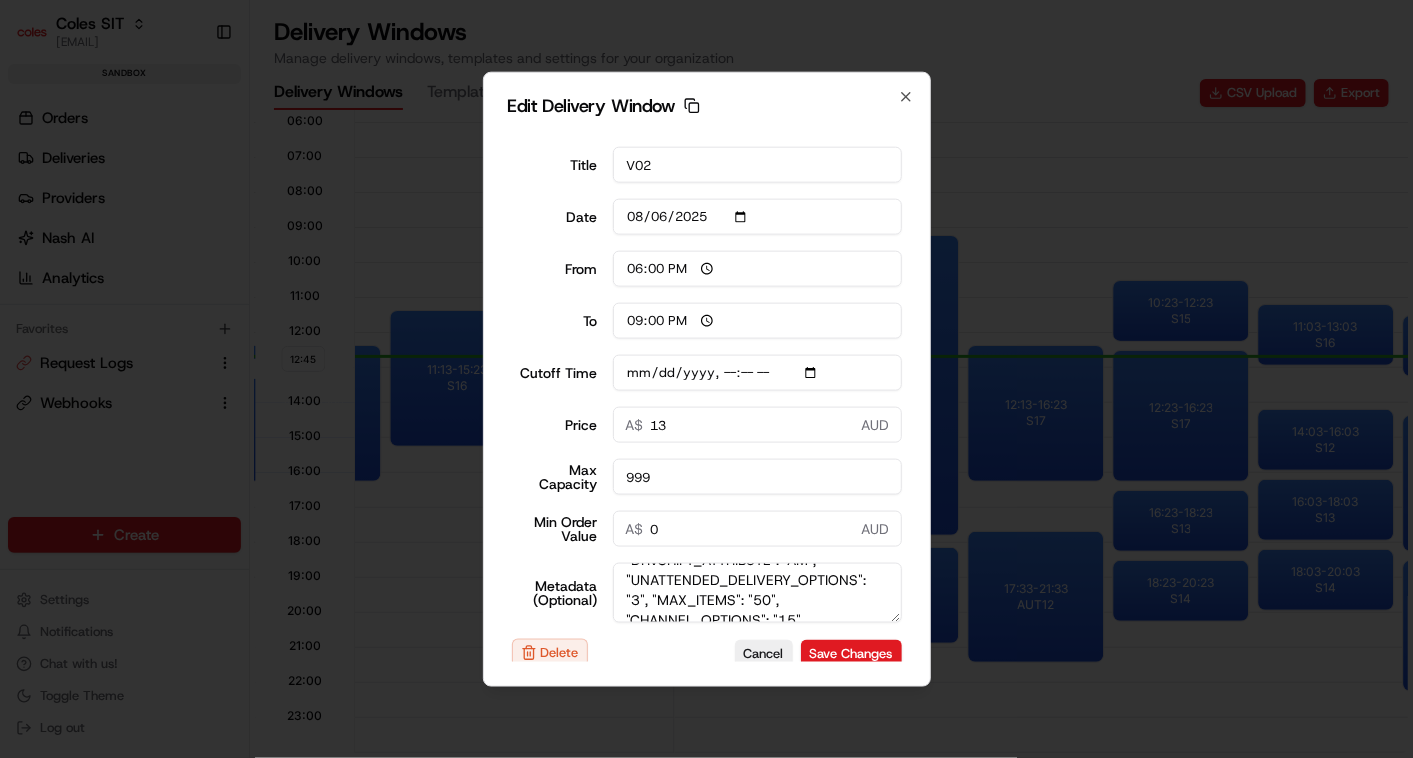 click on "{"SERVICE_TYPE": "HD", "WEB_CUTOFF_DATE": "6/08/2025 13:00", "SHIFT": "V02", "DELIVERY_RESTRICTION2": "DONUTS", "DELIVERY_RESTRICTION3": "TOBACCO", "DELIVERY_RESTRICTION8": "HotCrossBuns", "DELIVERY_RESTRICTION9": "LIQUOR", "DRVSHIFT_ATTRIBUTE": "AM", "UNATTENDED_DELIVERY_OPTIONS": "3", "MAX_ITEMS": "50", "CHANNEL_OPTIONS": "15", "DELIVERY_WINDOW_TYPE_OPTIONS": "Next Day", "zone_metadata": {"STATE": "SA", "SERVICE_TYPE": "HD", "SUB_SERVICE_TYPE": "HD", "ORS_ENABLED": "Y", "SEQUENCE": "1", "HD_PAYMENT_OPTIONS": "30", "DOOR_STEP_TIME": "480", "ORDERVALUE": "189", "ORDERWEIGHT": "43", "RESOURCE_MUST_HAVE": "Home Delivery", "HD_BAGGING_OPTIONS": "16", "ORDER_VOLUME": "1", "UD_DOOR_STEP_TIME": "509", "DELETE_FLAG": "0", "DELZONE_TYPE": "0", "ENABLE_OSP": "Disable", "HORIZON_DAYS": "0"}}" at bounding box center [757, 593] 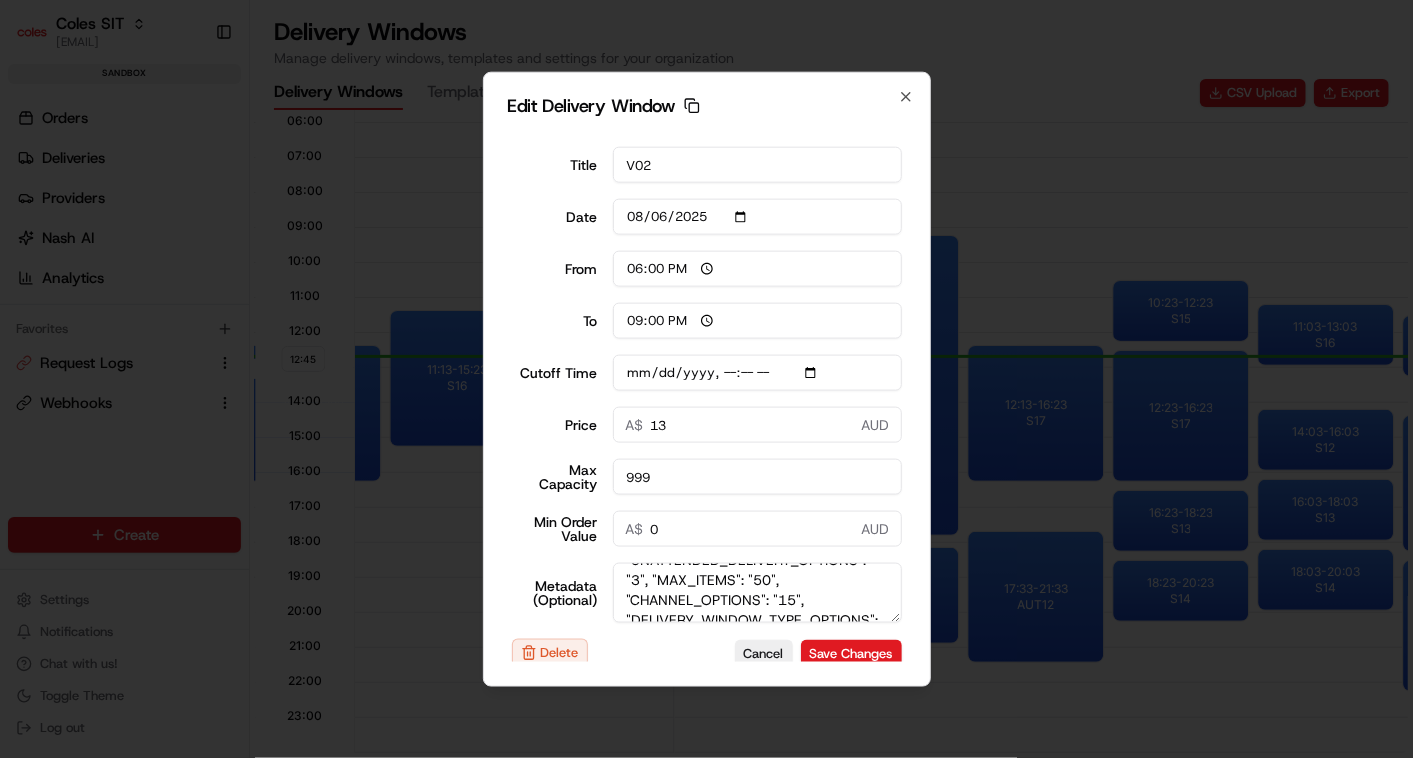 scroll, scrollTop: 168, scrollLeft: 0, axis: vertical 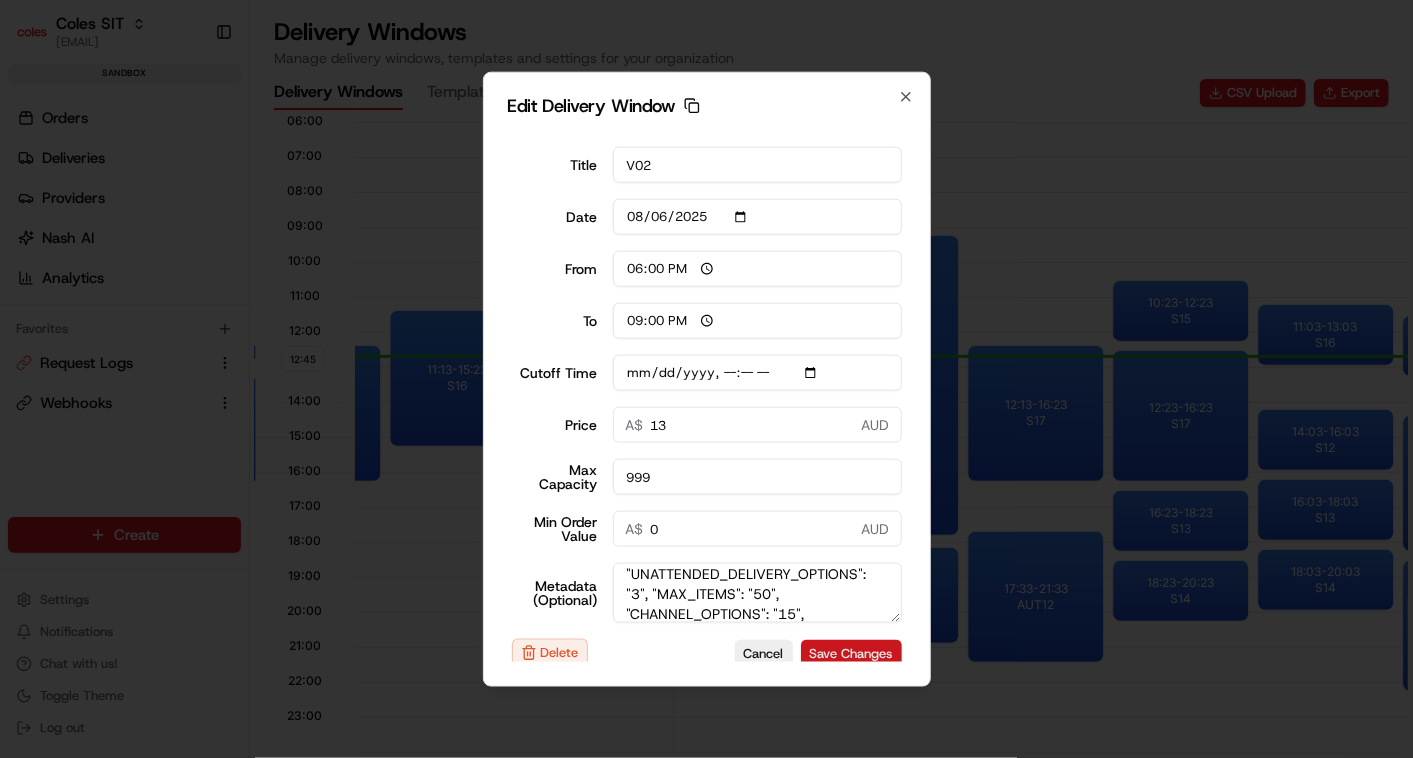type on "{"SERVICE_TYPE": "HD", "WEB_CUTOFF_DATE": "6/08/2025 13:00", "SHIFT": "V02", "DELIVERY_RESTRICTION2": "DONUTS", "DELIVERY_RESTRICTION3": "TOBACCO", "DELIVERY_RESTRICTION8": "HotCrossBuns",  "DRVSHIFT_ATTRIBUTE": "AM", "UNATTENDED_DELIVERY_OPTIONS": "3", "MAX_ITEMS": "50", "CHANNEL_OPTIONS": "15", "DELIVERY_WINDOW_TYPE_OPTIONS": "Next Day", "zone_metadata": {"STATE": "SA", "SERVICE_TYPE": "HD", "SUB_SERVICE_TYPE": "HD", "ORS_ENABLED": "Y", "SEQUENCE": "1", "HD_PAYMENT_OPTIONS": "30", "DOOR_STEP_TIME": "480", "ORDERVALUE": "189", "ORDERWEIGHT": "43", "RESOURCE_MUST_HAVE": "Home Delivery", "HD_BAGGING_OPTIONS": "16", "ORDER_VOLUME": "1", "UD_DOOR_STEP_TIME": "509", "DELETE_FLAG": "0", "DELZONE_TYPE": "0", "ENABLE_OSP": "Disable", "HORIZON_DAYS": "0"}}" 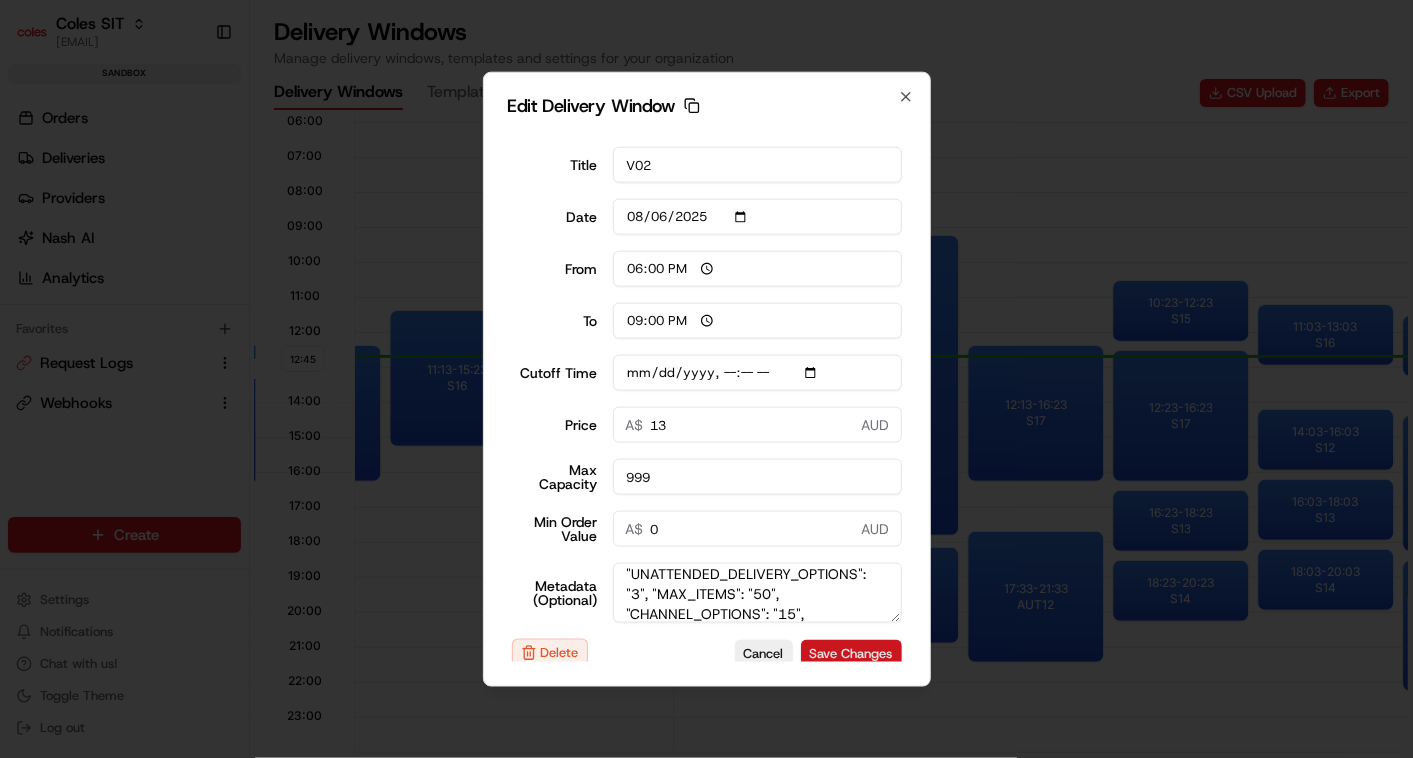 click on "Save Changes" at bounding box center [851, 653] 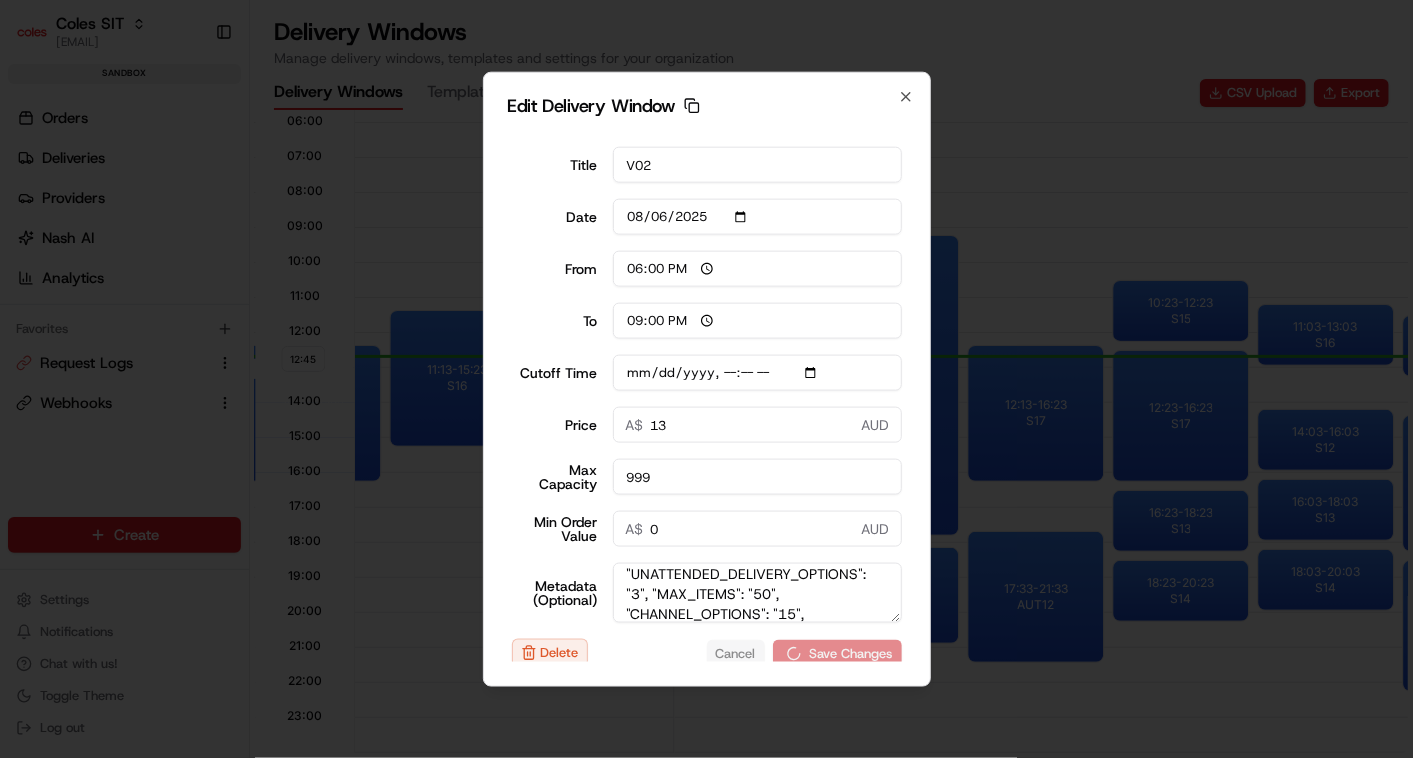 type on "2025-08-06T13:10" 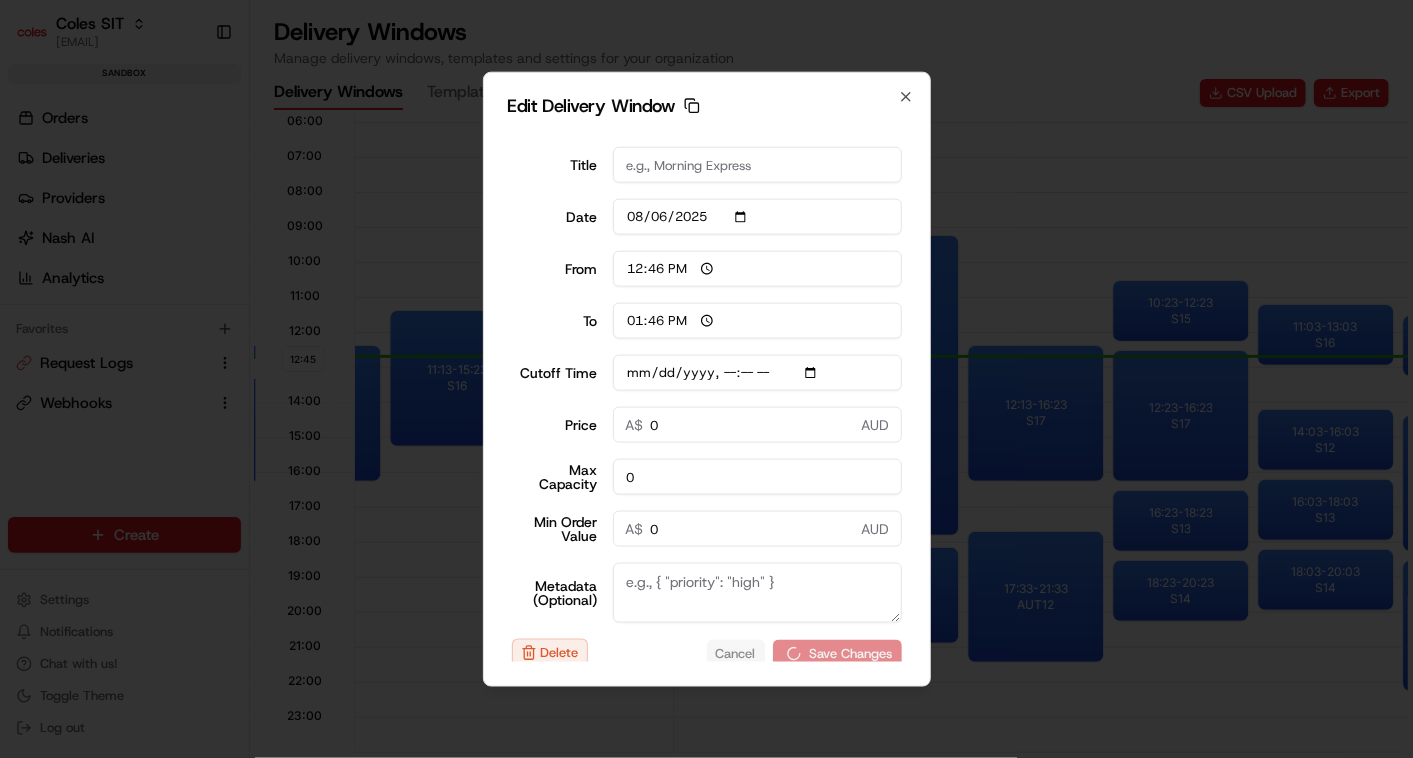 scroll, scrollTop: 0, scrollLeft: 0, axis: both 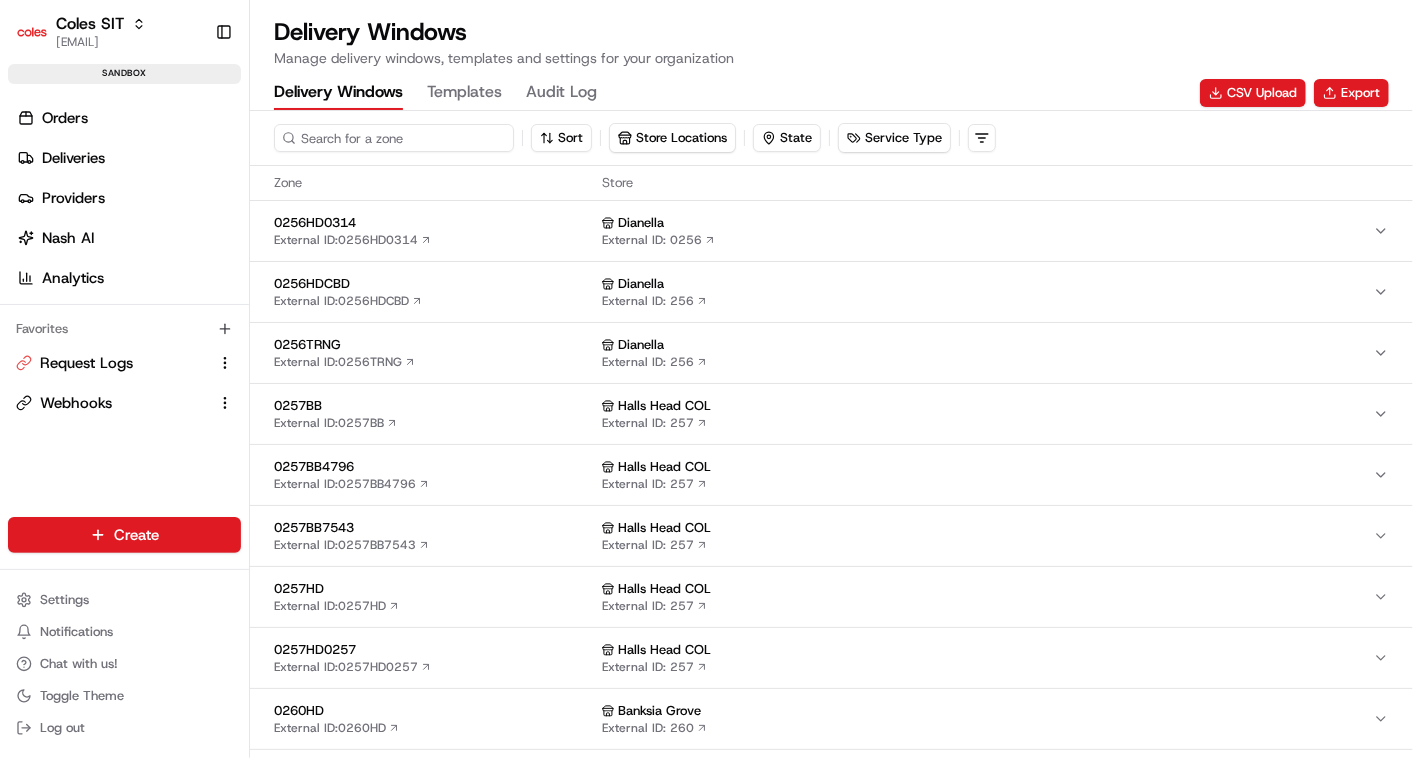 click at bounding box center [394, 138] 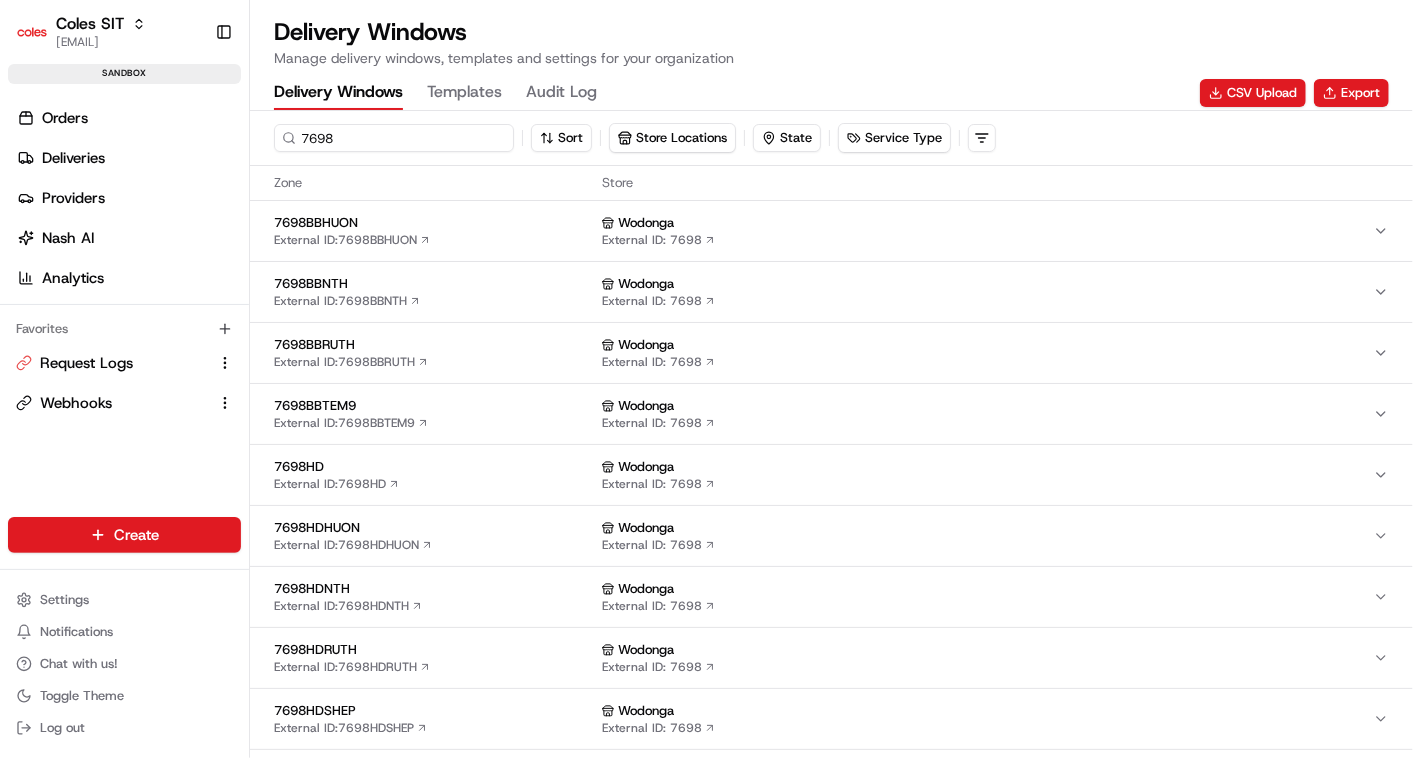 type on "7698" 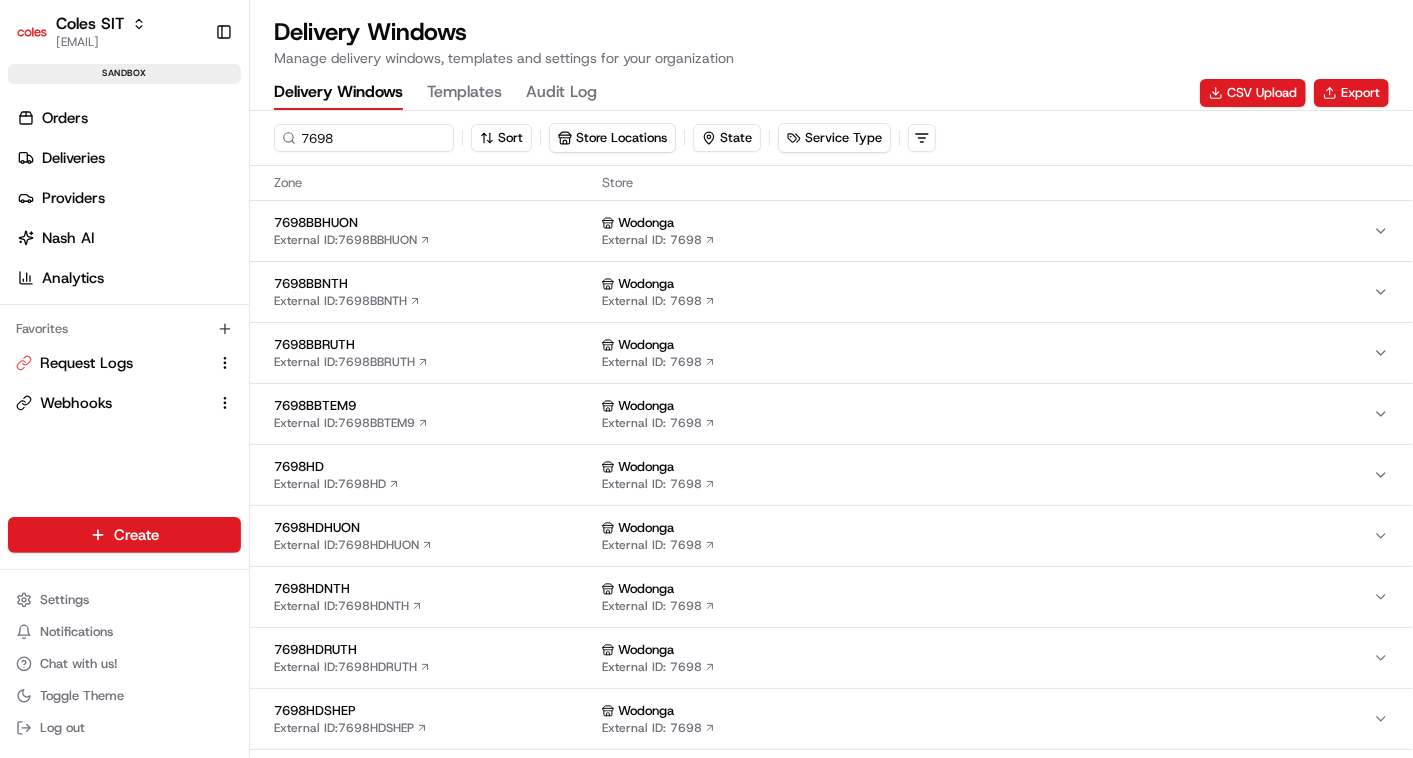click on "7698HD External ID:  7698HD" at bounding box center (434, 475) 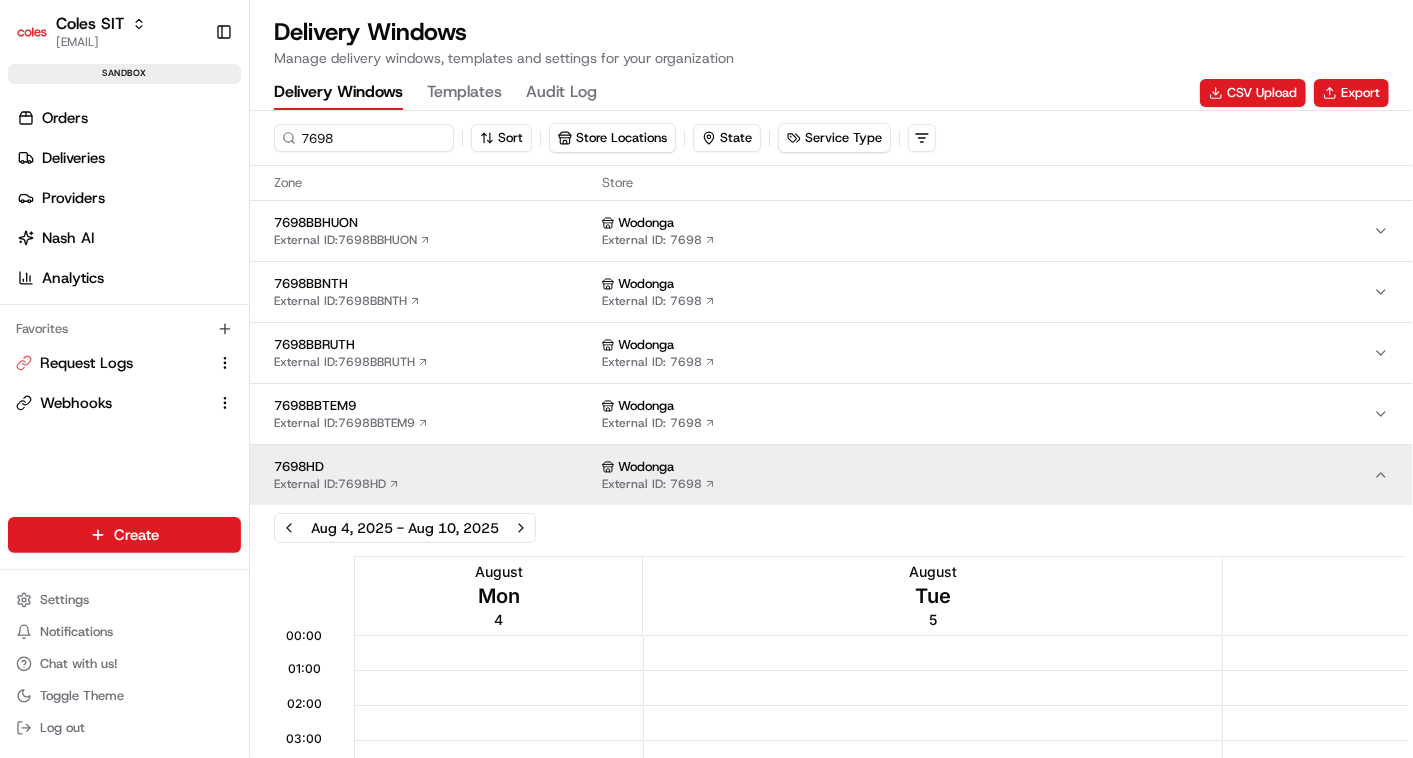scroll, scrollTop: 0, scrollLeft: 0, axis: both 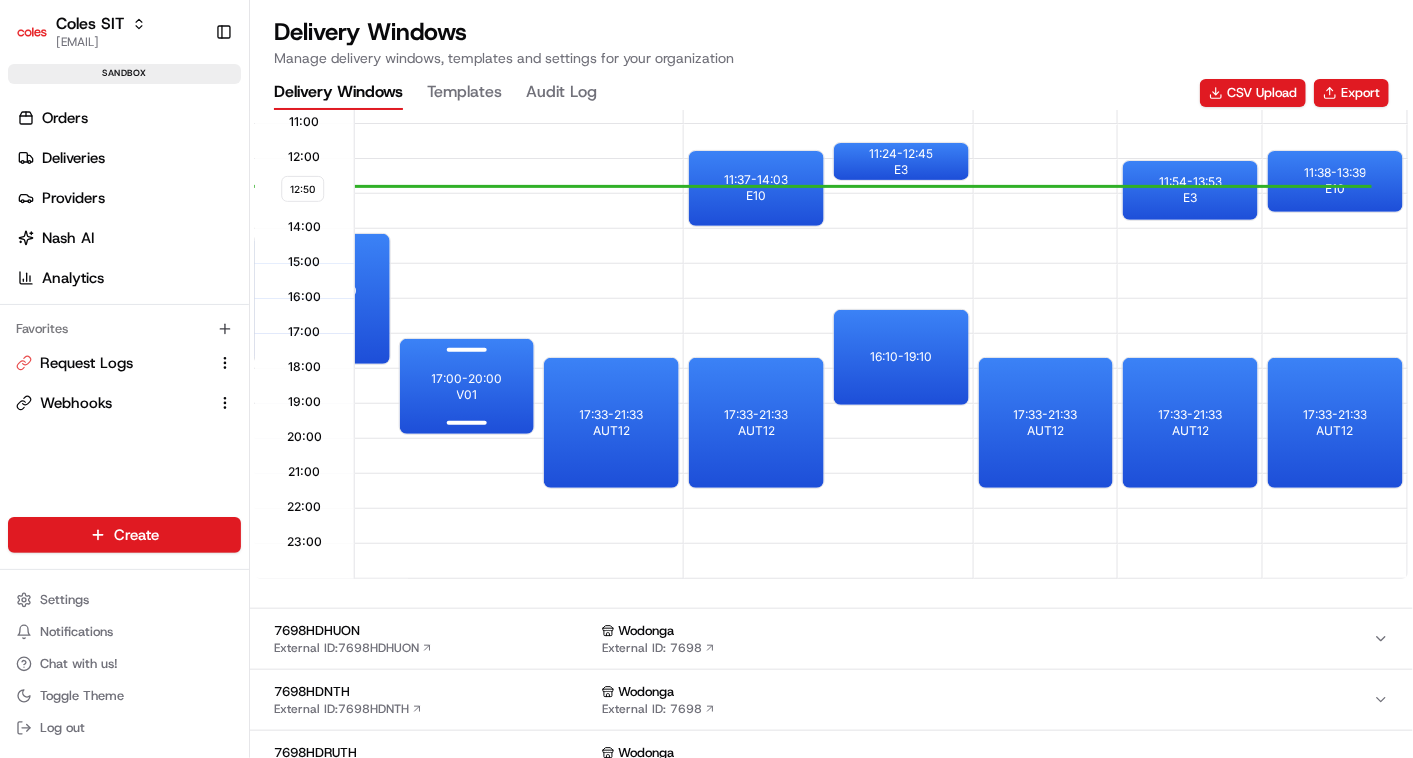 click on "[TIME]  -  [TIME]" at bounding box center [467, 379] 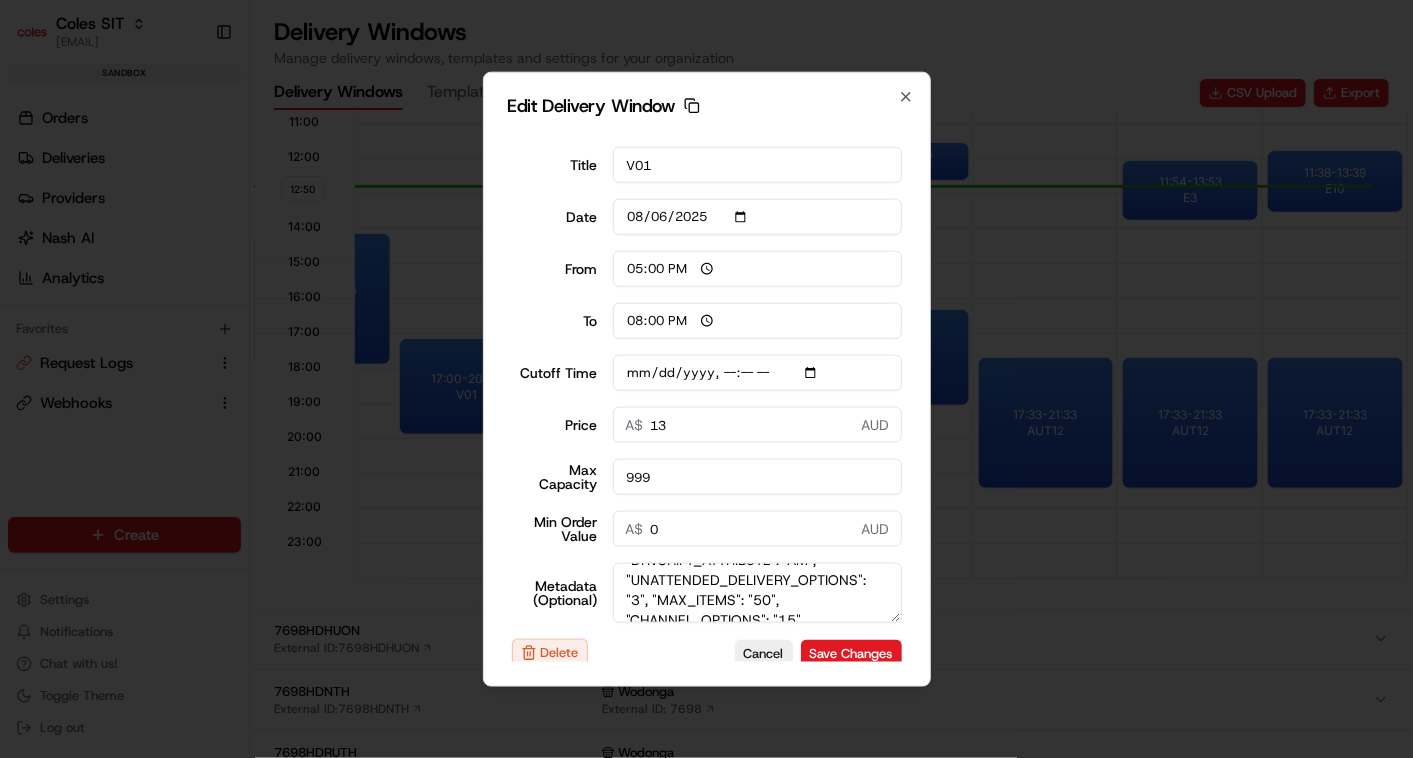 scroll, scrollTop: 177, scrollLeft: 0, axis: vertical 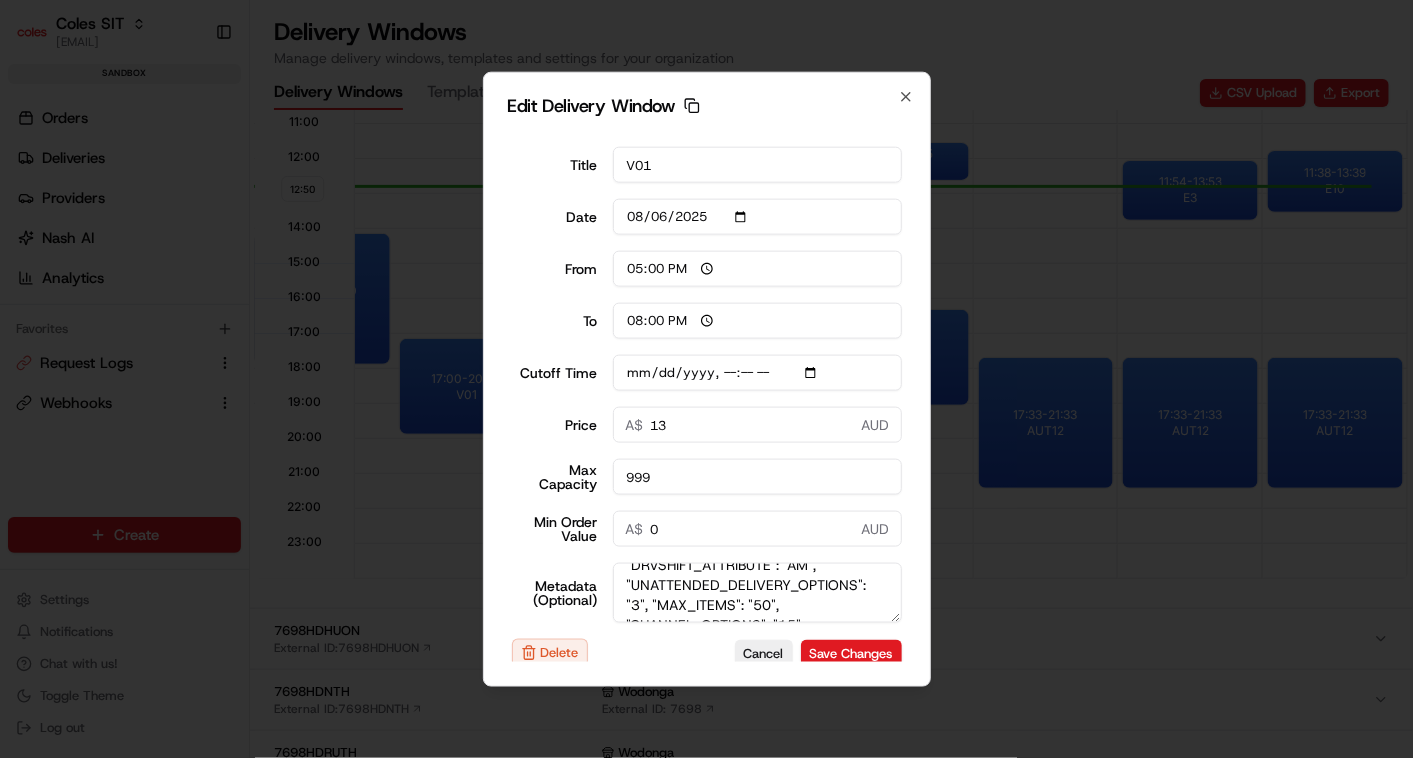 click on "{"SERVICE_TYPE": "HD", "WEB_CUTOFF_DATE": "[DATE] [TIME]", "SHIFT": "V01", "DELIVERY_RESTRICTION2": "DONUTS", "DELIVERY_RESTRICTION3": "TOBACCO", "DELIVERY_RESTRICTION8": "HotCrossBuns", "DELIVERY_RESTRICTION9": "LIQUOR", "DRVSHIFT_ATTRIBUTE": "AM", "UNATTENDED_DELIVERY_OPTIONS": "3", "MAX_ITEMS": "50", "CHANNEL_OPTIONS": "15", "DELIVERY_WINDOW_TYPE_OPTIONS": "Next Day", "zone_metadata": {"STATE": "[STATE]", "SERVICE_TYPE": "HD", "SUB_SERVICE_TYPE": "HD", "ORS_ENABLED": "Y", "SEQUENCE": "1", "HD_PAYMENT_OPTIONS": "30", "DOOR_STEP_TIME": "480", "ORDERVALUE": "189", "ORDERWEIGHT": "26", "RESOURCE_MUST_HAVE": "Home Delivery", "HD_BAGGING_OPTIONS": "16", "ORDER_VOLUME": "1", "UD_DOOR_STEP_TIME": "500", "DELETE_FLAG": "0", "DELZONE_TYPE": "0", "ENABLE_OSP": "Disable", "HORIZON_DAYS": "0"}}" at bounding box center [757, 593] 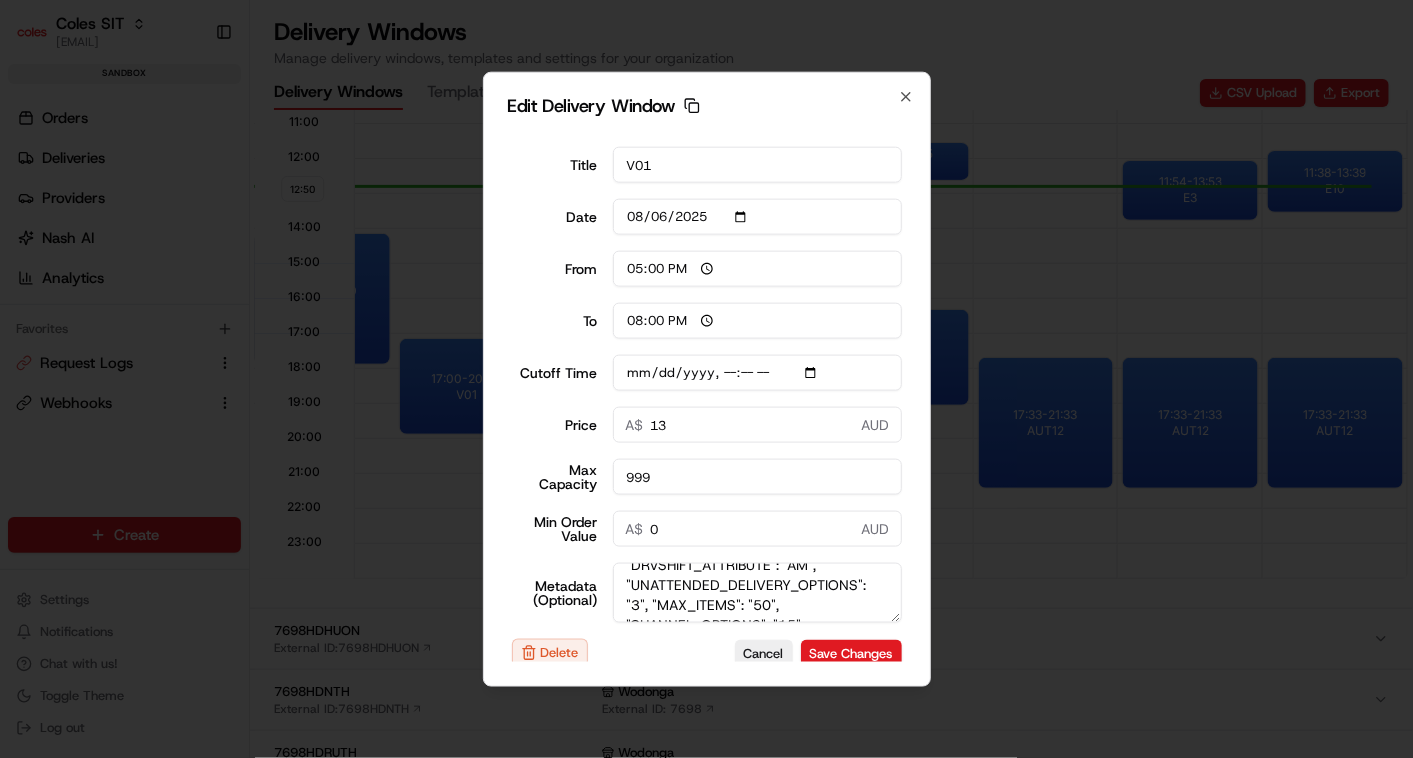 click on "{"SERVICE_TYPE": "HD", "WEB_CUTOFF_DATE": "[DATE] [TIME]", "SHIFT": "V01", "DELIVERY_RESTRICTION2": "DONUTS", "DELIVERY_RESTRICTION3": "TOBACCO", "DELIVERY_RESTRICTION8": "HotCrossBuns", "DELIVERY_RESTRICTION9": "LIQUOR", "DRVSHIFT_ATTRIBUTE": "AM", "UNATTENDED_DELIVERY_OPTIONS": "3", "MAX_ITEMS": "50", "CHANNEL_OPTIONS": "15", "DELIVERY_WINDOW_TYPE_OPTIONS": "Next Day", "zone_metadata": {"STATE": "[STATE]", "SERVICE_TYPE": "HD", "SUB_SERVICE_TYPE": "HD", "ORS_ENABLED": "Y", "SEQUENCE": "1", "HD_PAYMENT_OPTIONS": "30", "DOOR_STEP_TIME": "480", "ORDERVALUE": "189", "ORDERWEIGHT": "26", "RESOURCE_MUST_HAVE": "Home Delivery", "HD_BAGGING_OPTIONS": "16", "ORDER_VOLUME": "1", "UD_DOOR_STEP_TIME": "500", "DELETE_FLAG": "0", "DELZONE_TYPE": "0", "ENABLE_OSP": "Disable", "HORIZON_DAYS": "0"}}" at bounding box center (757, 593) 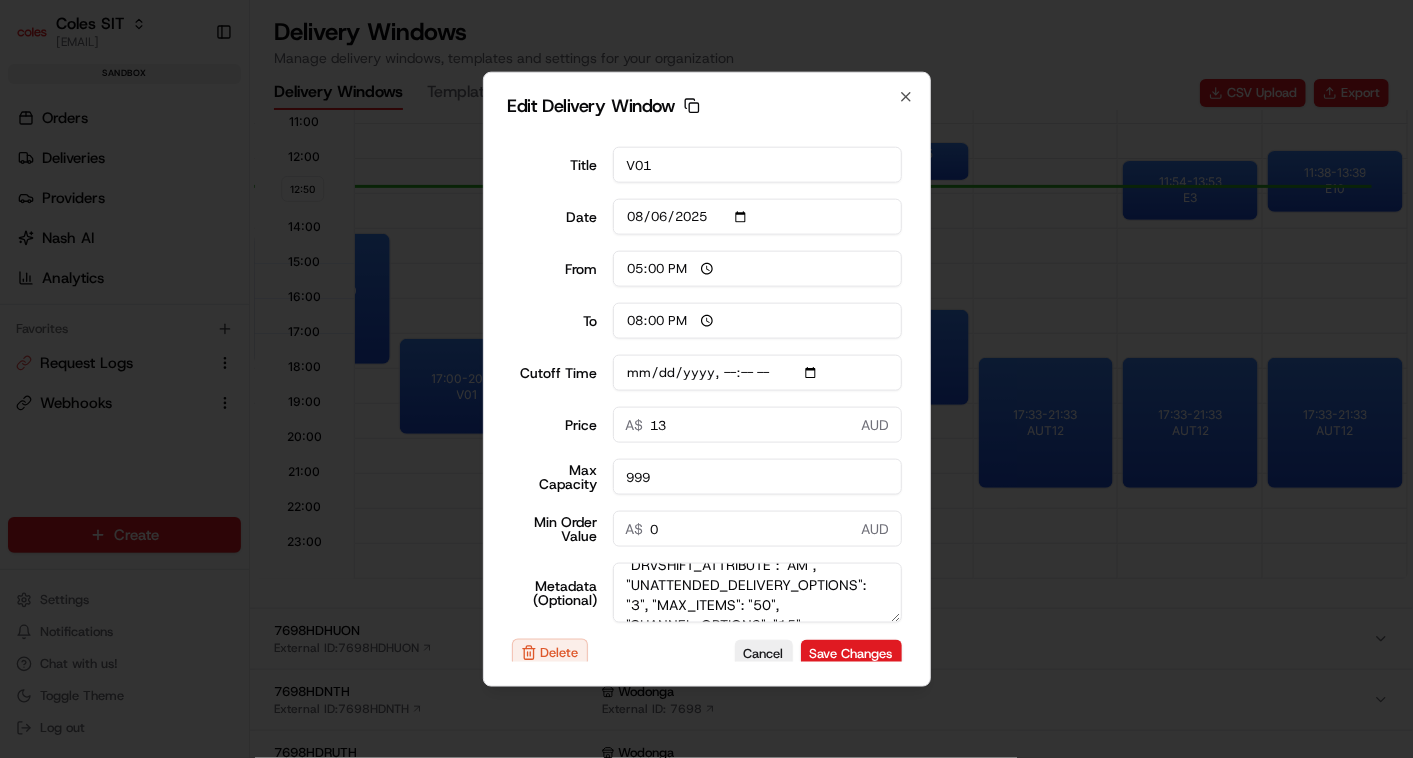 type on "[DATETIME]" 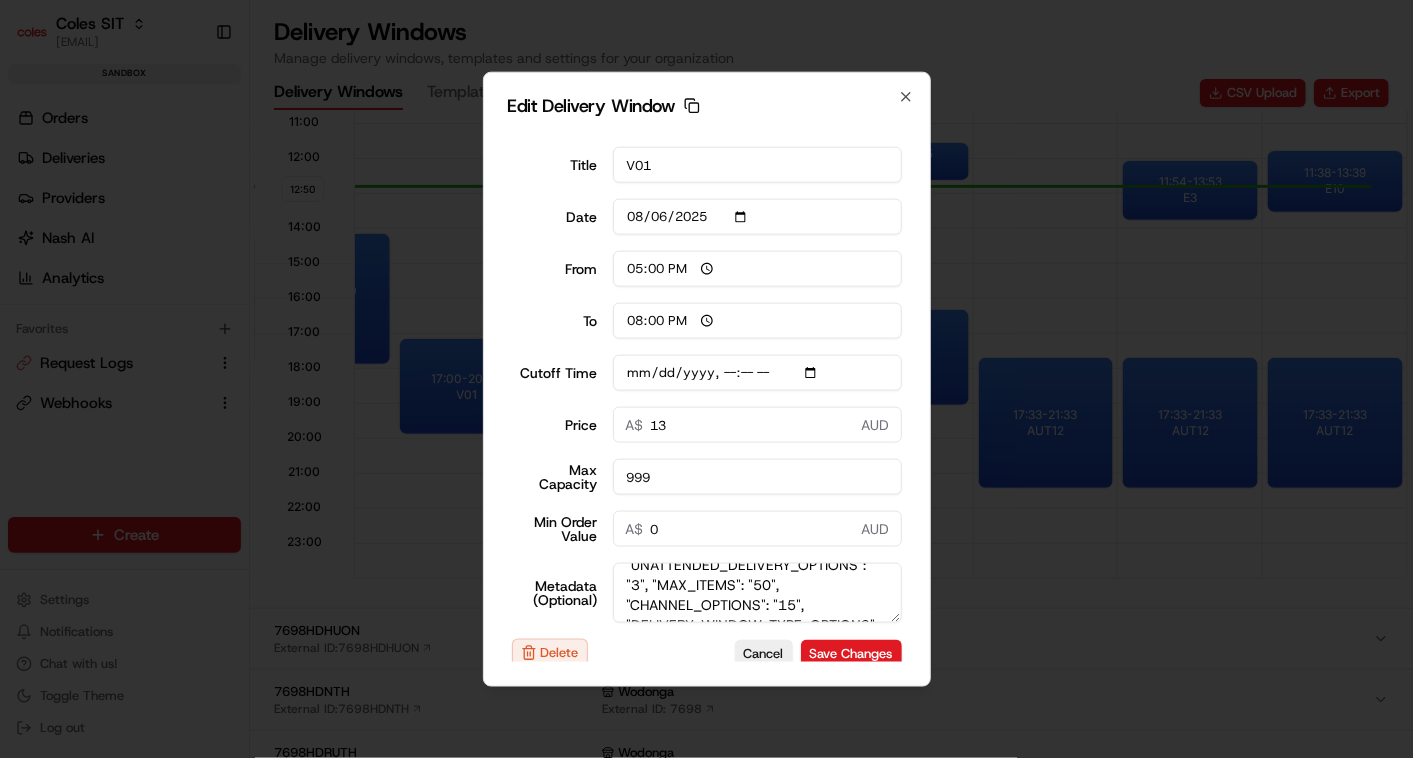 scroll, scrollTop: 168, scrollLeft: 0, axis: vertical 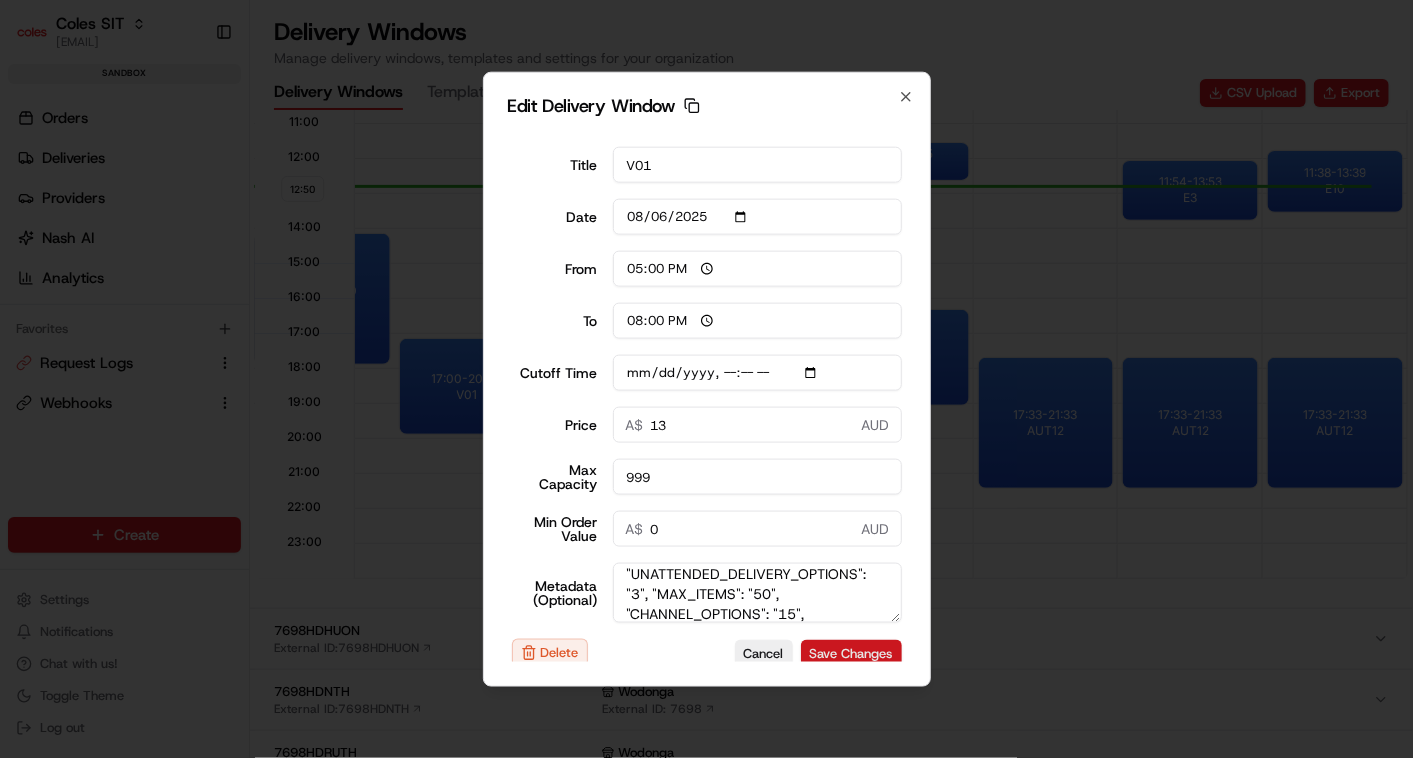 type on "{"SERVICE_TYPE": "HD", "WEB_CUTOFF_DATE": "[DATE] [TIME]", "SHIFT": "V01", "DELIVERY_RESTRICTION2": "DONUTS", "DELIVERY_RESTRICTION3": "TOBACCO", "DELIVERY_RESTRICTION8": "HotCrossBuns",  "DRVSHIFT_ATTRIBUTE": "AM", "UNATTENDED_DELIVERY_OPTIONS": "3", "MAX_ITEMS": "50", "CHANNEL_OPTIONS": "15", "DELIVERY_WINDOW_TYPE_OPTIONS": "Next Day", "zone_metadata": {"STATE": "[STATE]", "SERVICE_TYPE": "HD", "SUB_SERVICE_TYPE": "HD", "ORS_ENABLED": "Y", "SEQUENCE": "1", "HD_PAYMENT_OPTIONS": "30", "DOOR_STEP_TIME": "480", "ORDERVALUE": "189", "ORDERWEIGHT": "26", "RESOURCE_MUST_HAVE": "Home Delivery", "HD_BAGGING_OPTIONS": "16", "ORDER_VOLUME": "1", "UD_DOOR_STEP_TIME": "500", "DELETE_FLAG": "0", "DELZONE_TYPE": "0", "ENABLE_OSP": "Disable", "HORIZON_DAYS": "0"}}" 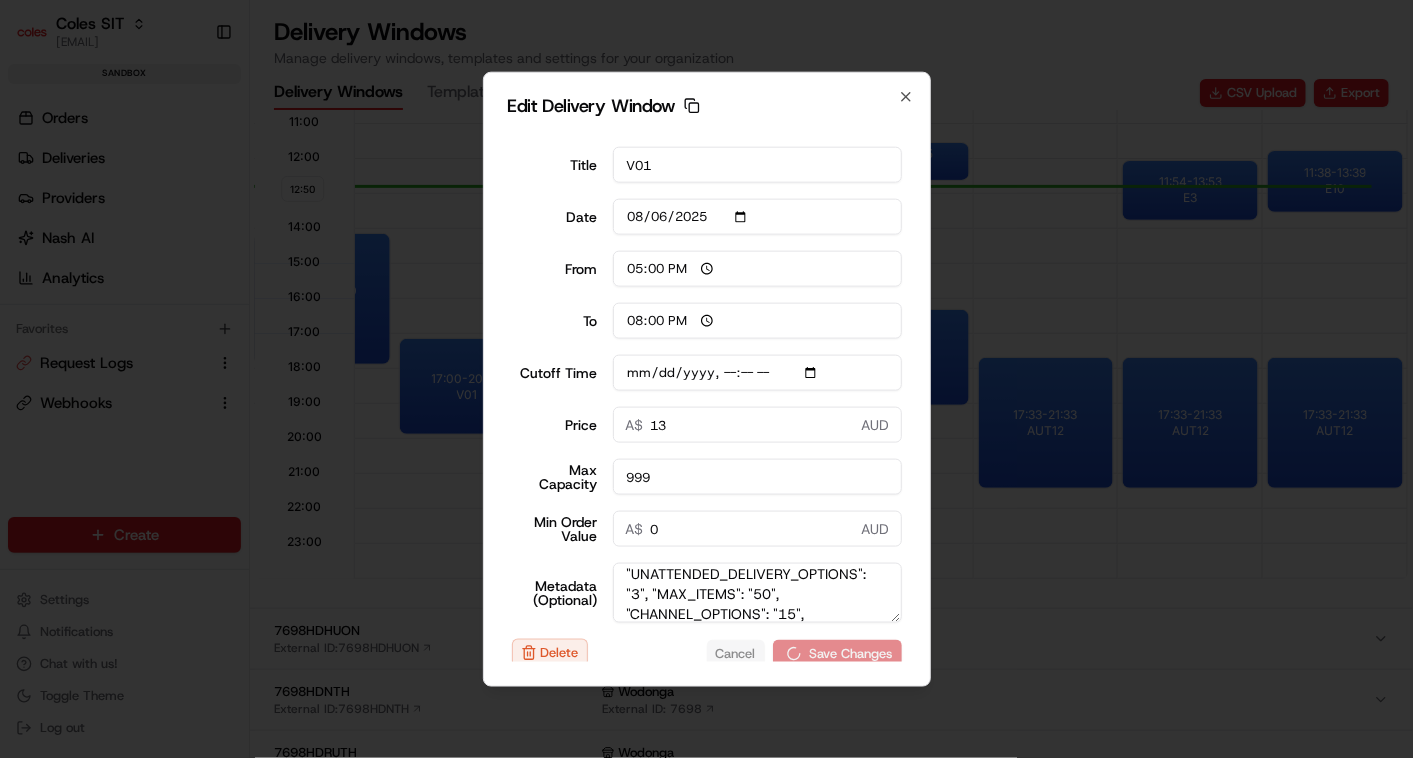 type on "[DATETIME]" 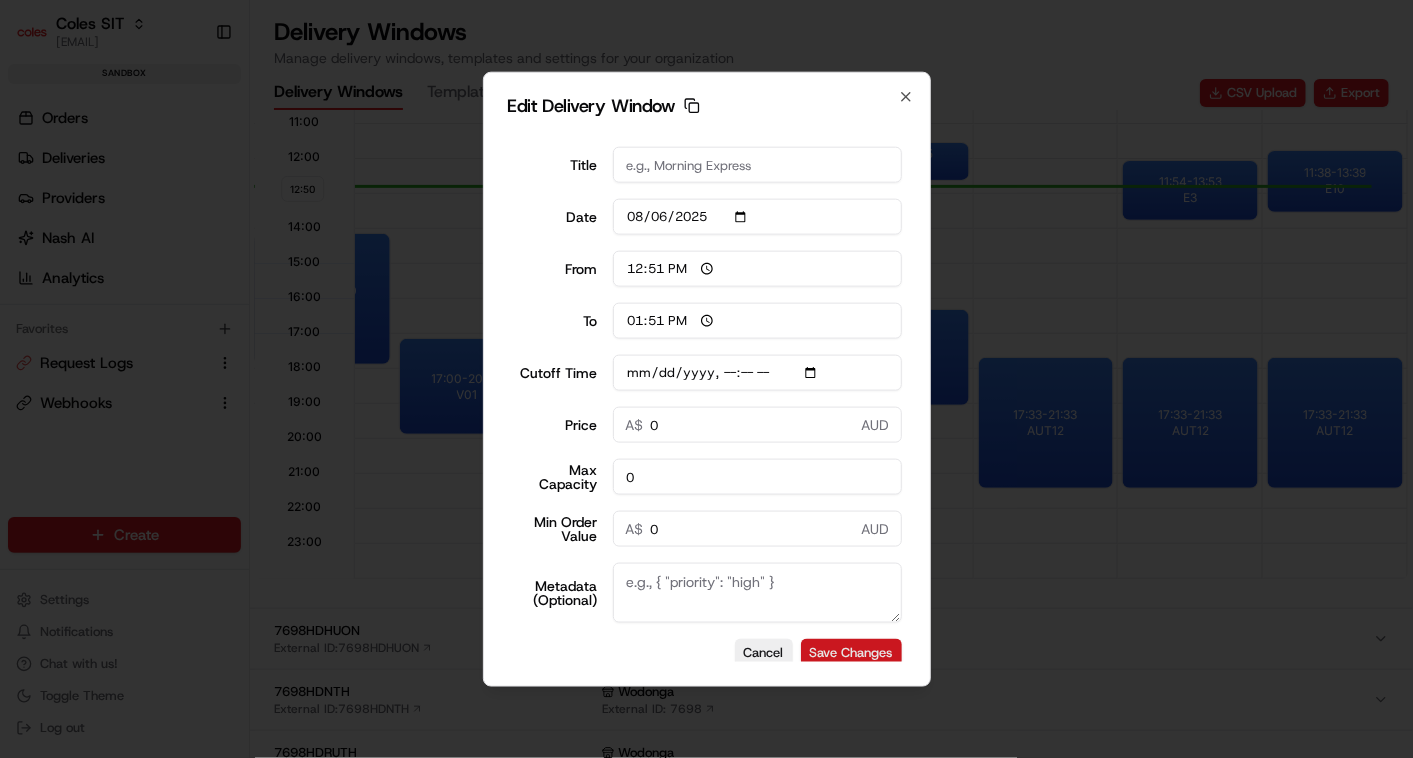 scroll, scrollTop: 0, scrollLeft: 0, axis: both 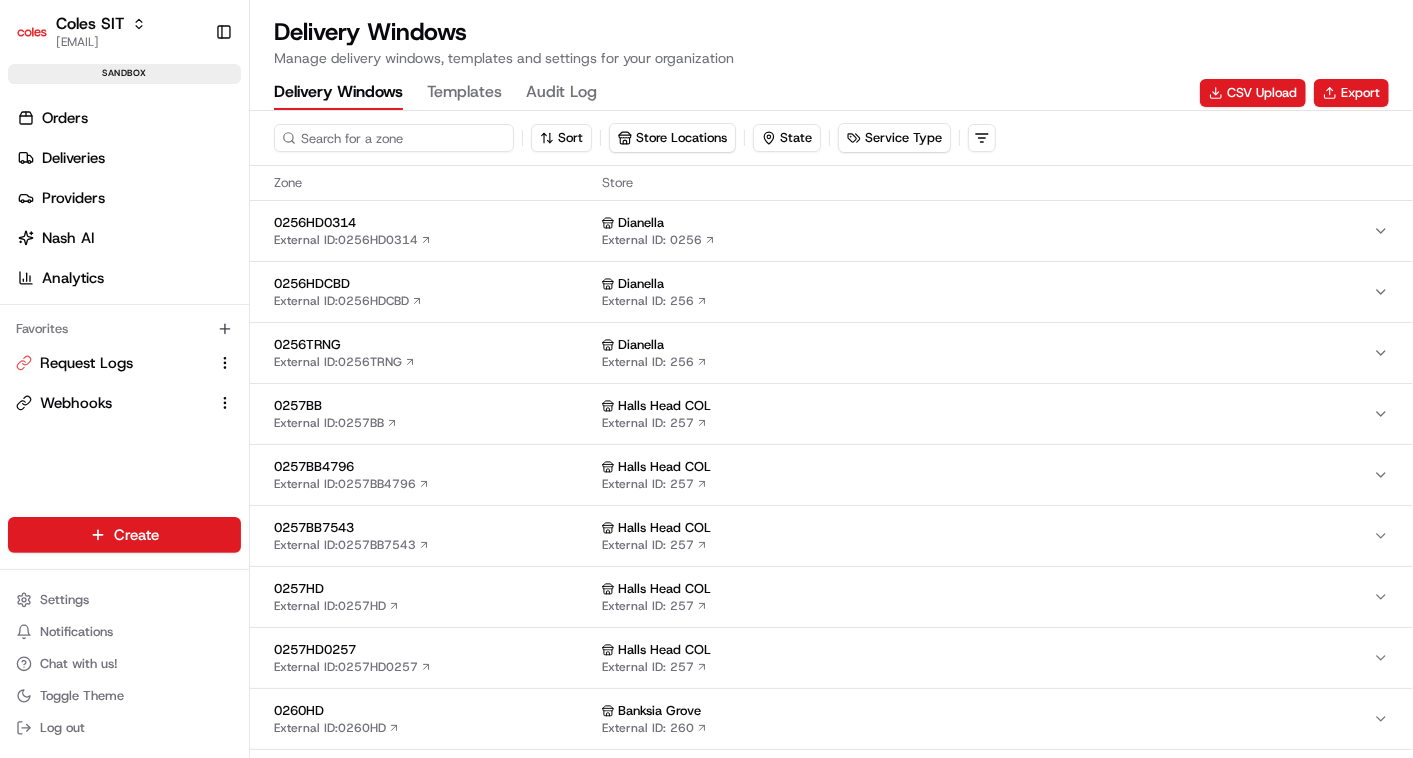 click at bounding box center [394, 138] 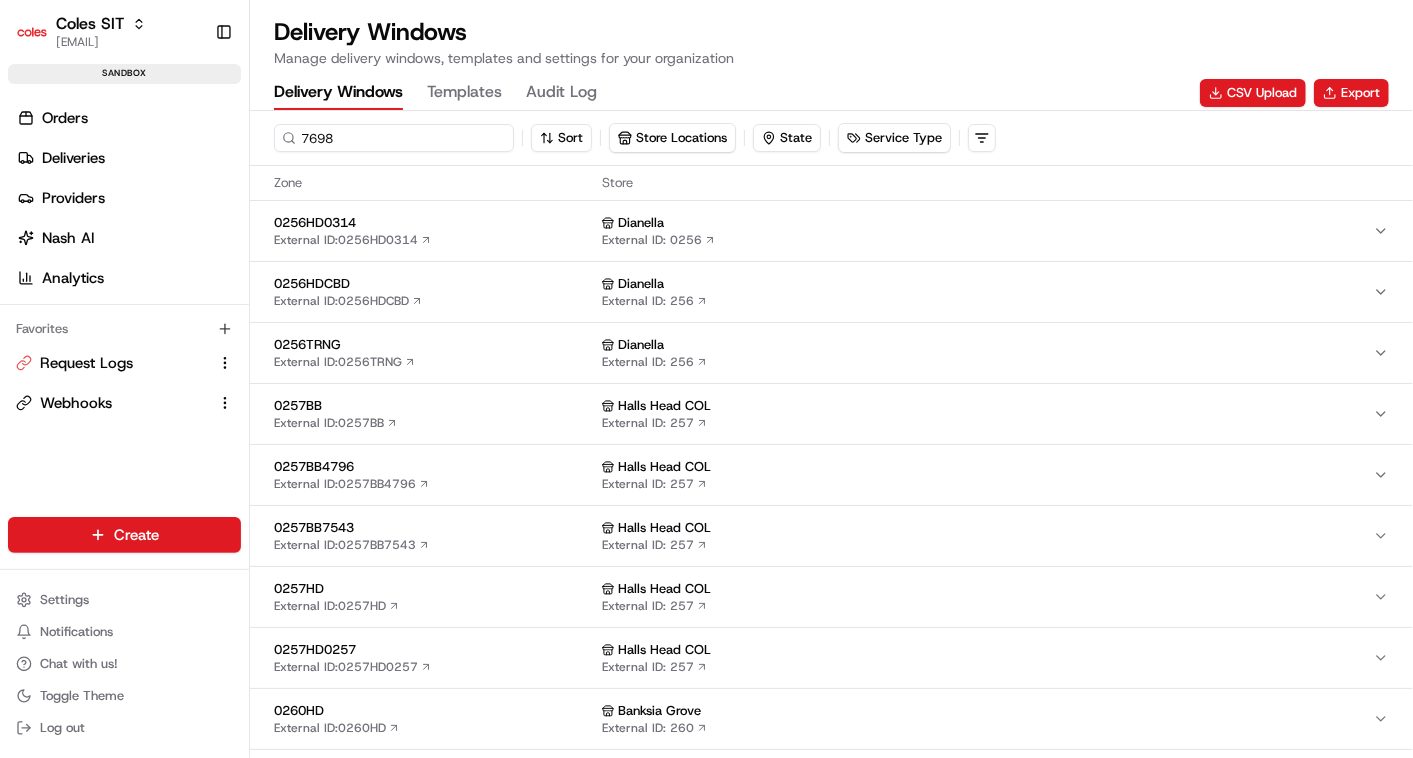 type on "7698" 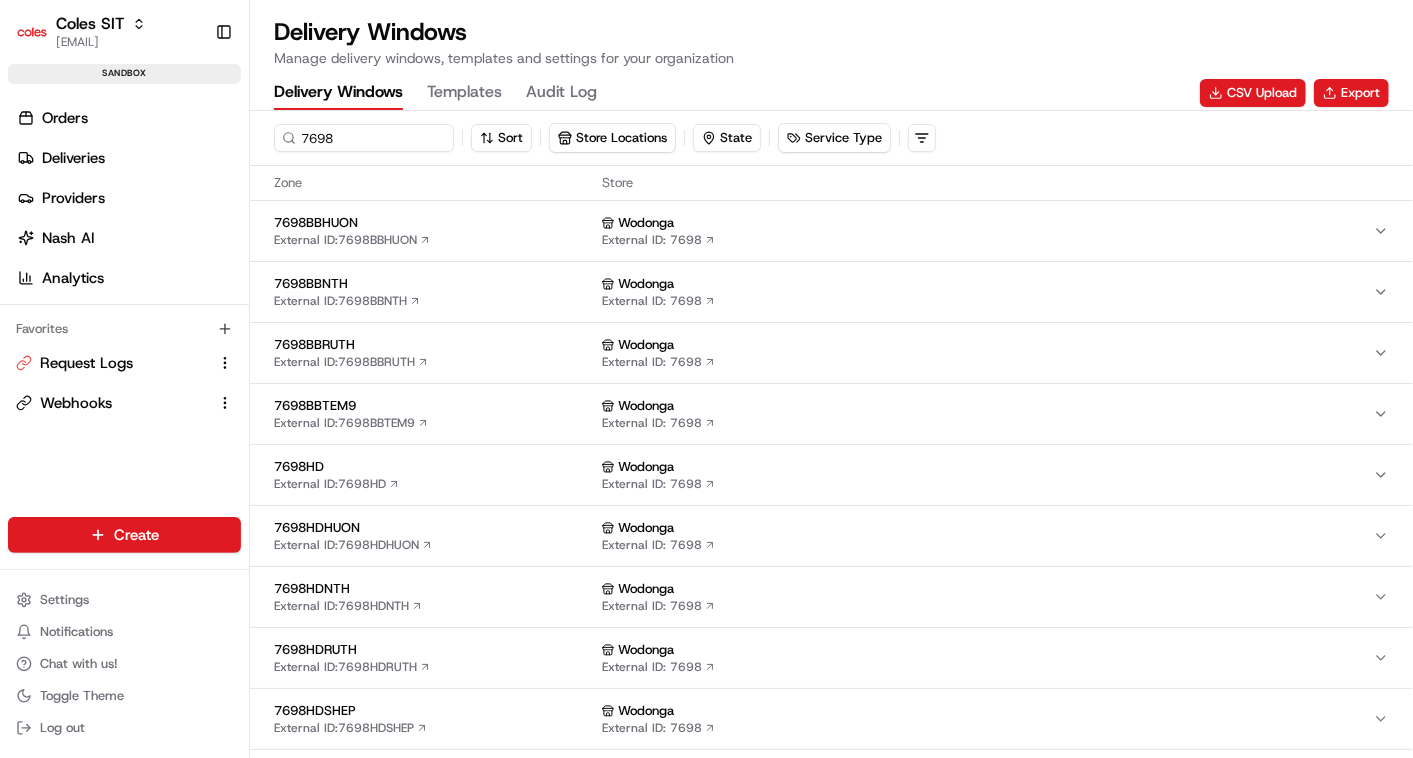 click on "Wodonga External ID:   7698" at bounding box center (987, 475) 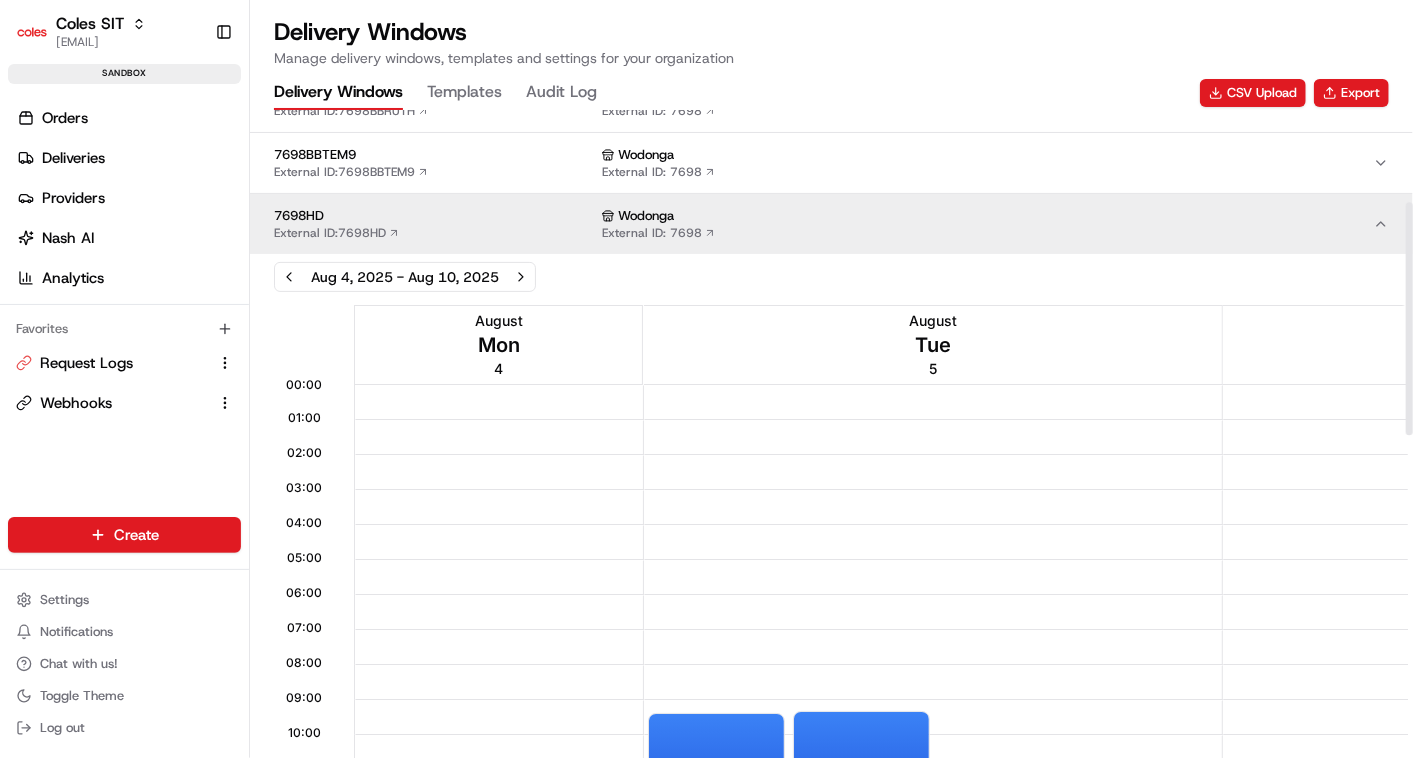 scroll, scrollTop: 253, scrollLeft: 0, axis: vertical 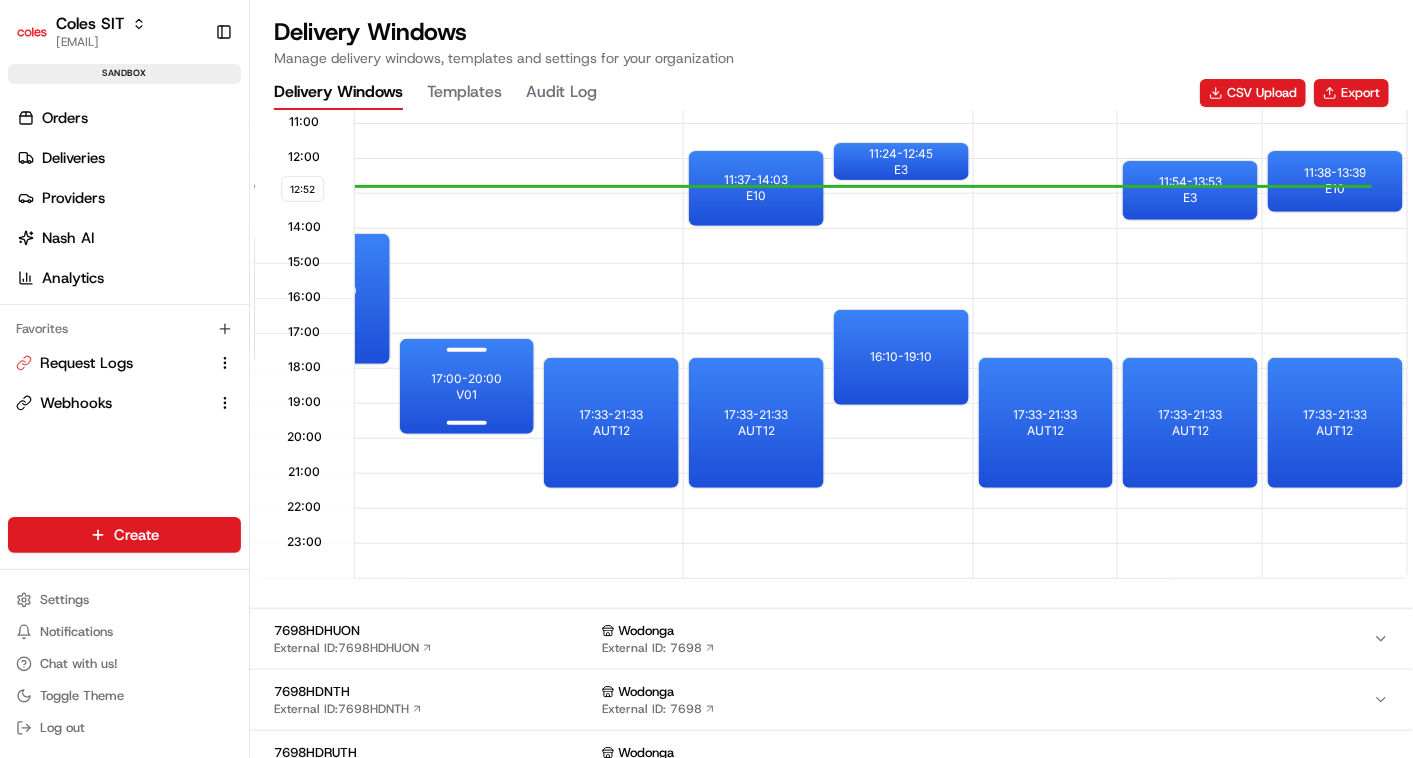click on "17:00  -  20:00" at bounding box center (467, 379) 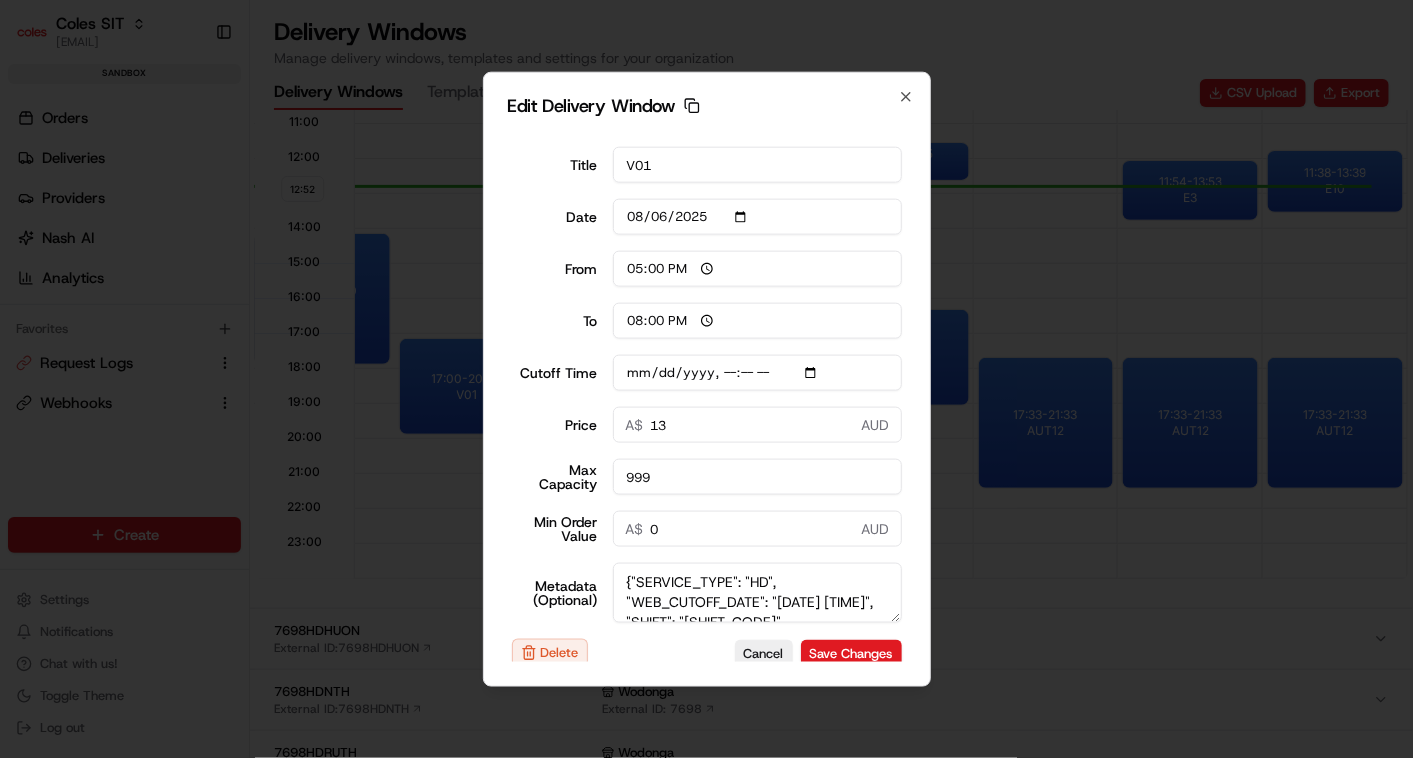 scroll, scrollTop: 22, scrollLeft: 0, axis: vertical 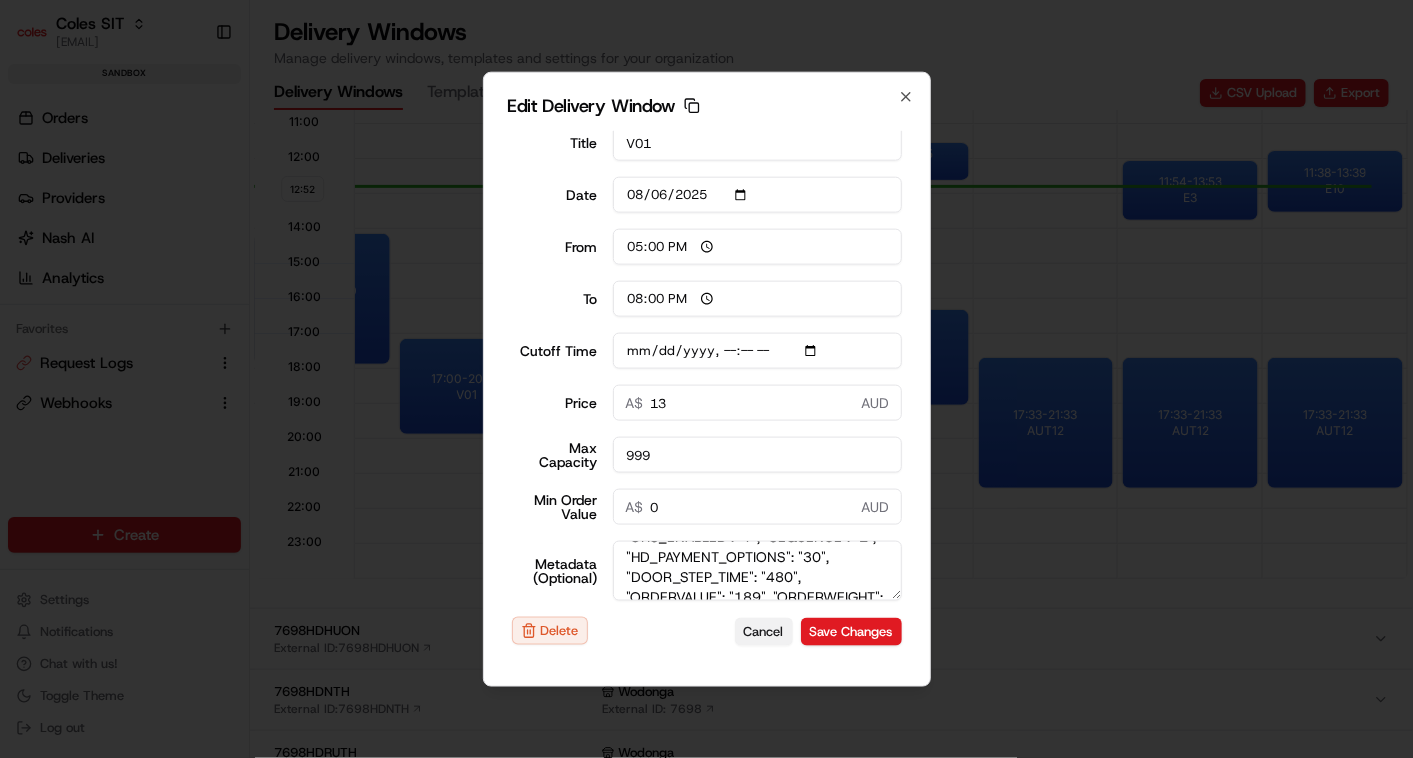 click on "Cancel" at bounding box center (764, 631) 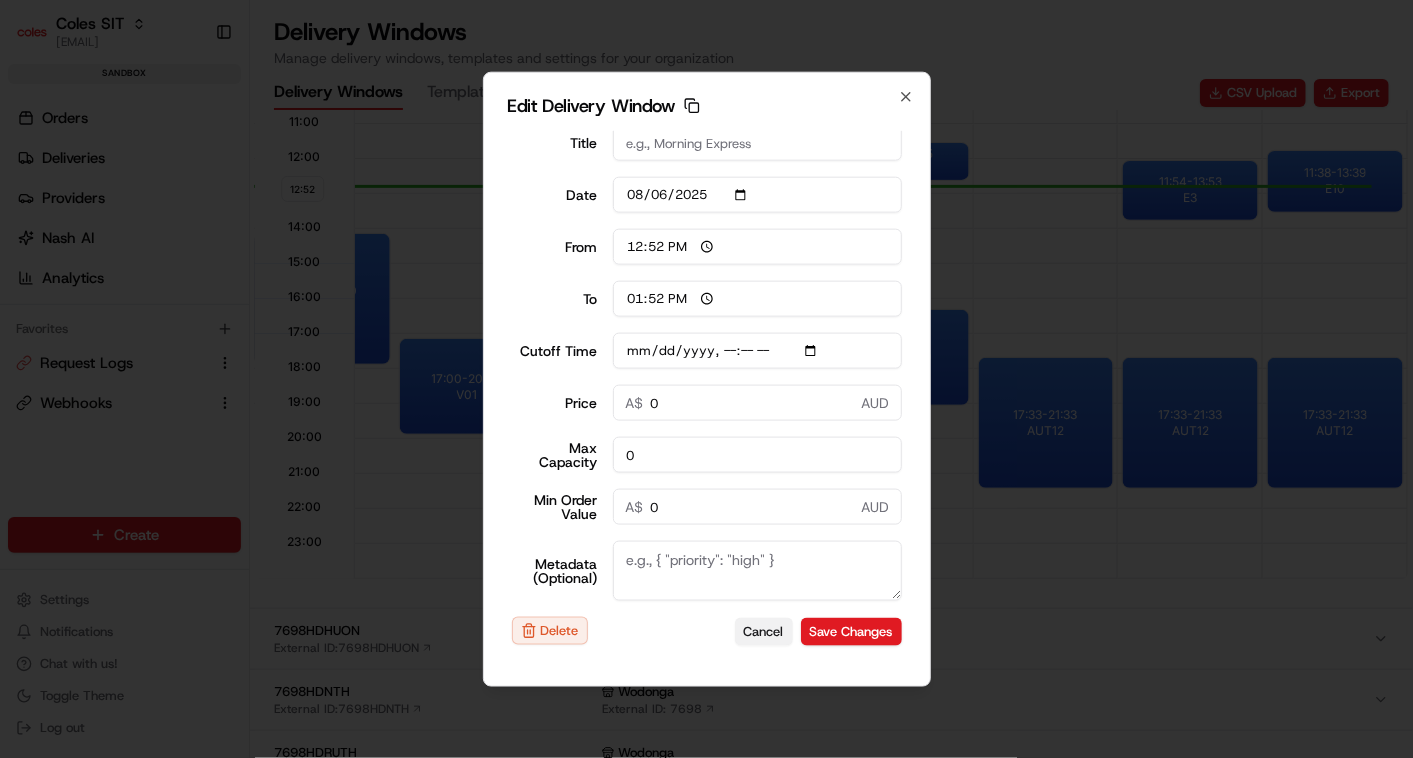 scroll, scrollTop: 21, scrollLeft: 0, axis: vertical 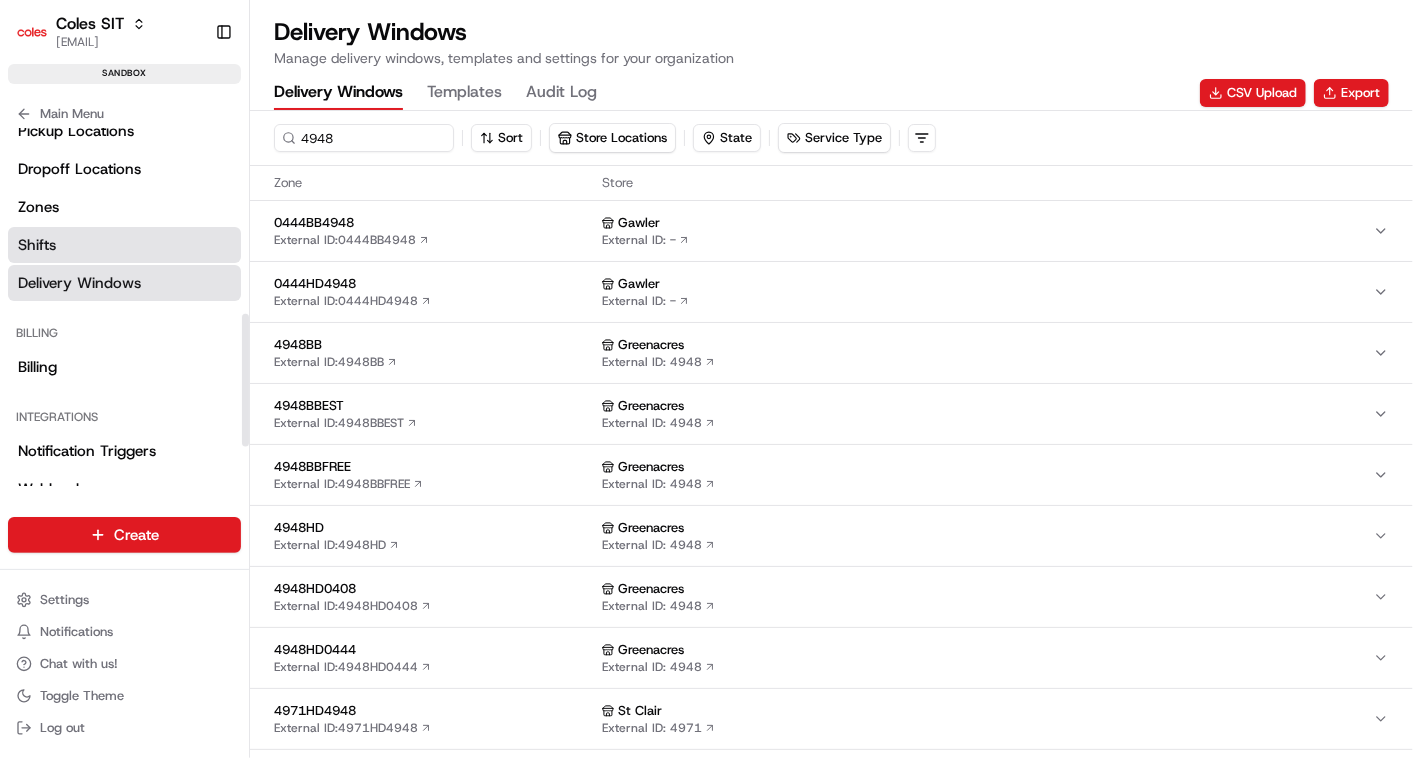click on "Shifts" at bounding box center (124, 245) 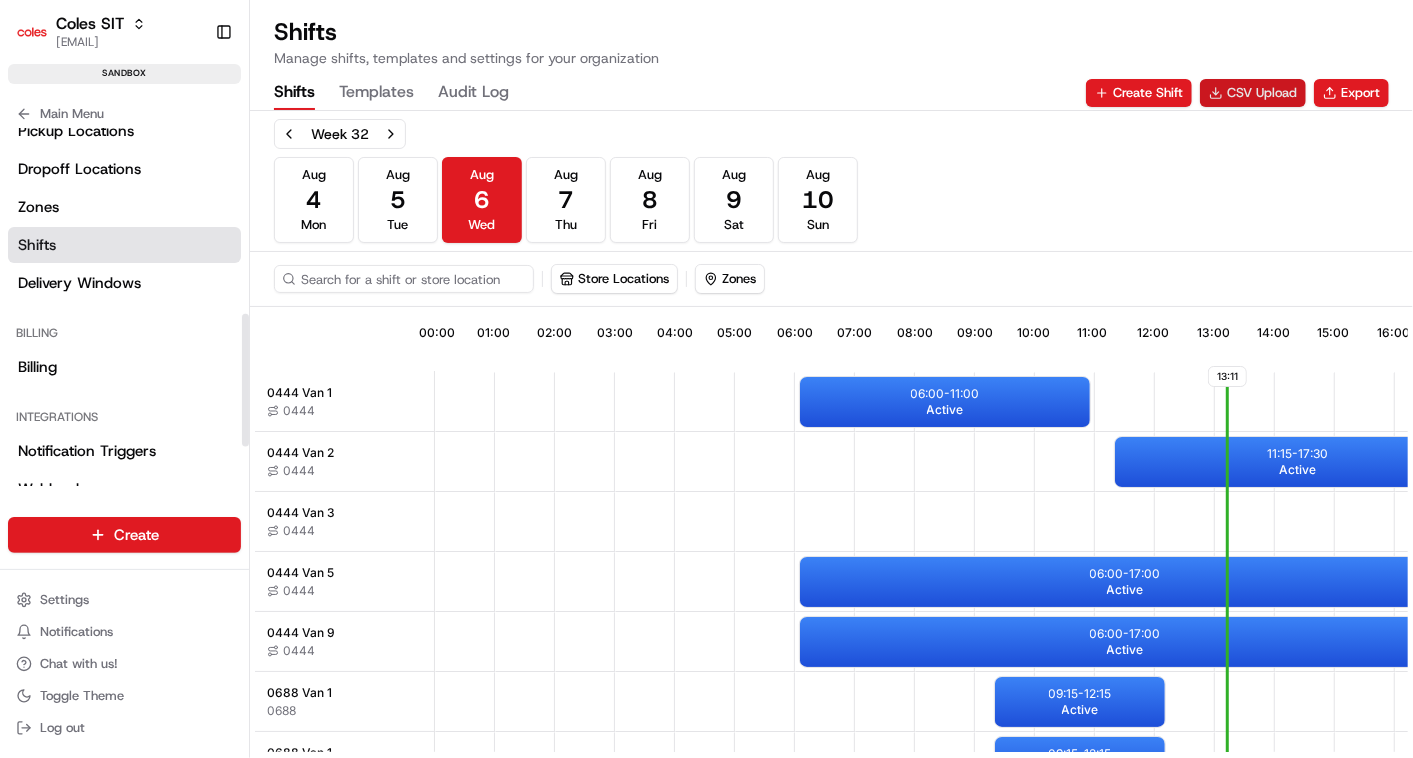 click on "CSV Upload" at bounding box center [1253, 93] 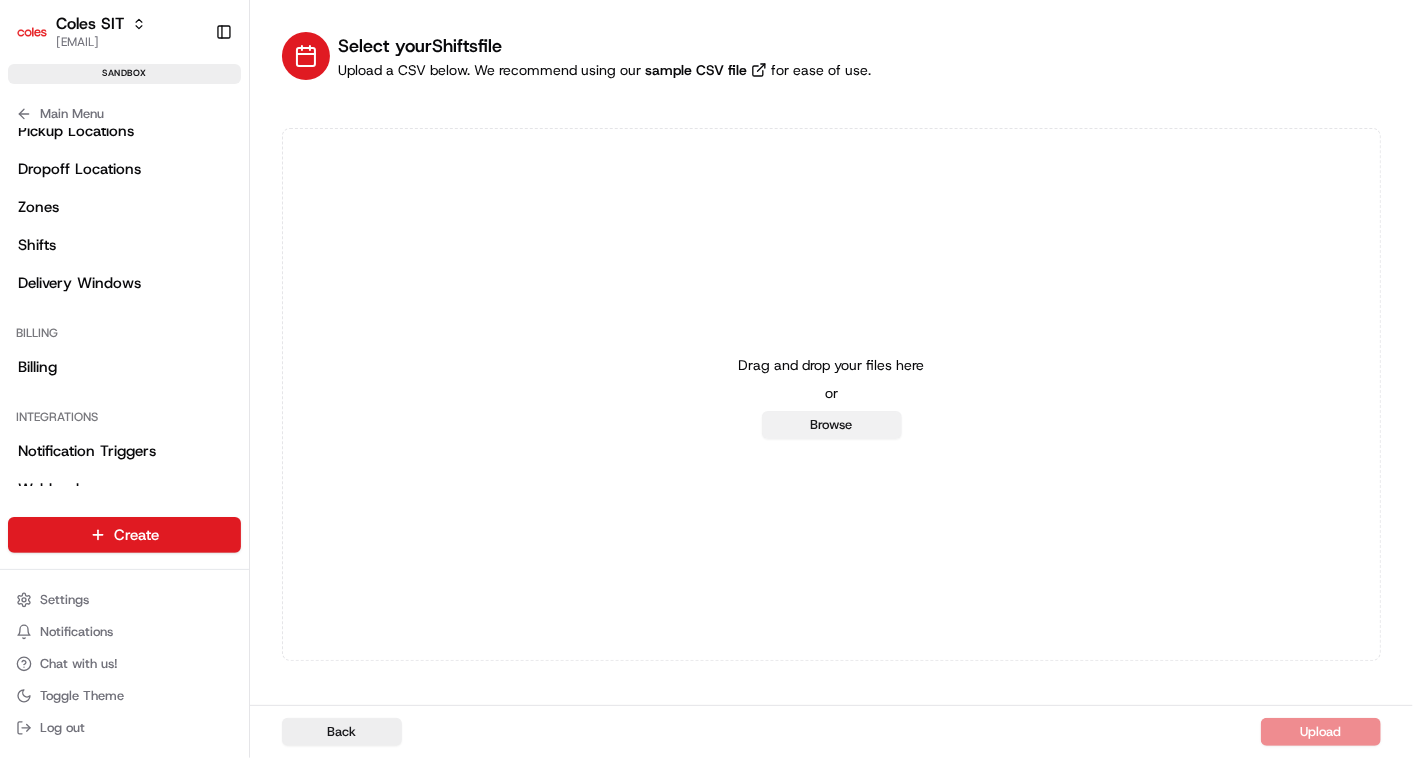 click on "Browse" at bounding box center [832, 425] 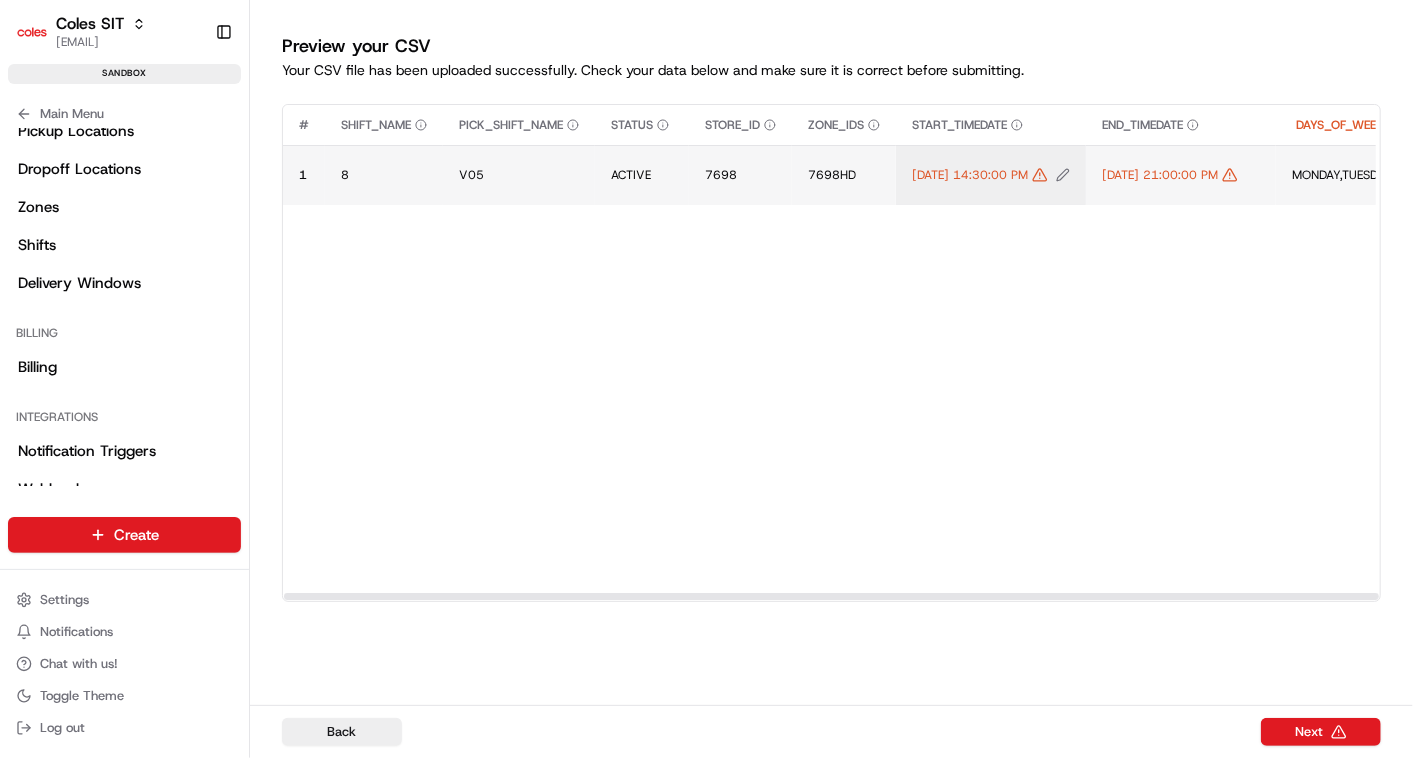 click 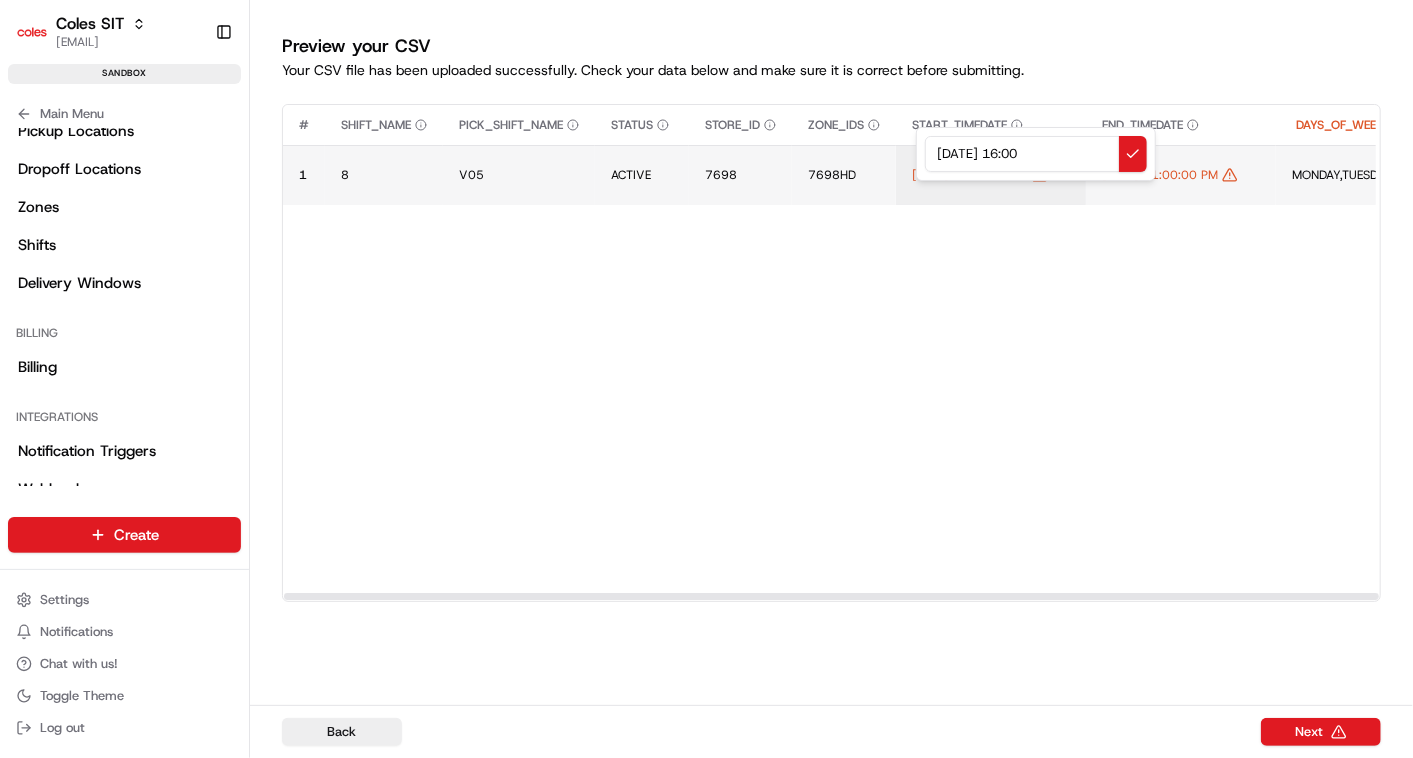 click on "[DATE] 16:00" at bounding box center [1036, 154] 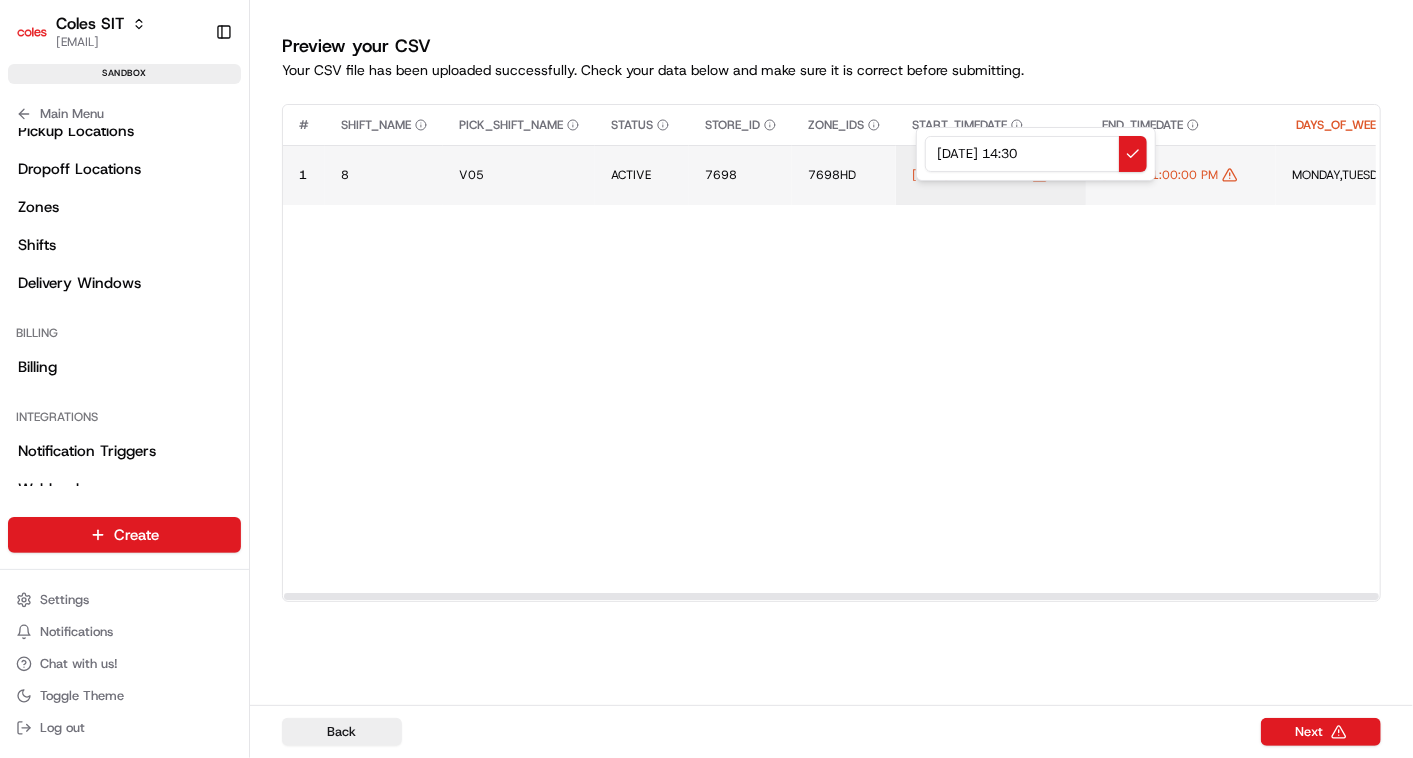 click on "[DATE] 14:30" at bounding box center [1036, 154] 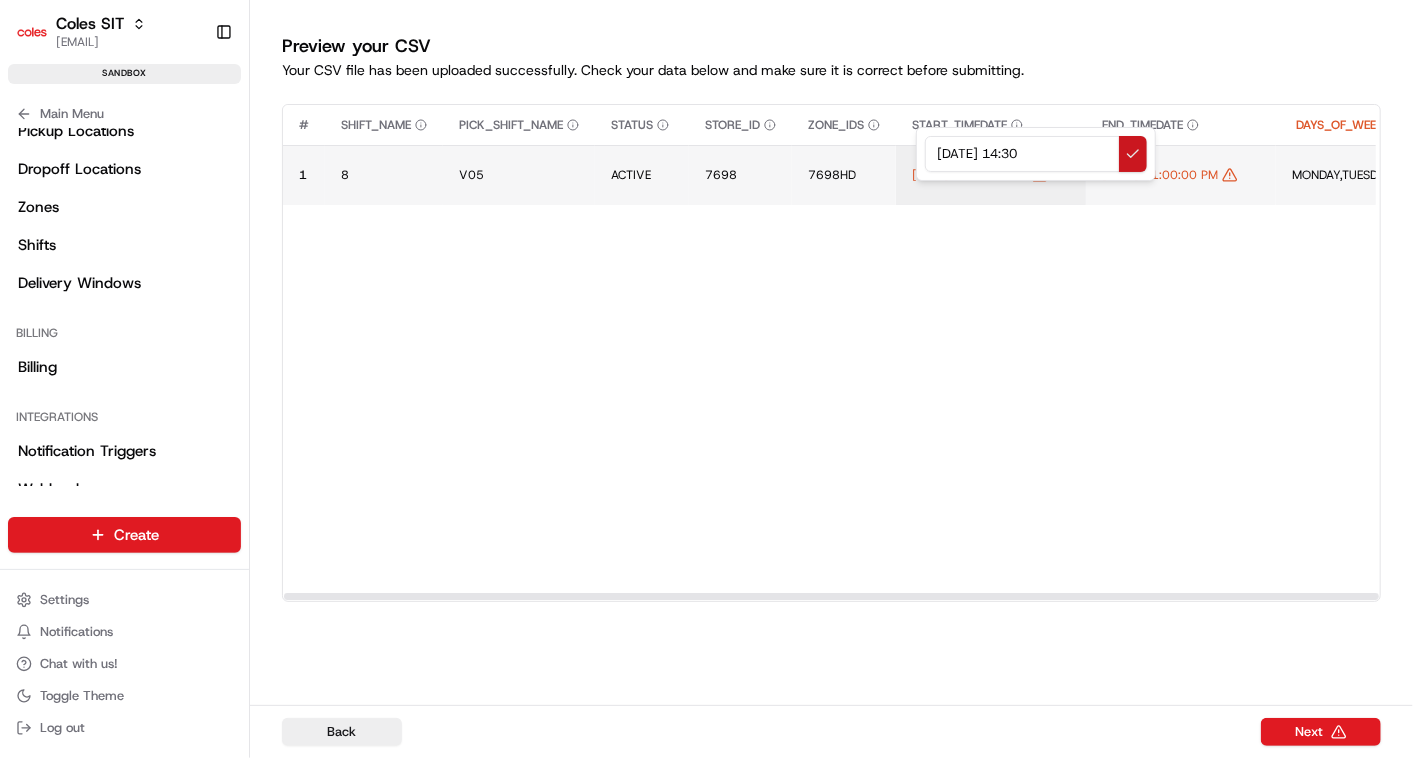 type on "[DATE] 14:30" 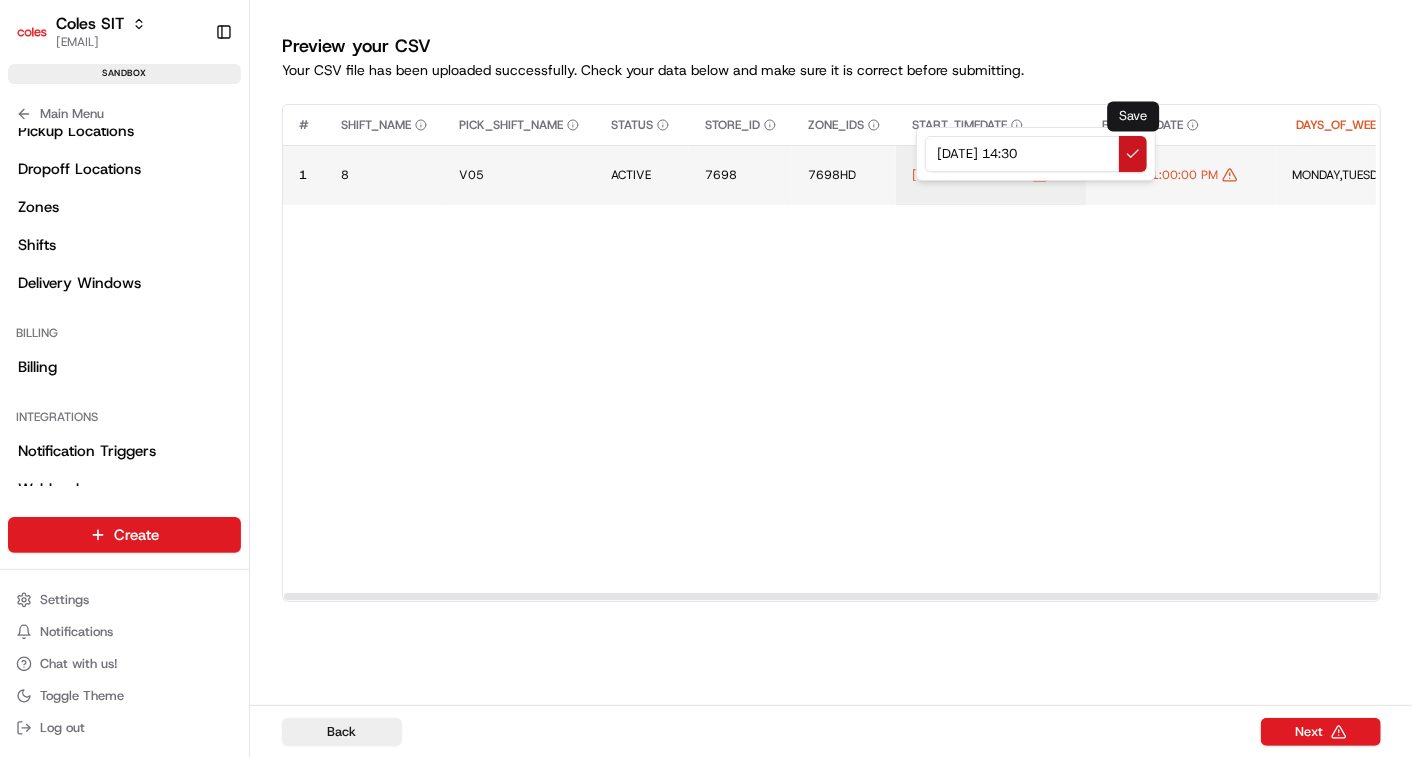 click at bounding box center [1133, 154] 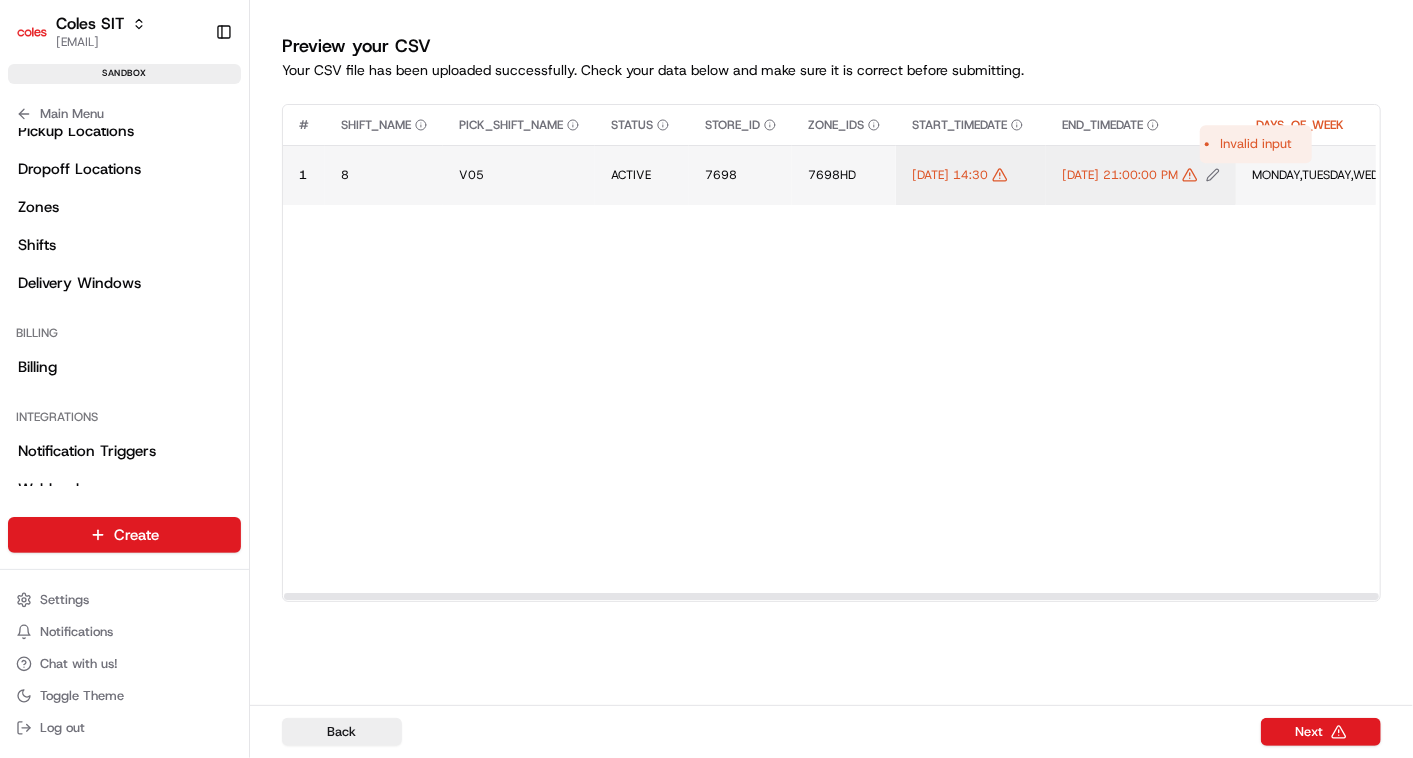 click 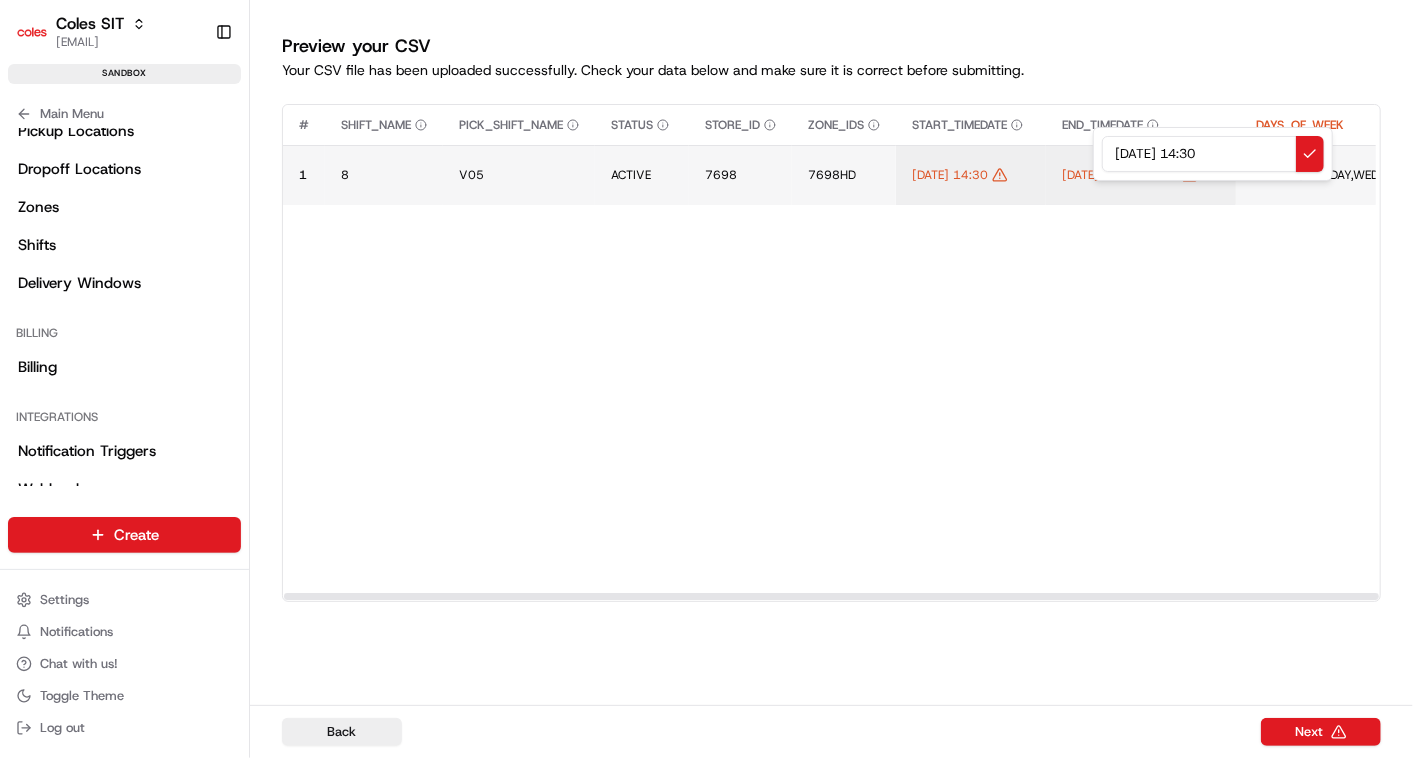click on "[DATE] 14:30" at bounding box center [1213, 154] 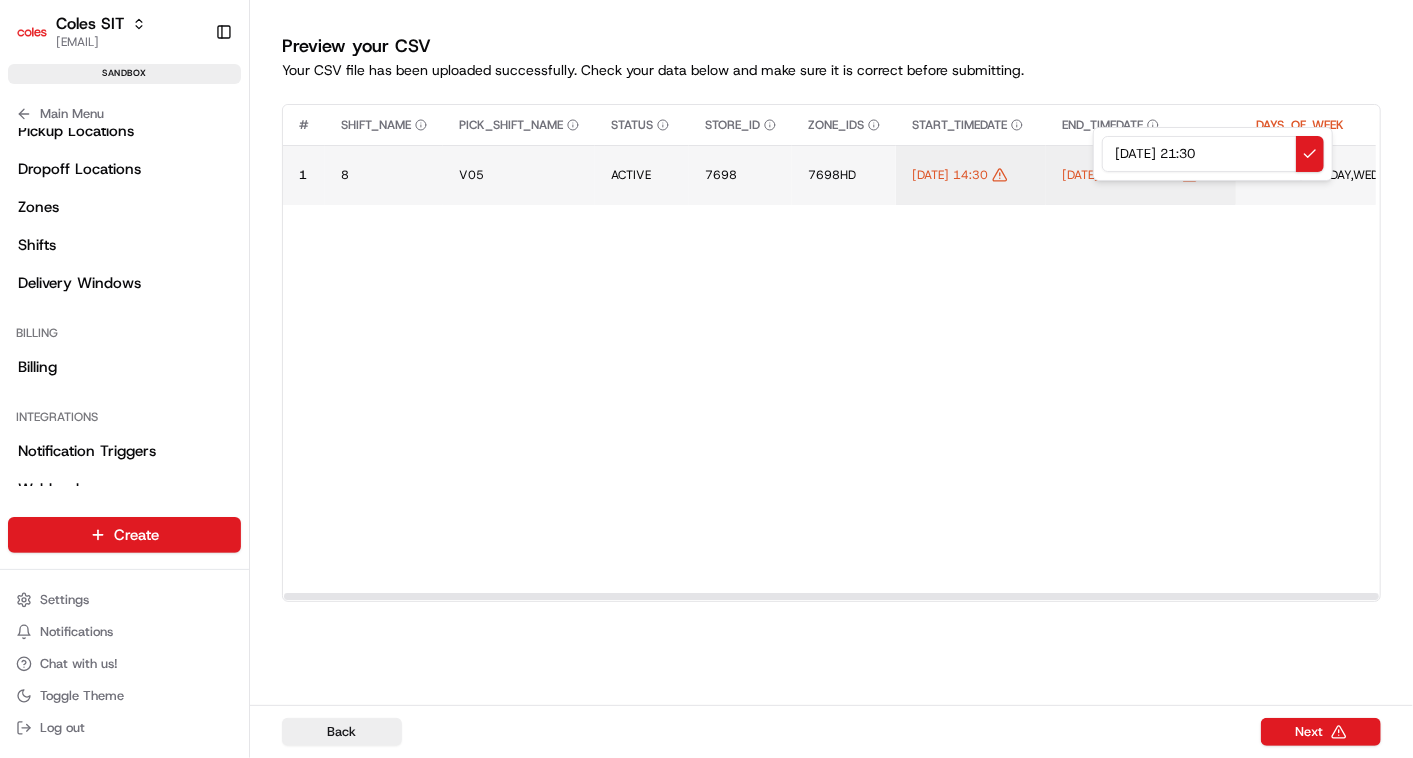 click on "[DATE] 21:30" at bounding box center [1213, 154] 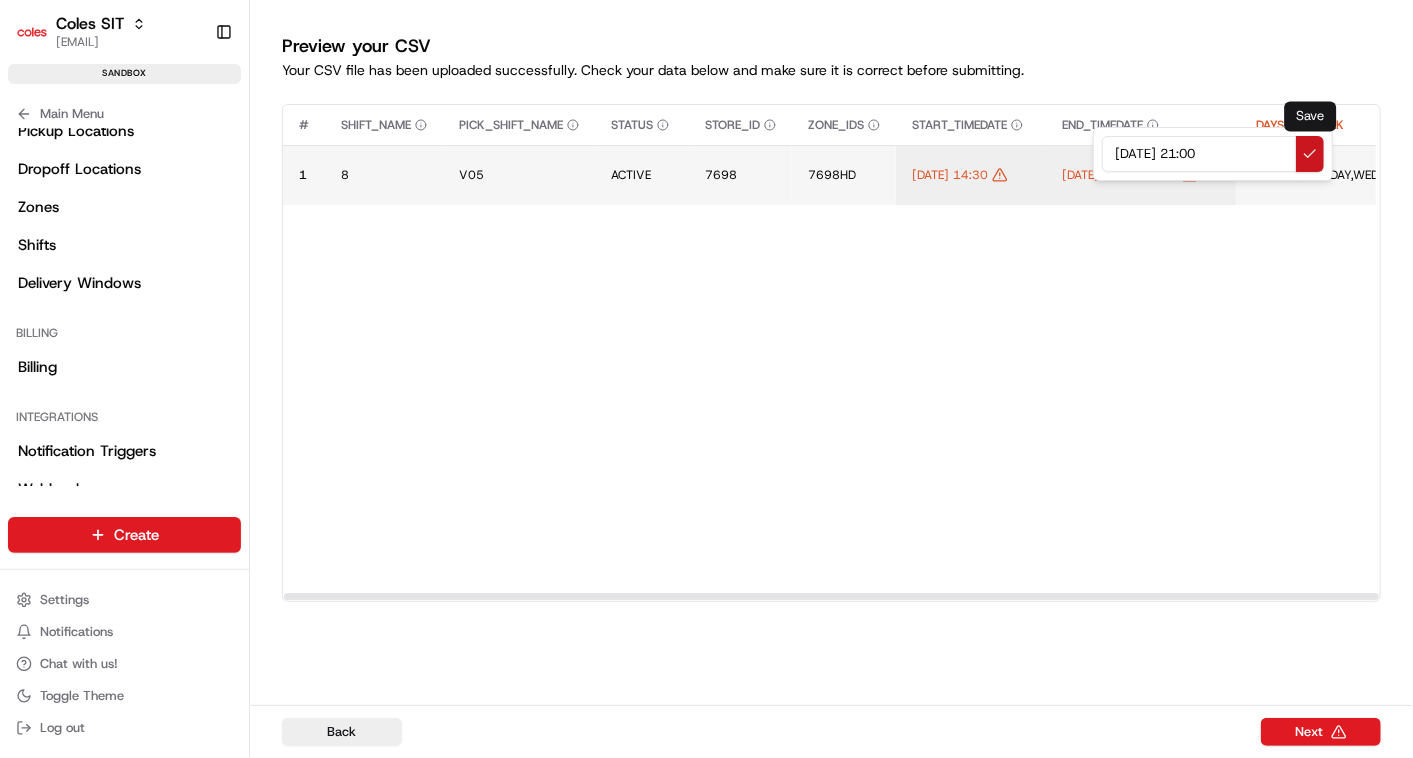 type on "[DATE] 21:00" 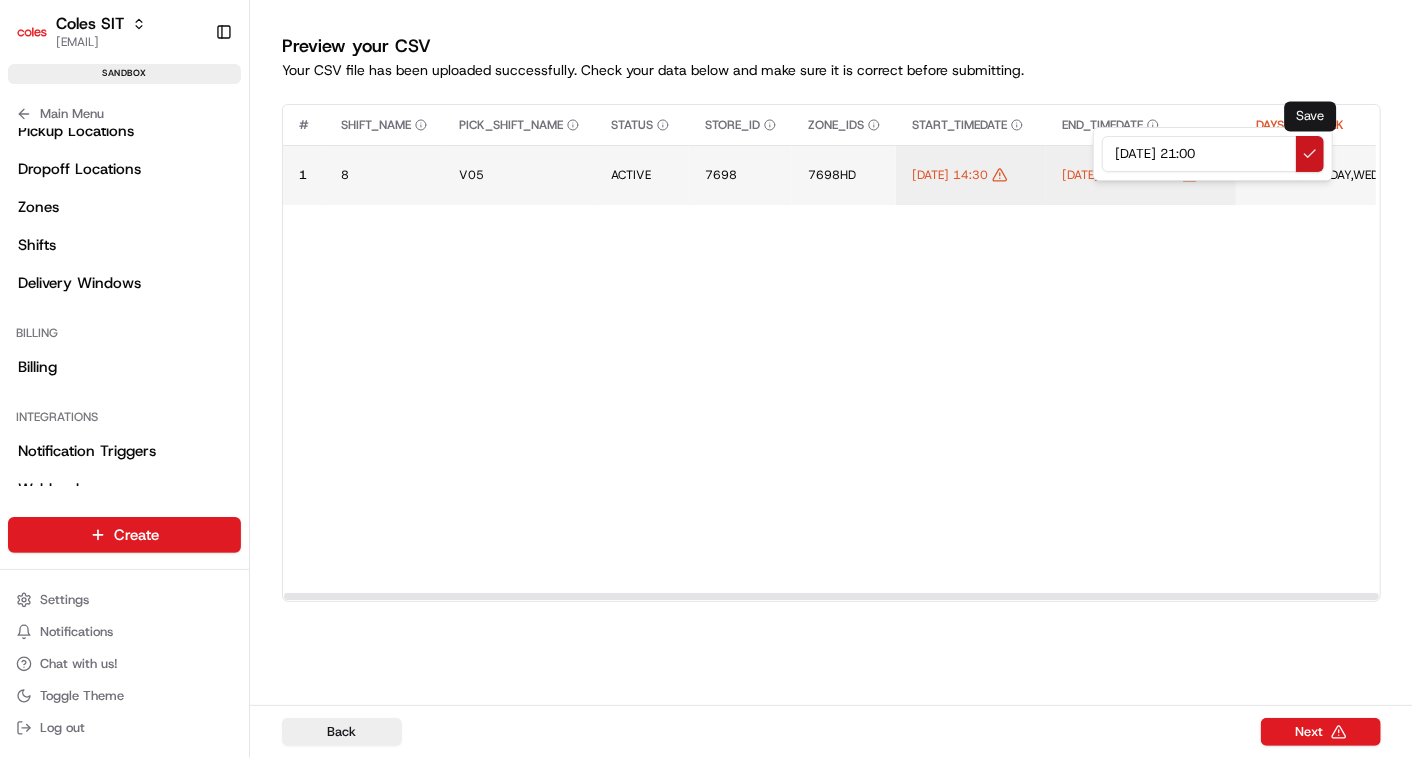 click at bounding box center (1310, 154) 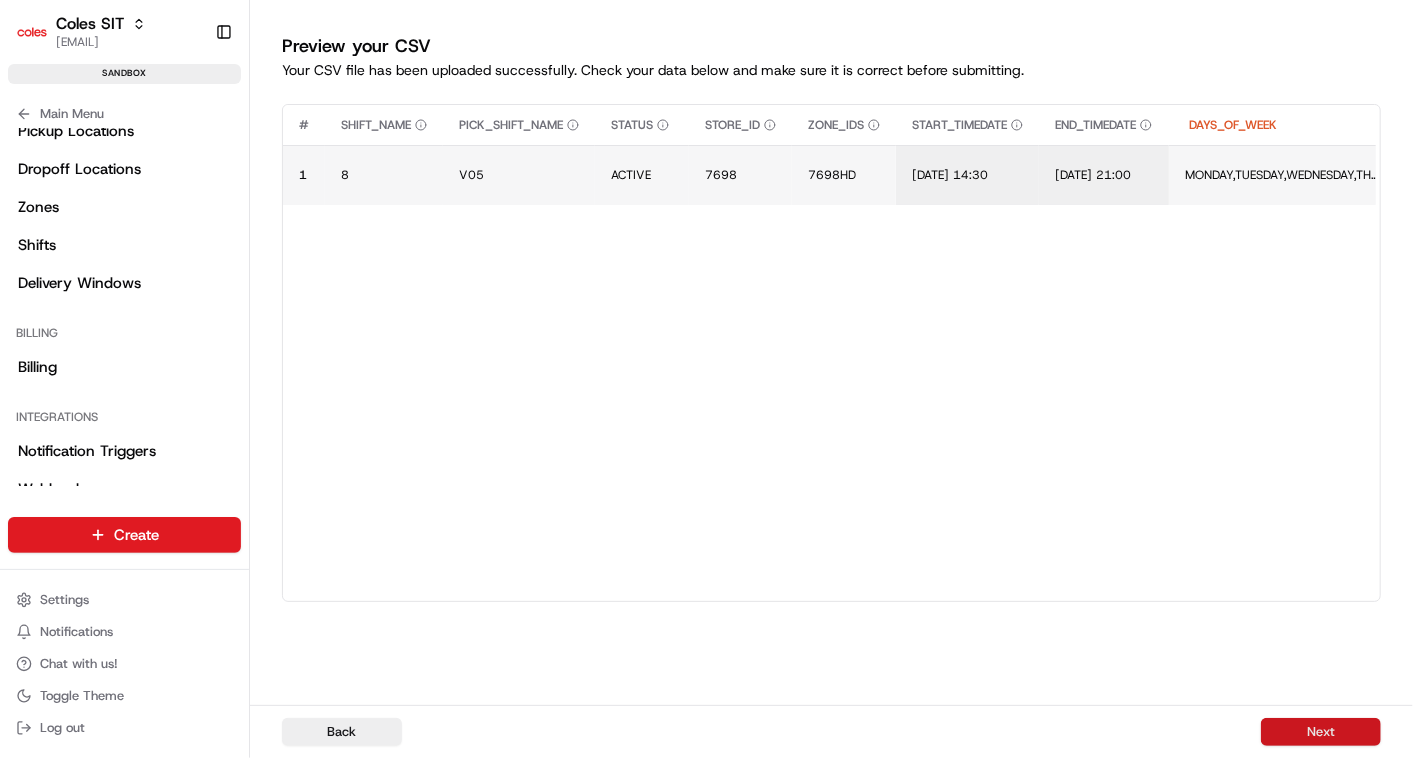 click on "Next" at bounding box center (1321, 732) 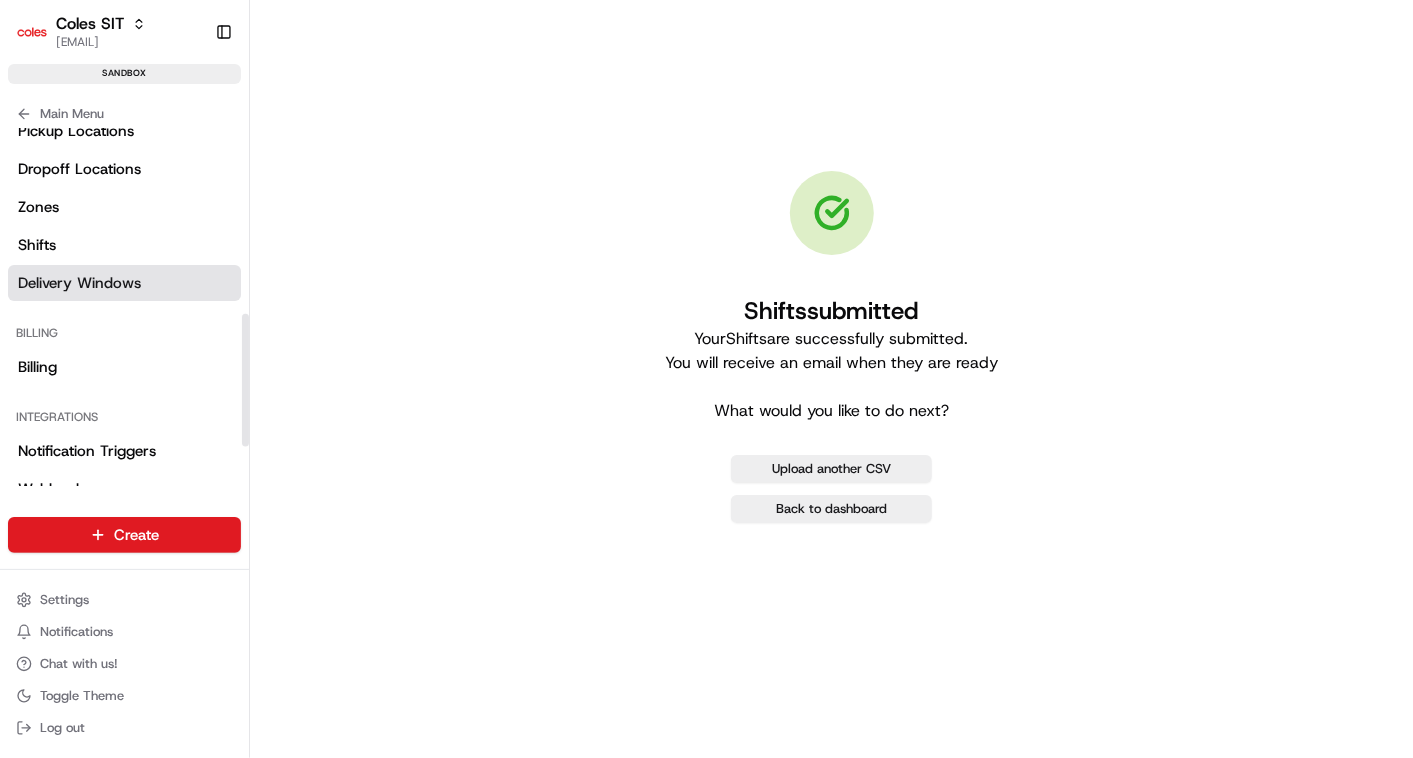 click on "Delivery Windows" at bounding box center (124, 283) 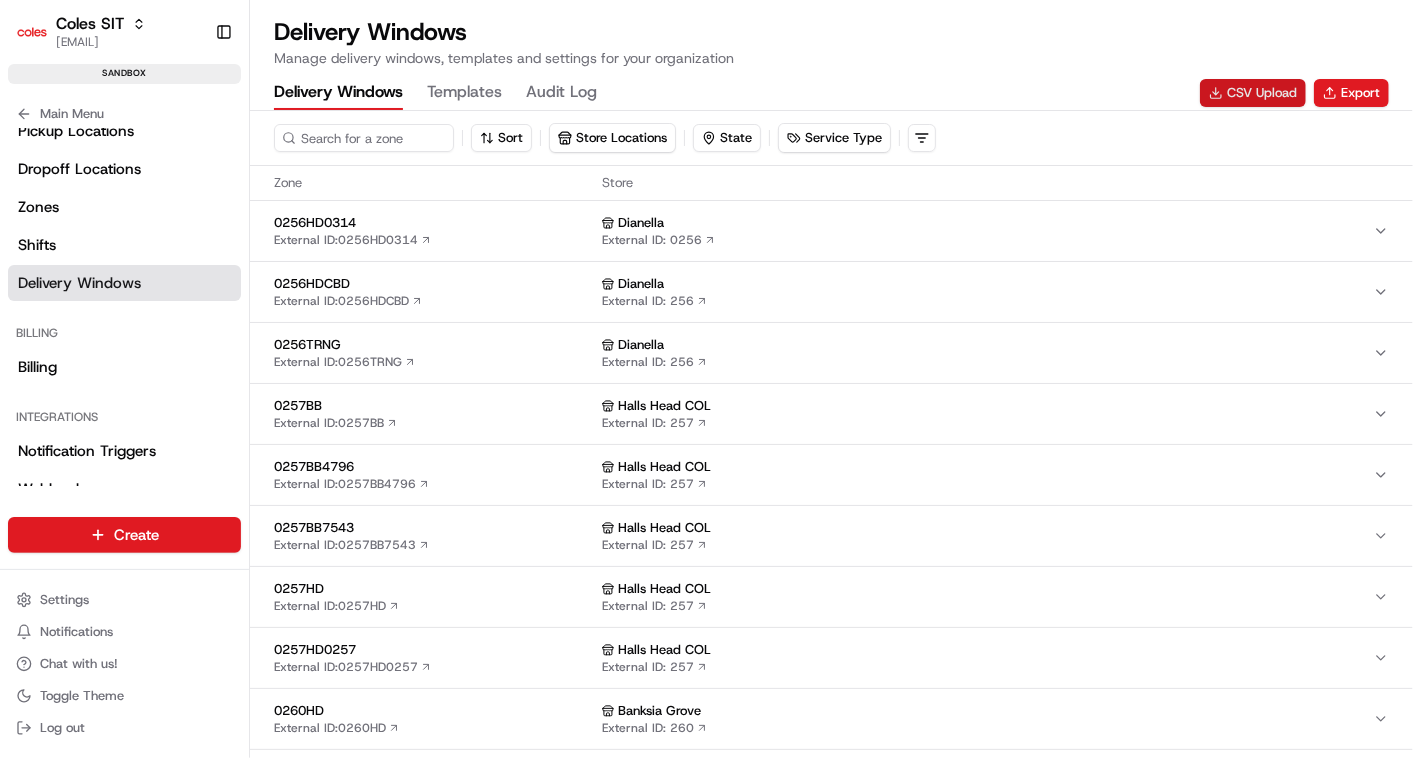 click on "CSV Upload" at bounding box center [1253, 93] 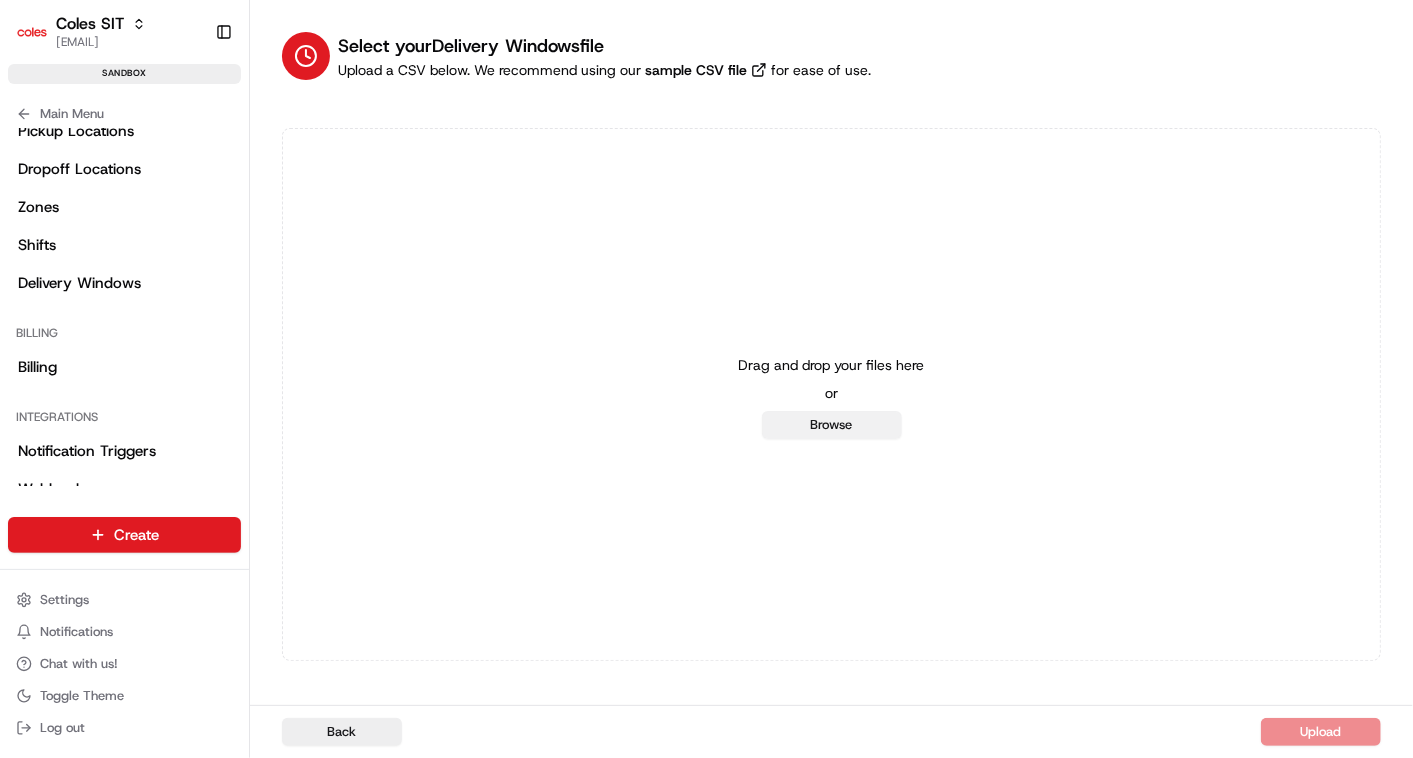 click on "Browse" at bounding box center (832, 425) 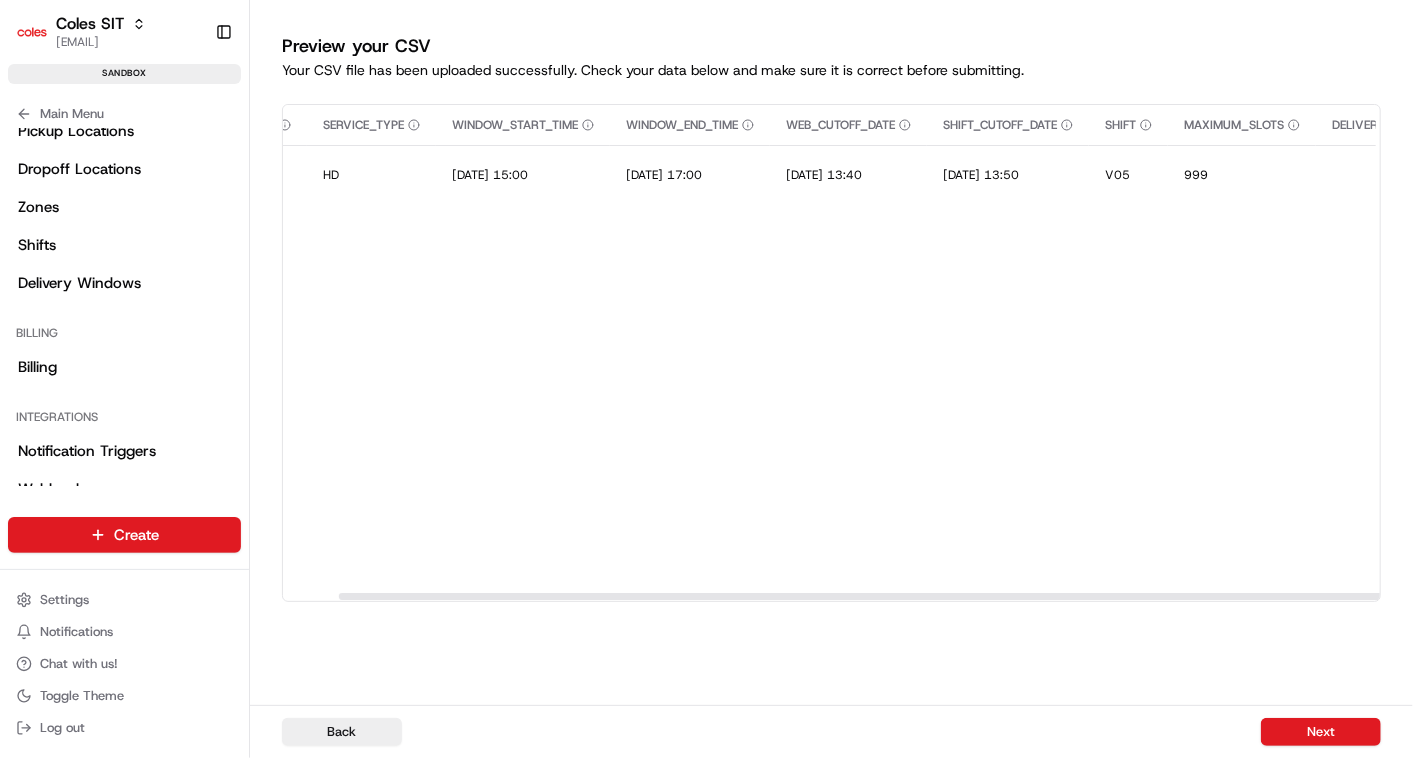 scroll, scrollTop: 0, scrollLeft: 228, axis: horizontal 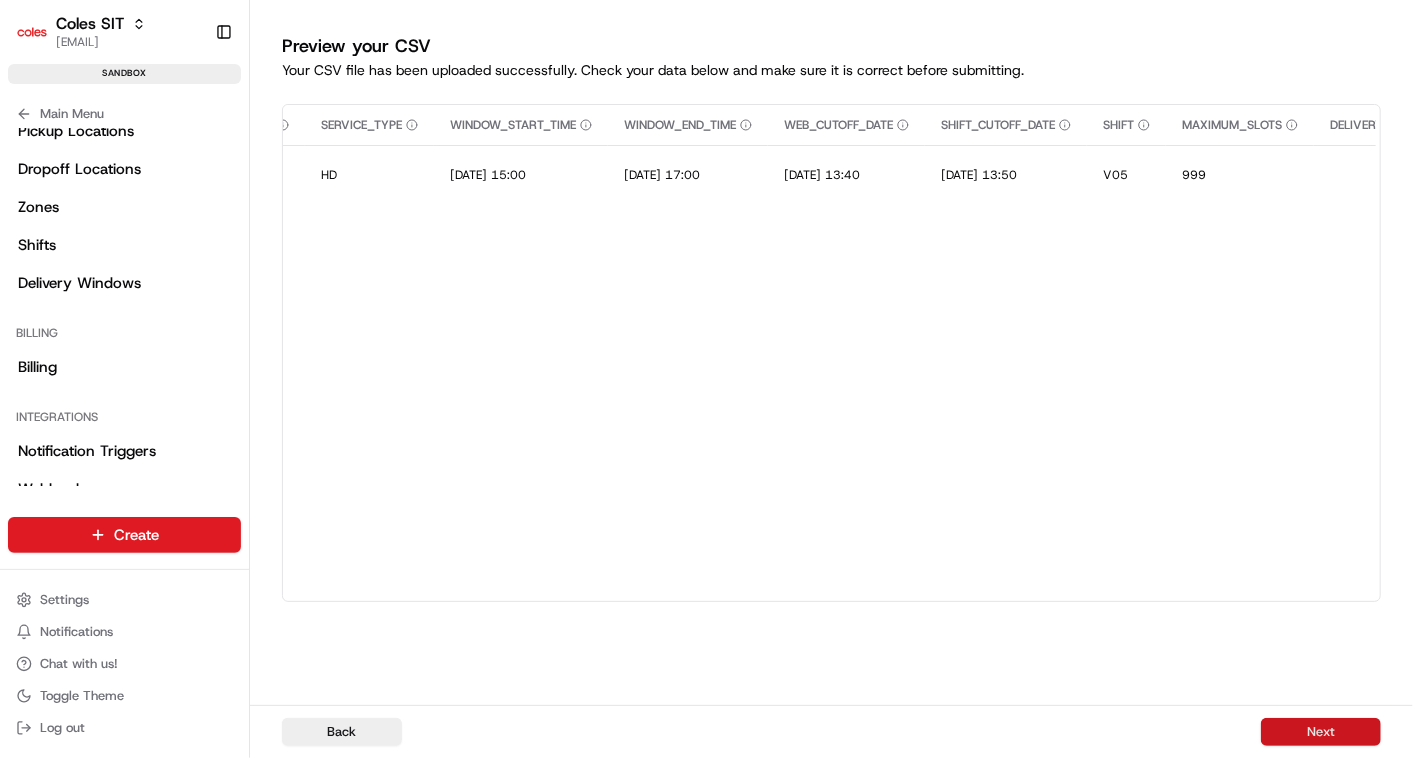 click on "Next" at bounding box center [1321, 732] 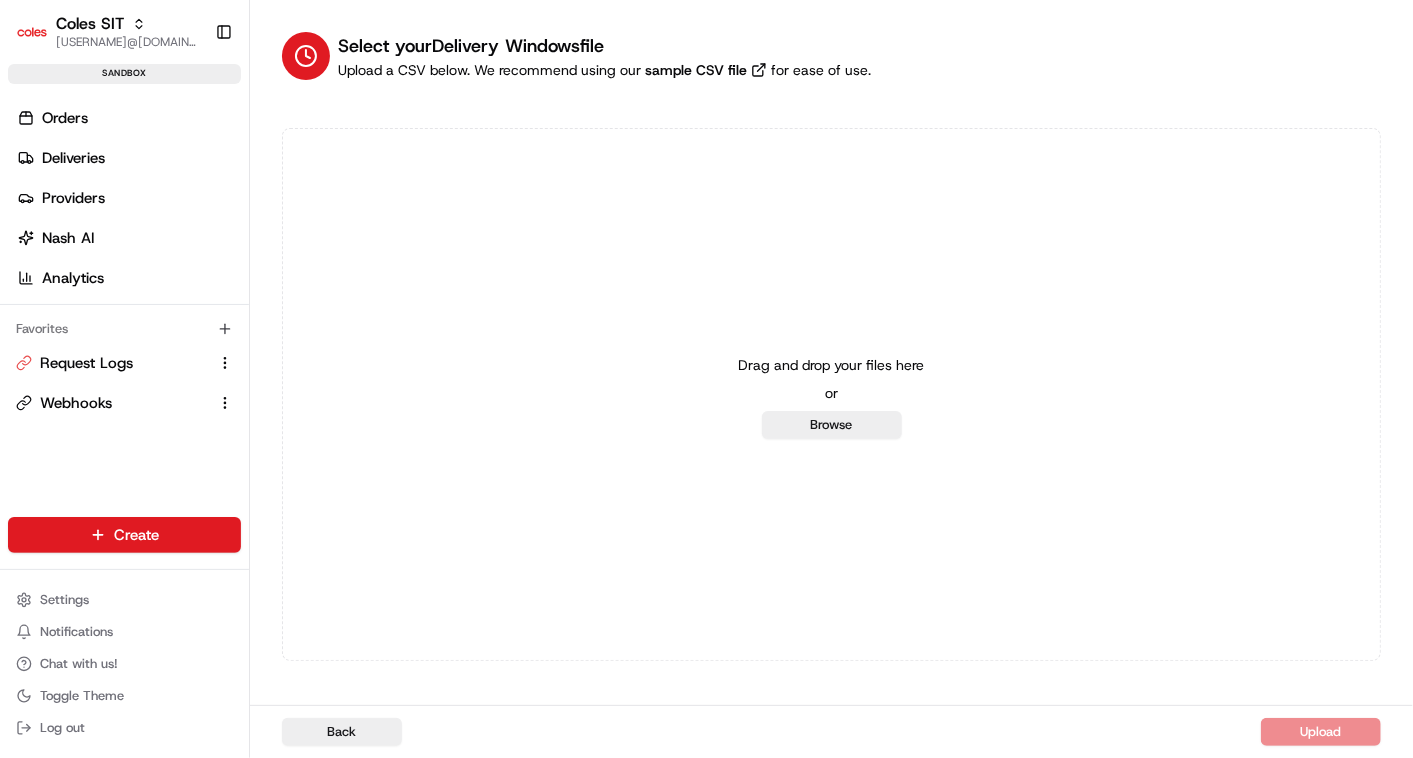 scroll, scrollTop: 0, scrollLeft: 0, axis: both 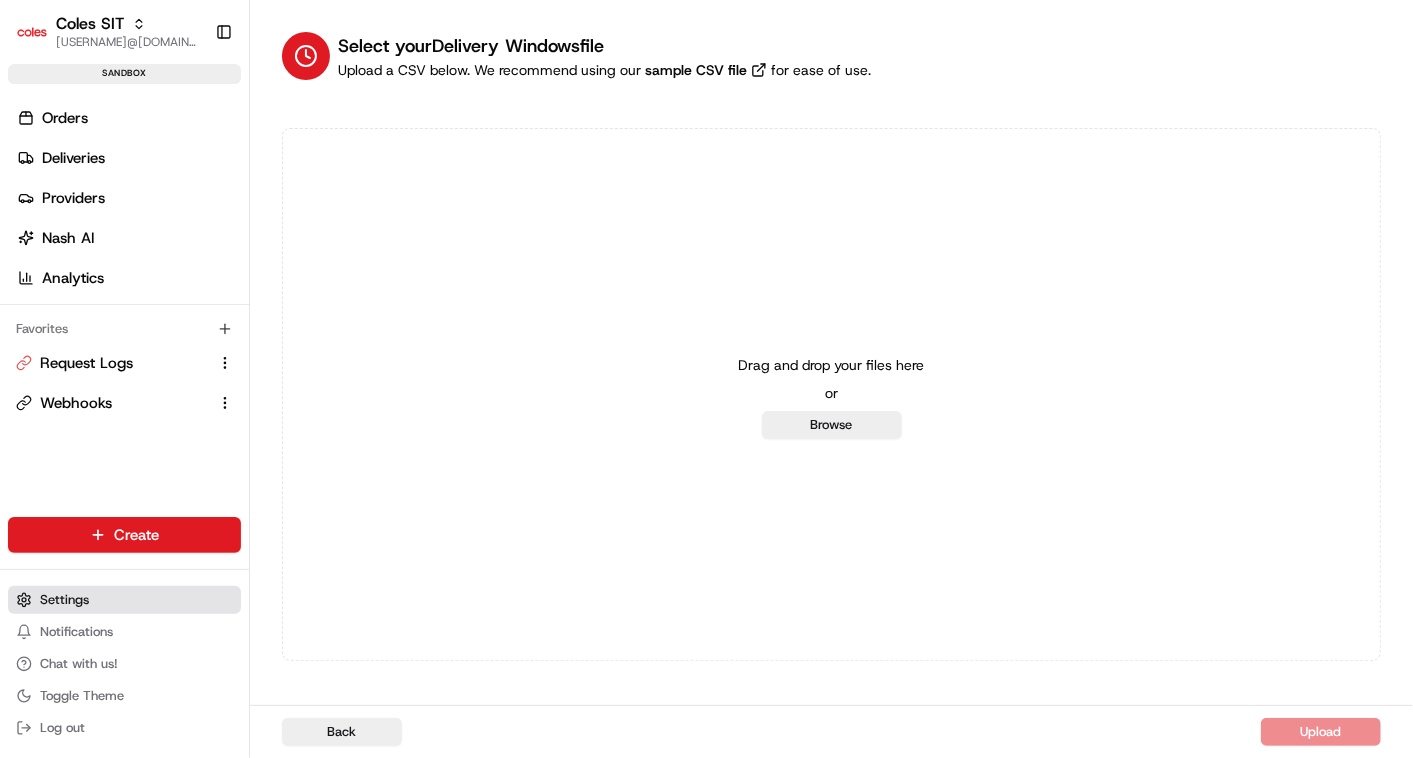 click on "Settings" at bounding box center (64, 600) 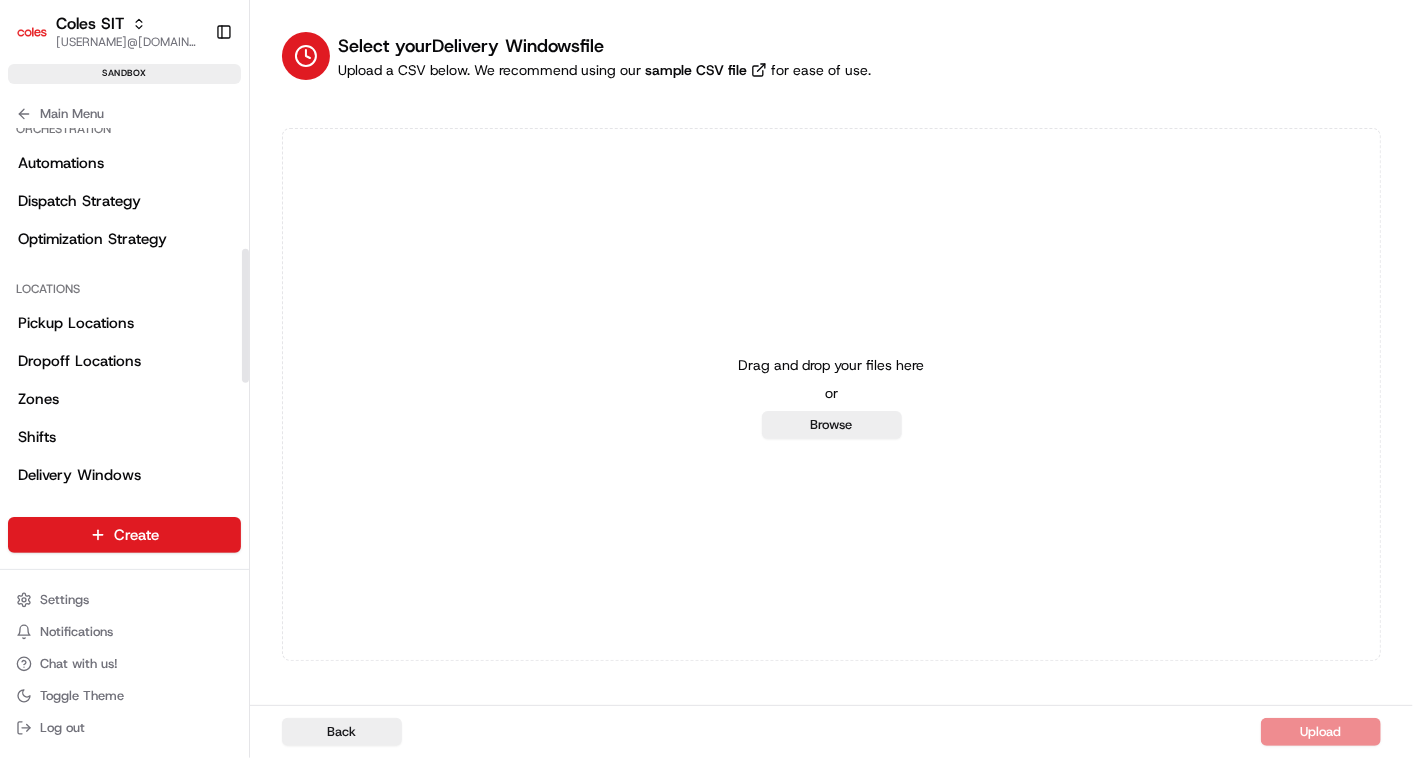 scroll, scrollTop: 324, scrollLeft: 0, axis: vertical 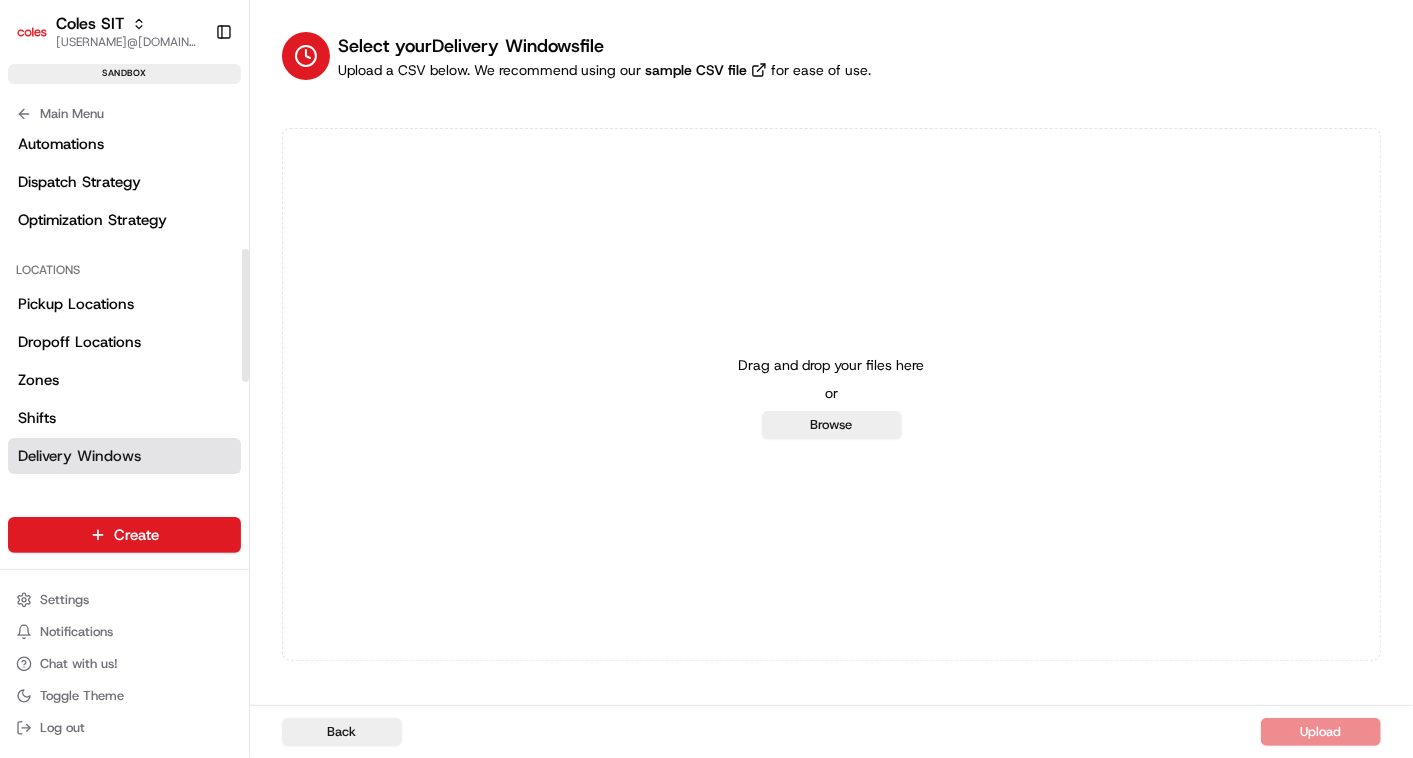 click on "Delivery Windows" at bounding box center (79, 456) 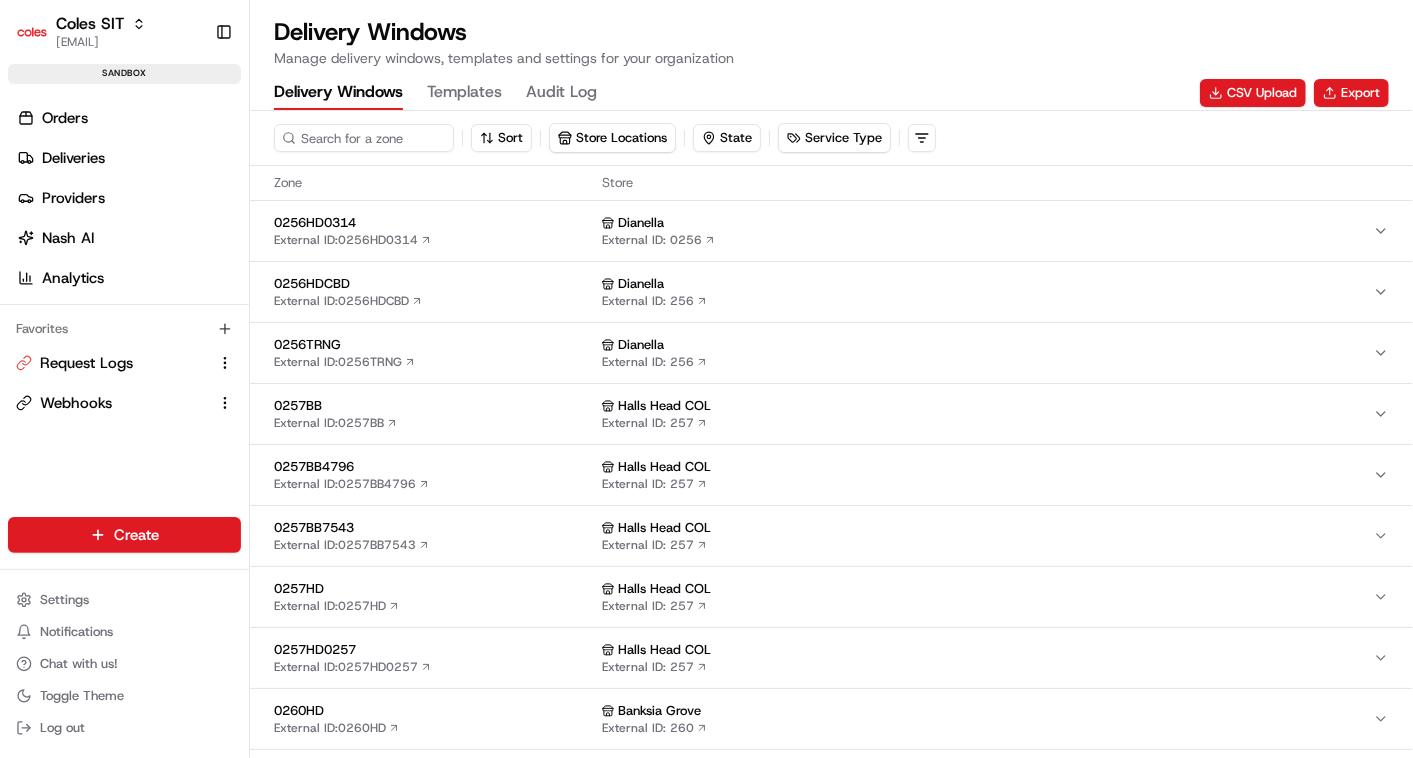 scroll, scrollTop: 0, scrollLeft: 0, axis: both 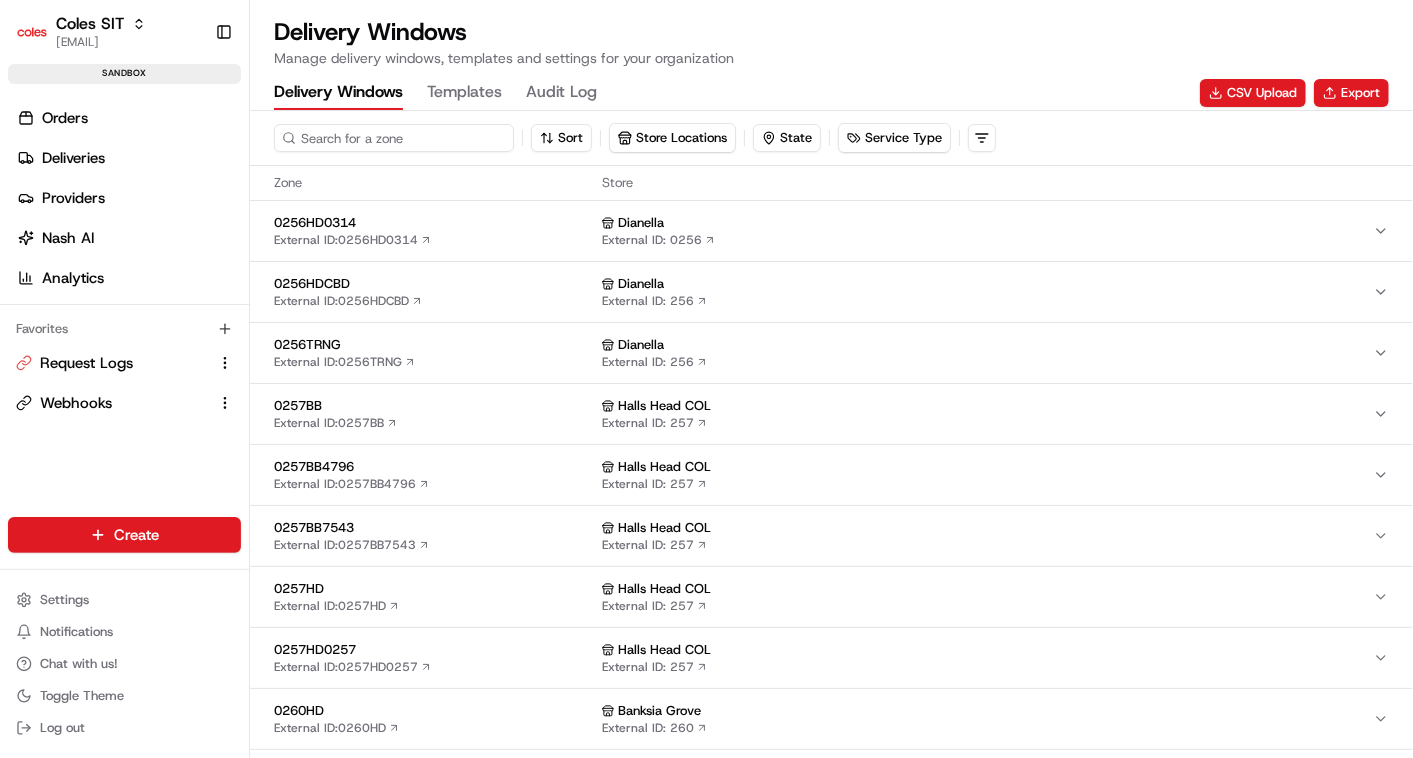 click at bounding box center (394, 138) 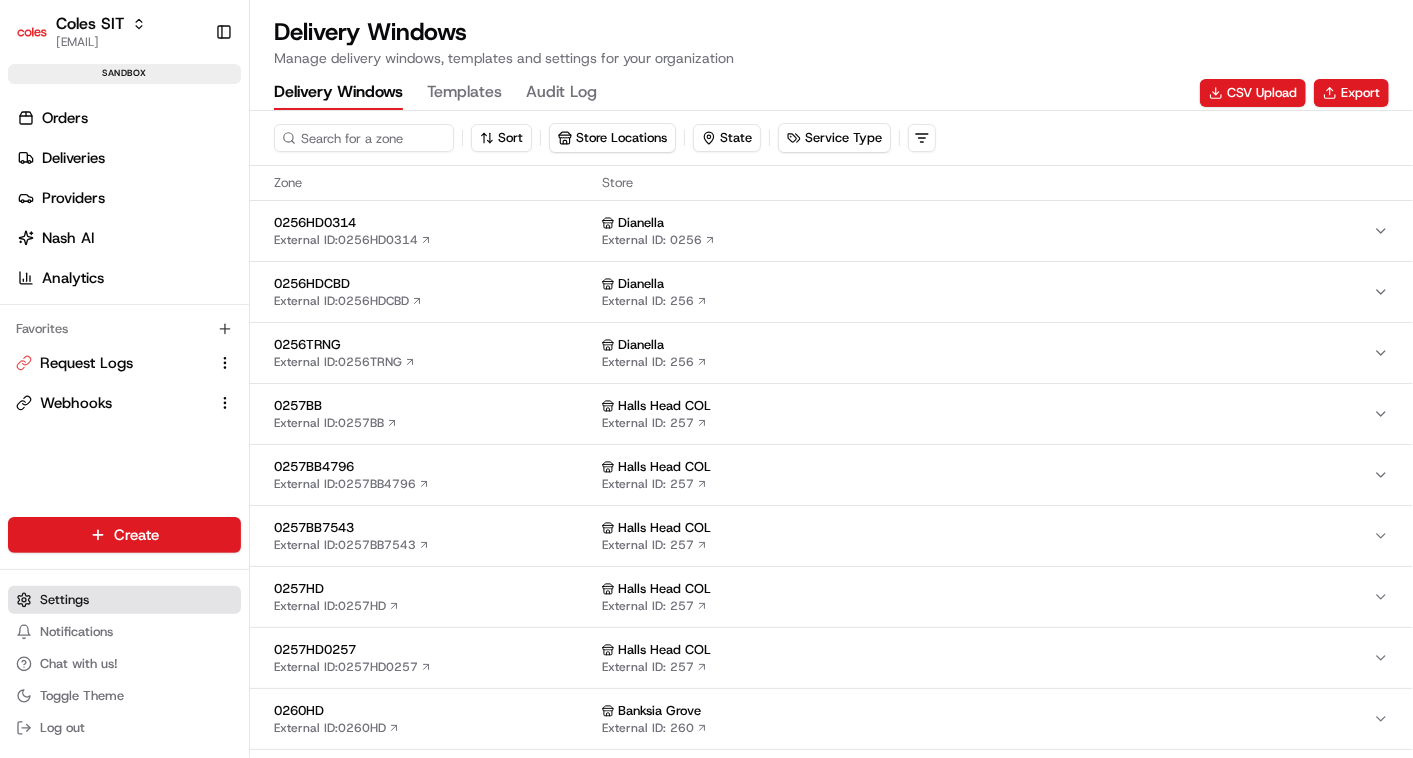 click on "Settings" at bounding box center [124, 600] 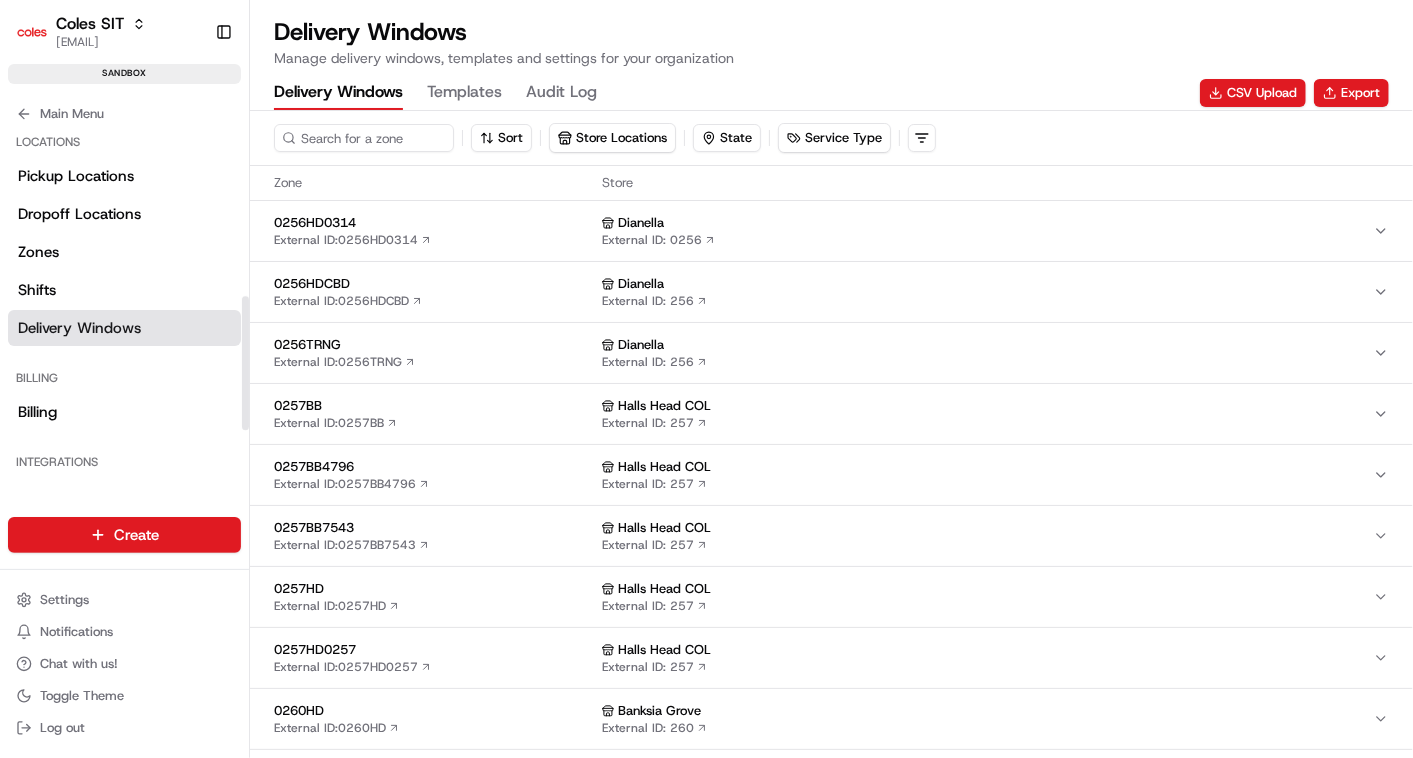 scroll, scrollTop: 453, scrollLeft: 0, axis: vertical 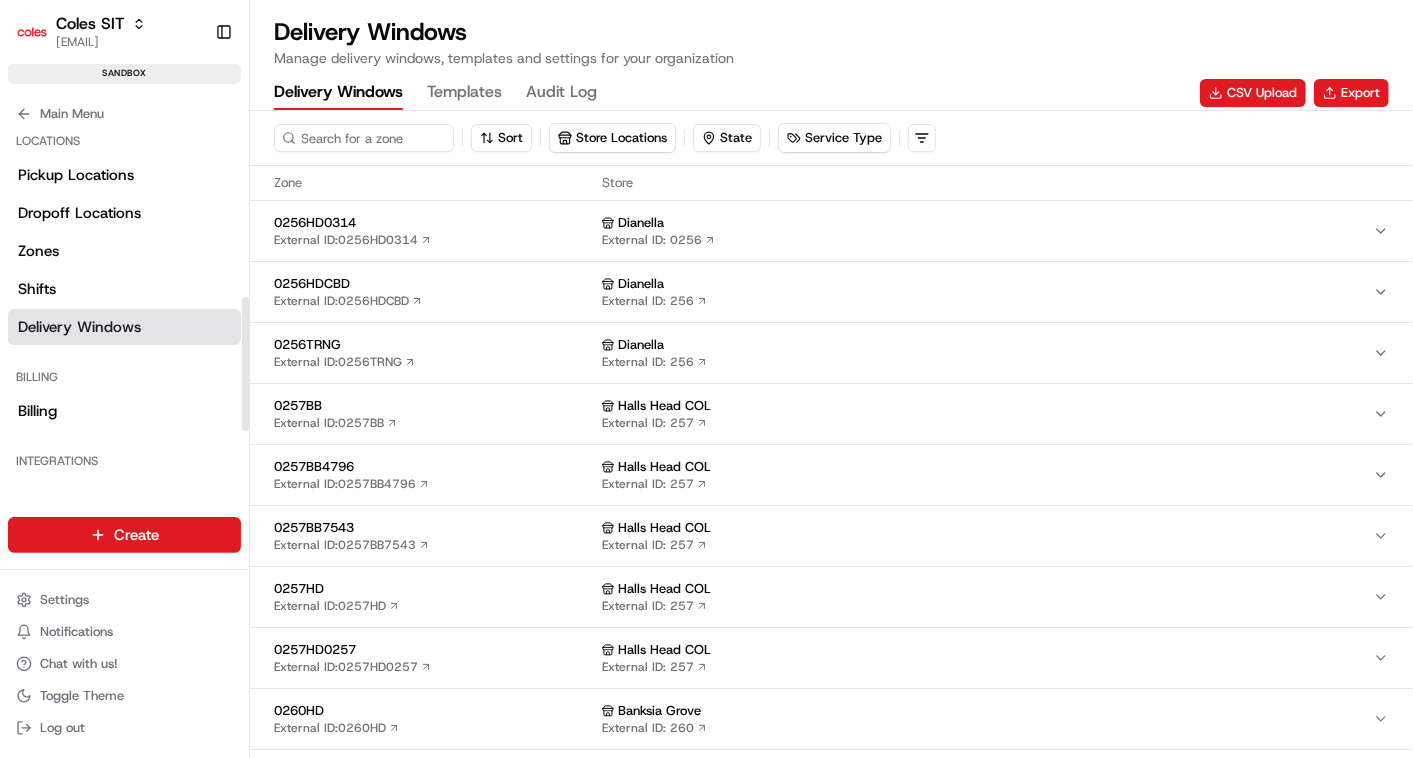 click on "Delivery Windows" at bounding box center [79, 327] 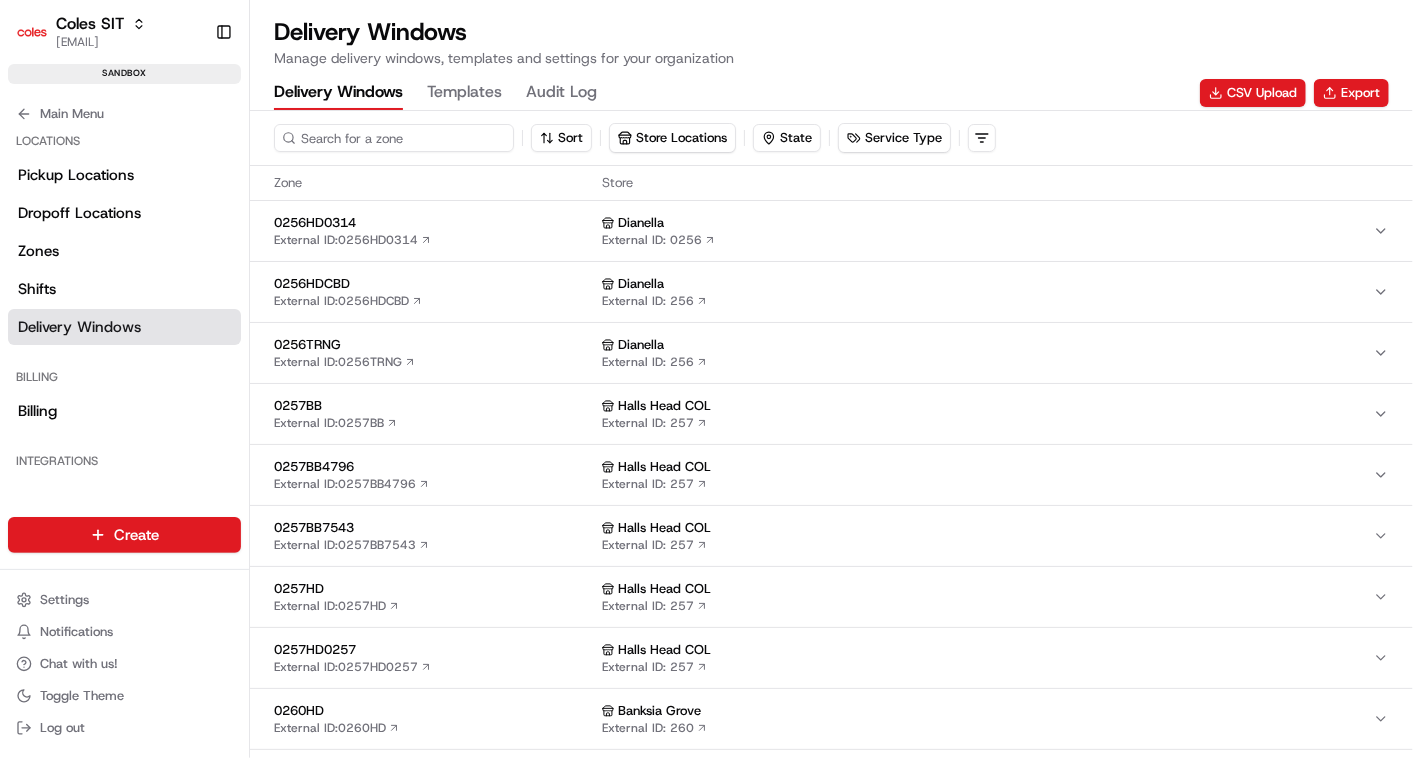 click at bounding box center (394, 138) 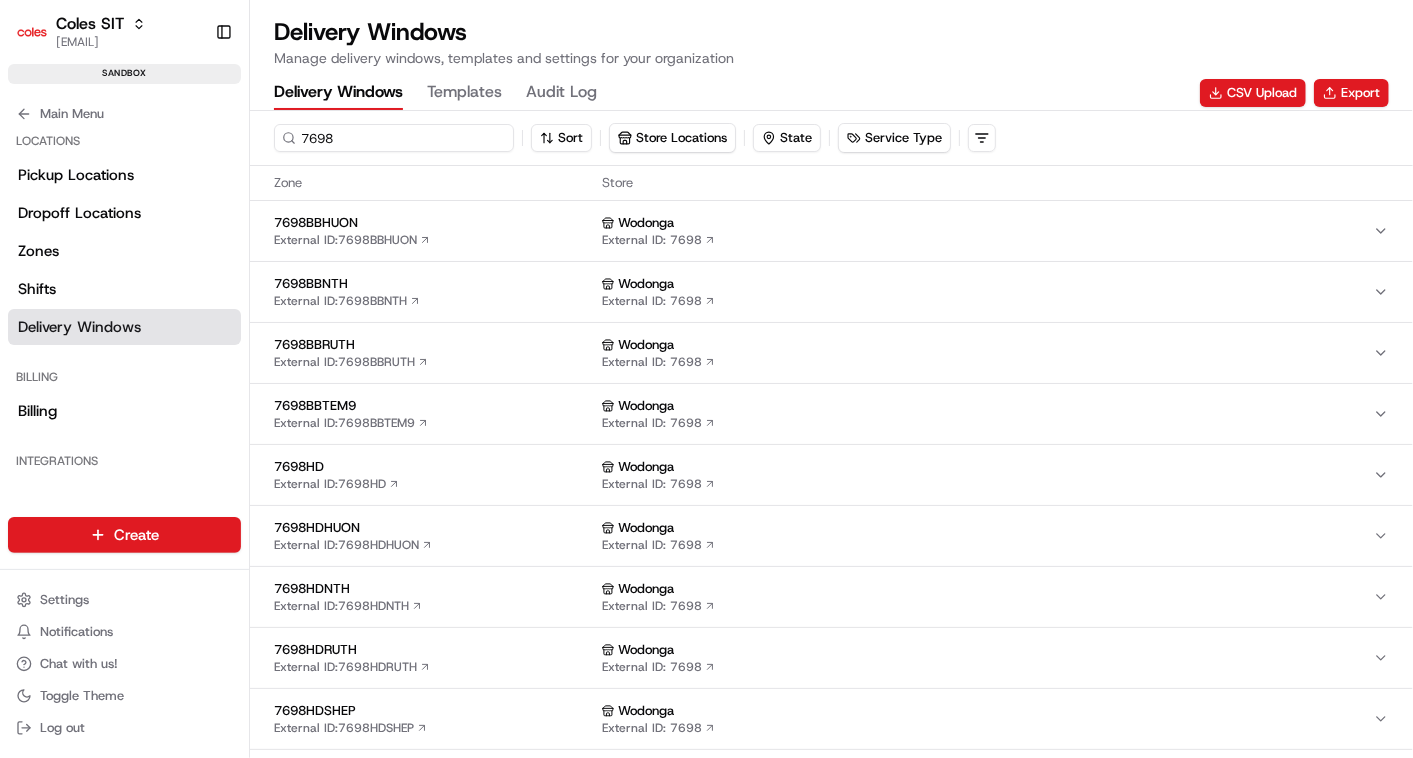 type on "7698" 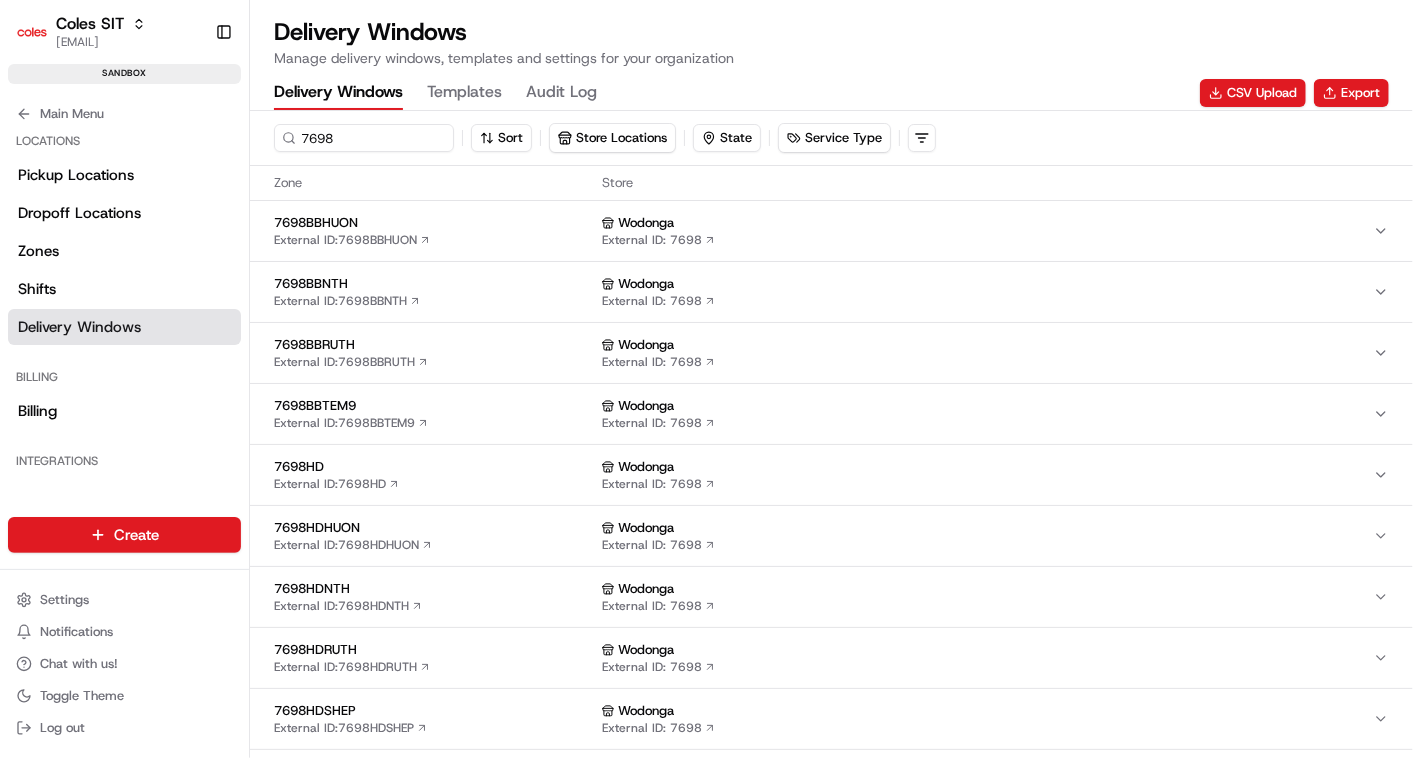 click on "7698HD External ID:  7698HD   Wodonga External ID:   7698" at bounding box center [831, 475] 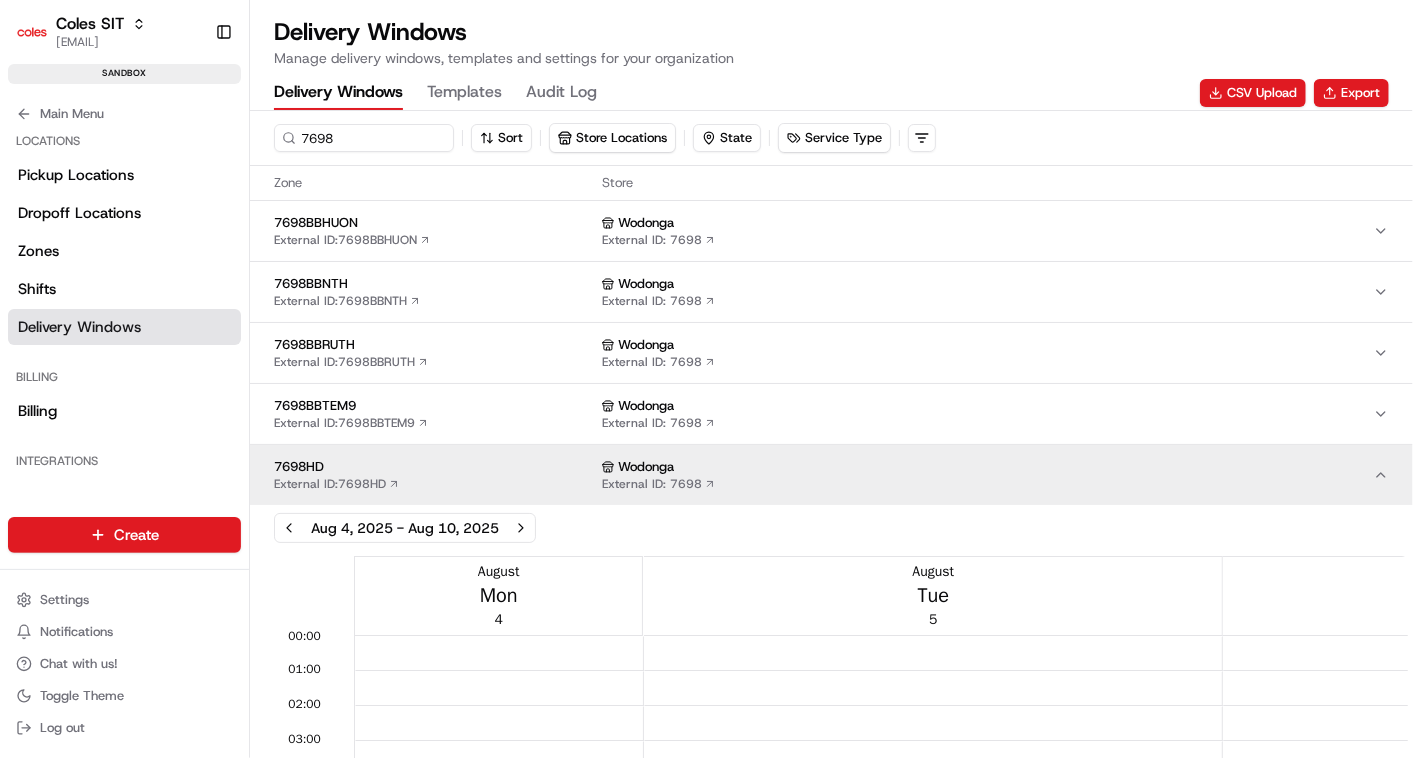 scroll, scrollTop: 0, scrollLeft: 0, axis: both 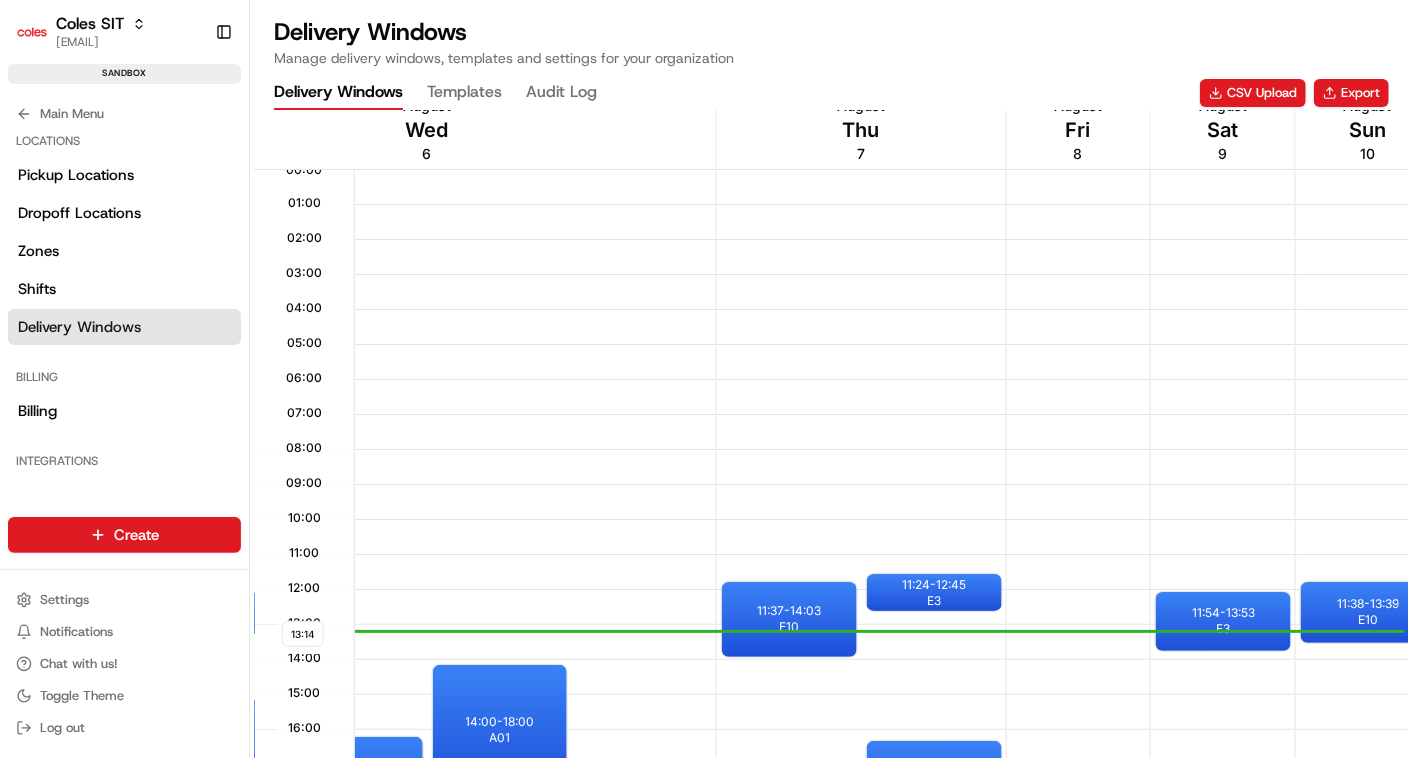 type 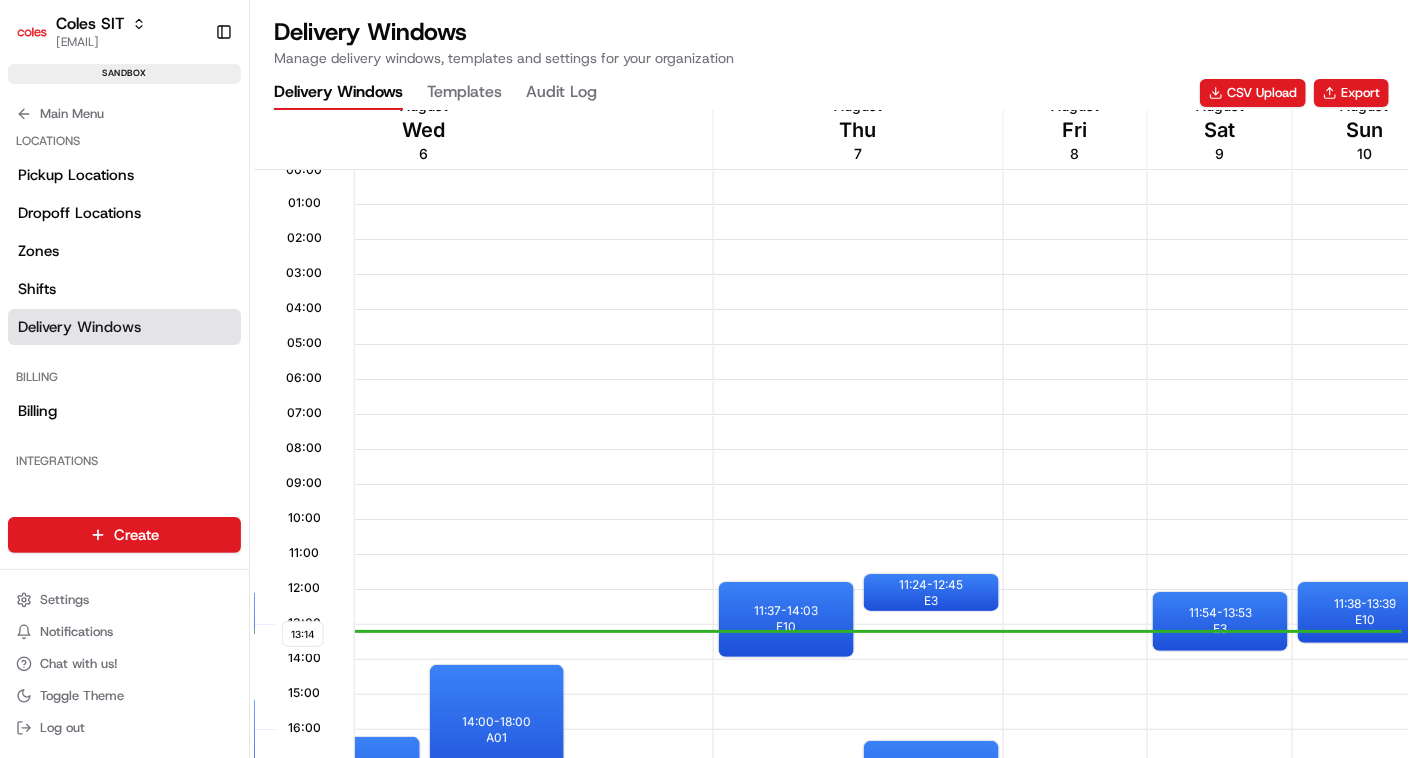 scroll, scrollTop: 0, scrollLeft: 468, axis: horizontal 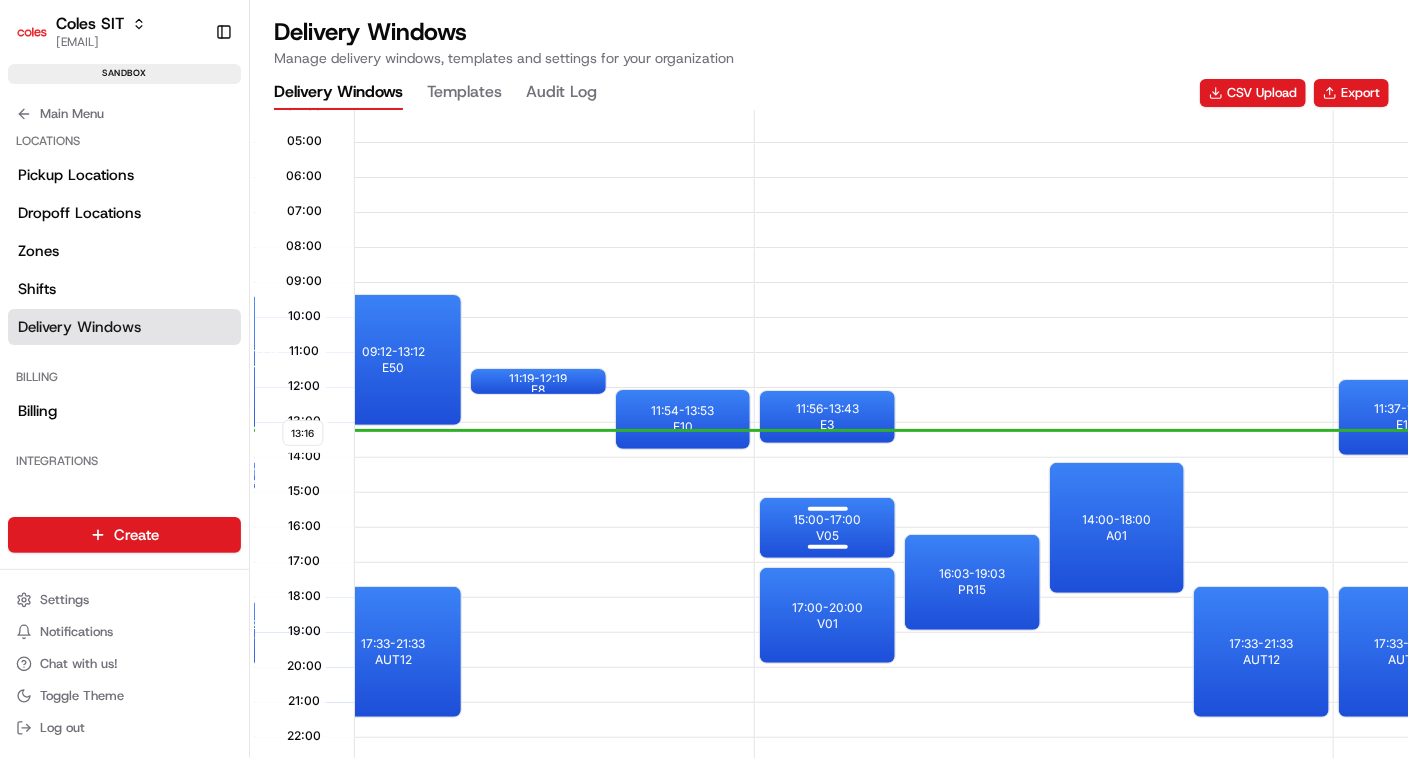 click on "V05" at bounding box center (827, 536) 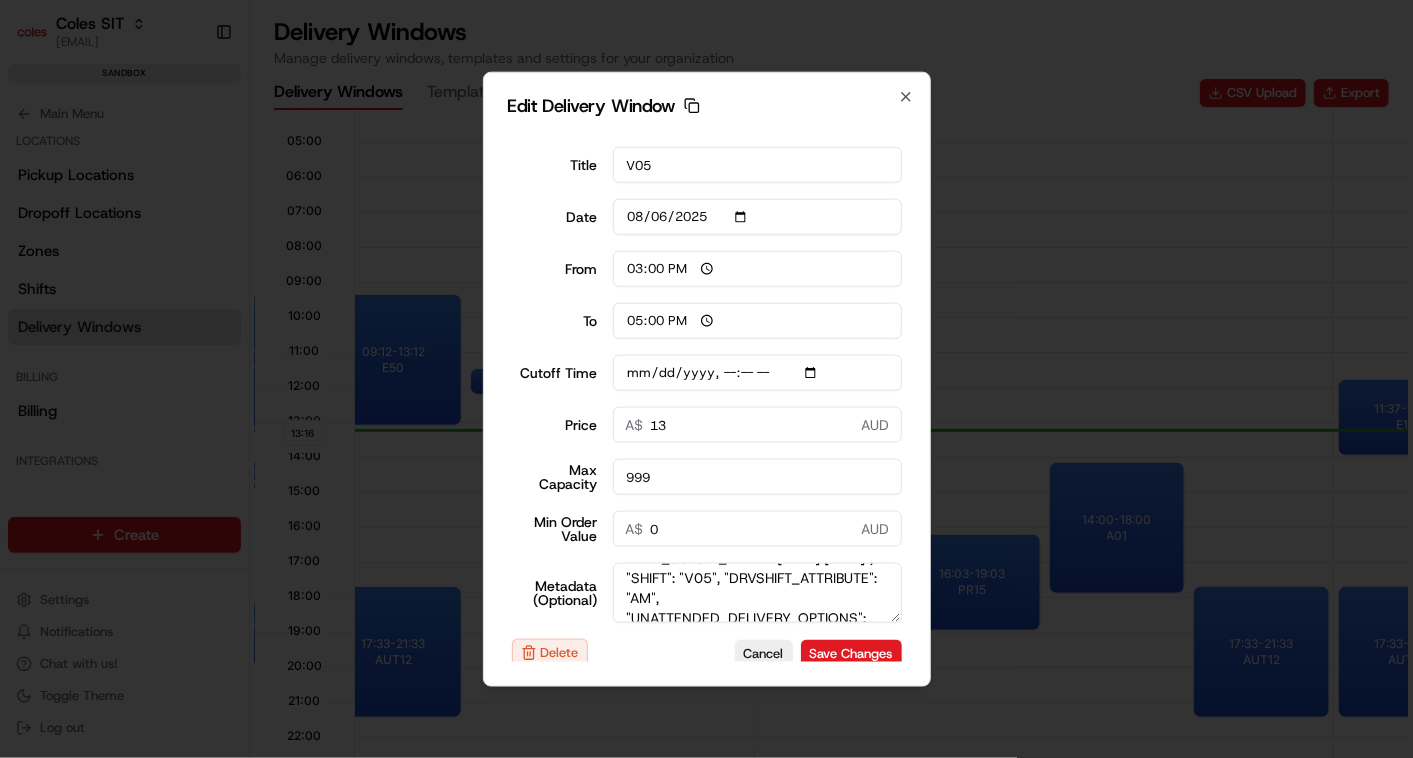 scroll, scrollTop: 43, scrollLeft: 0, axis: vertical 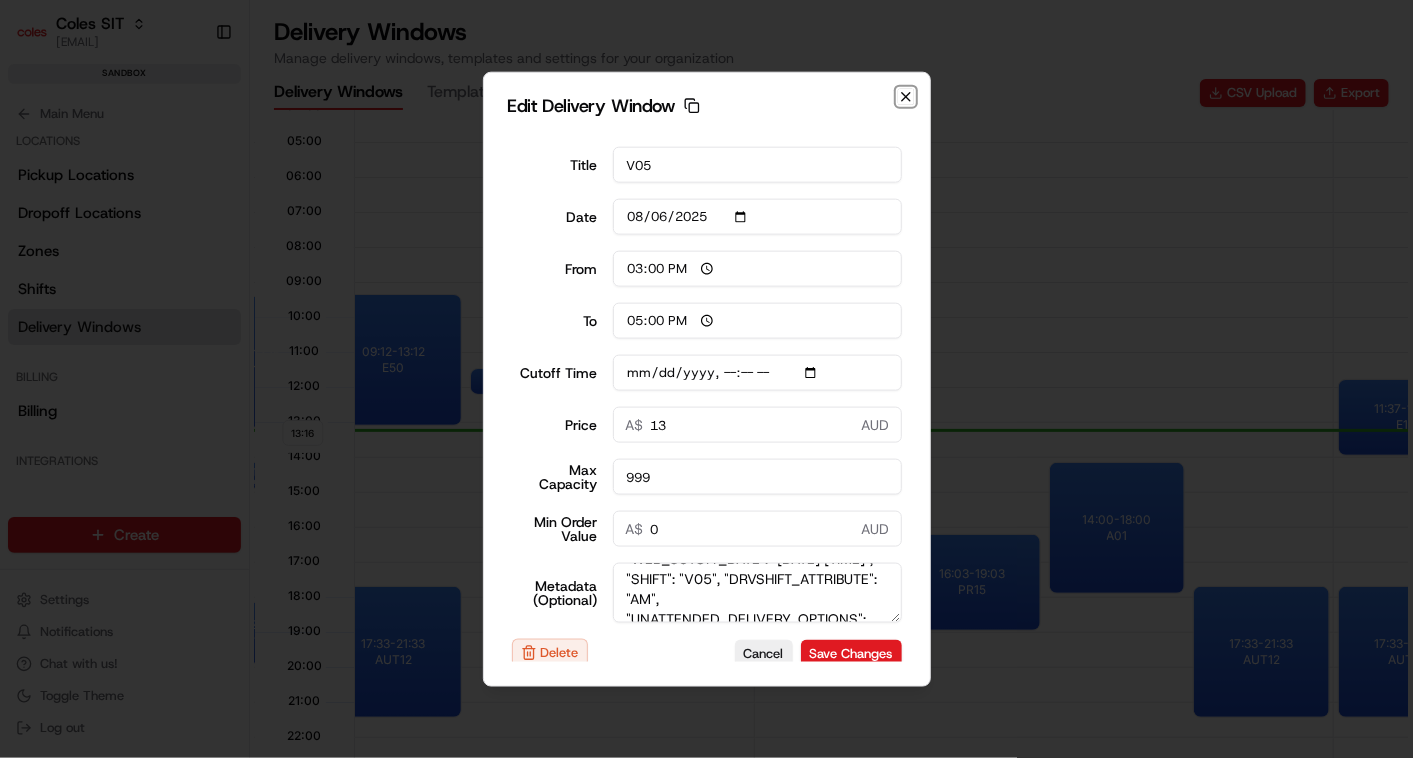 click 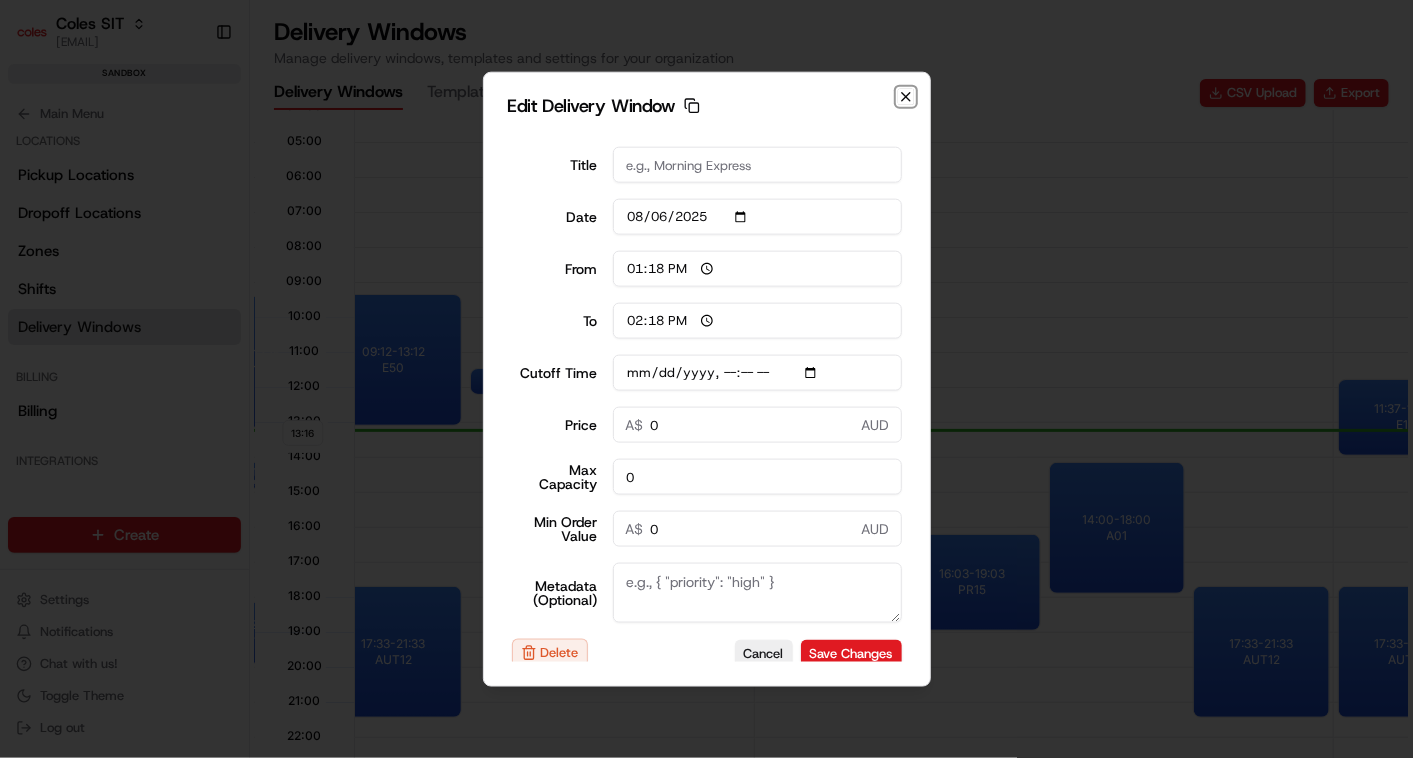 scroll, scrollTop: 0, scrollLeft: 0, axis: both 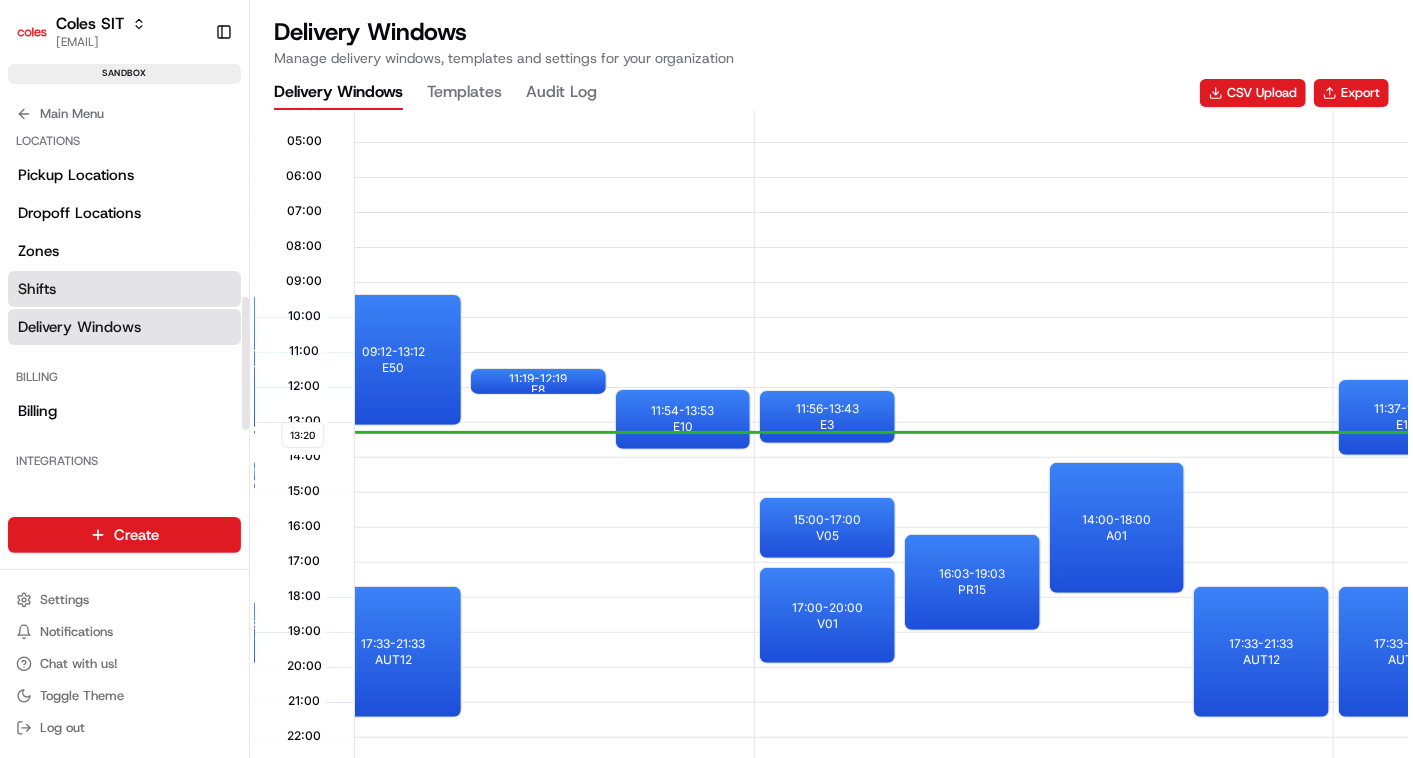click on "Shifts" at bounding box center [37, 289] 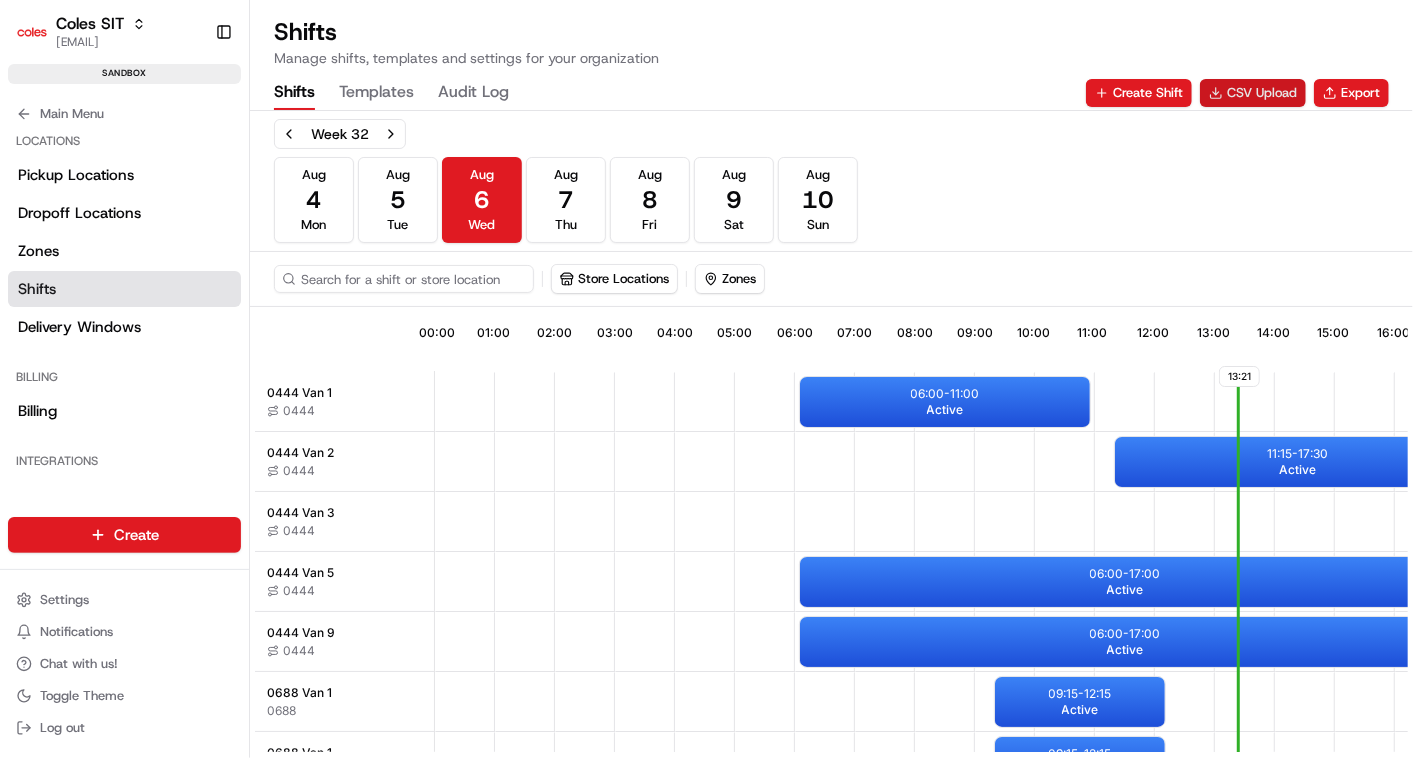 click on "CSV Upload" at bounding box center (1253, 93) 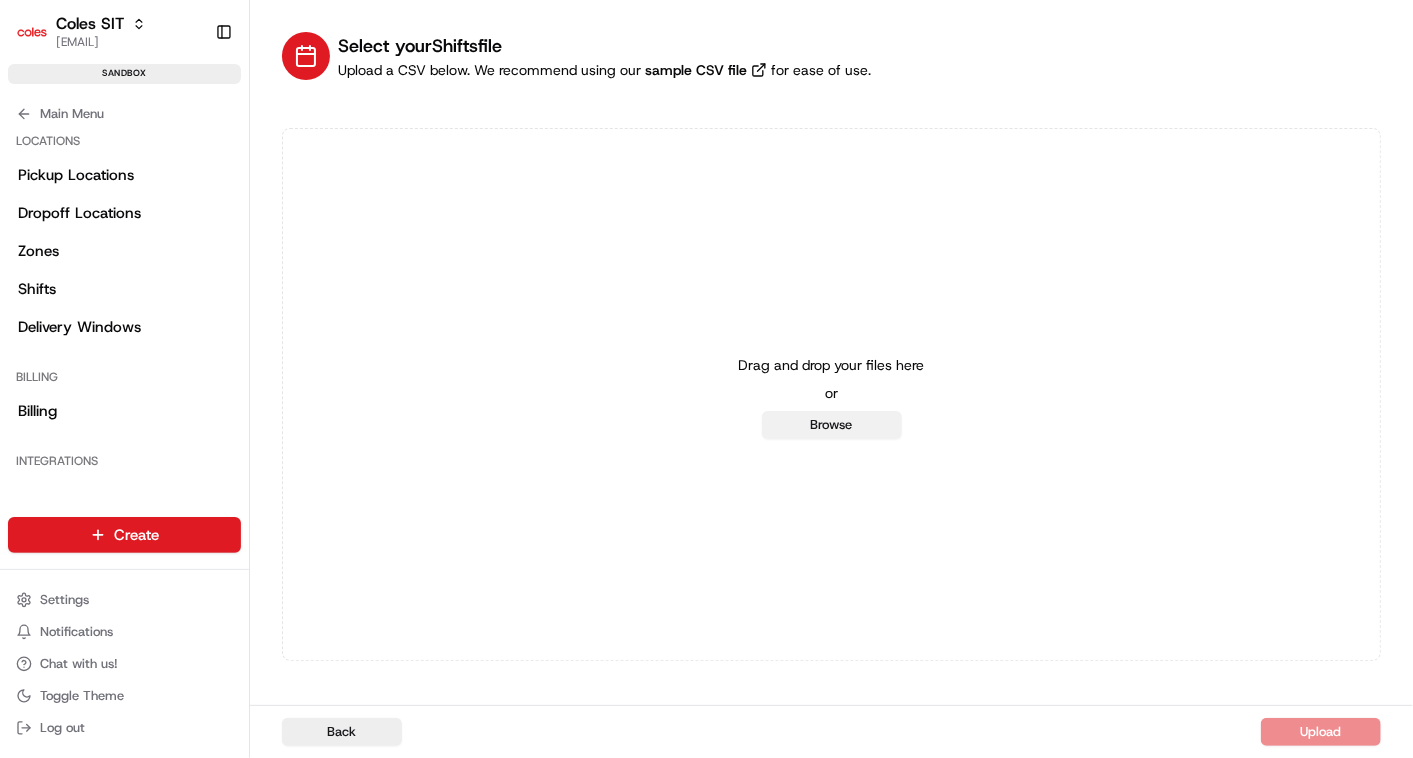 click on "Browse" at bounding box center [832, 425] 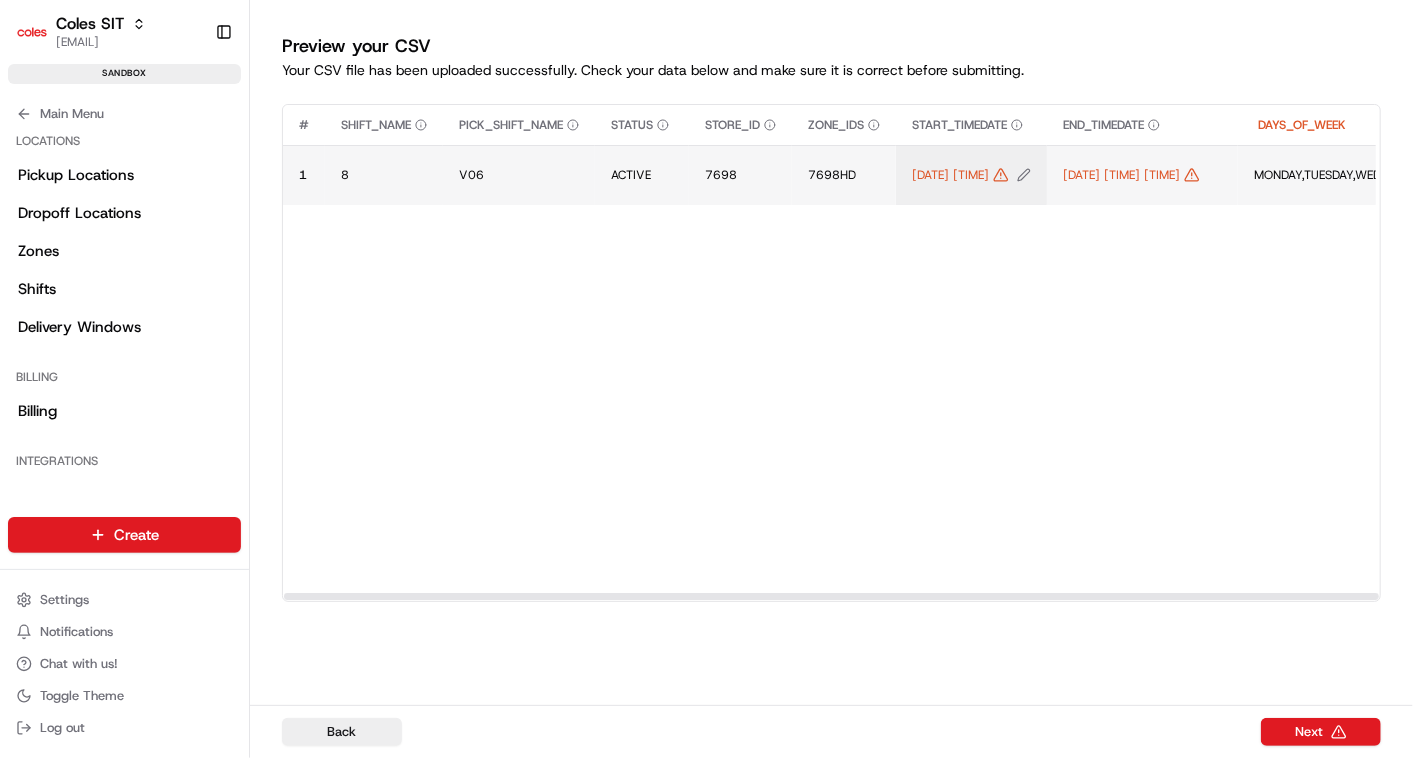 click 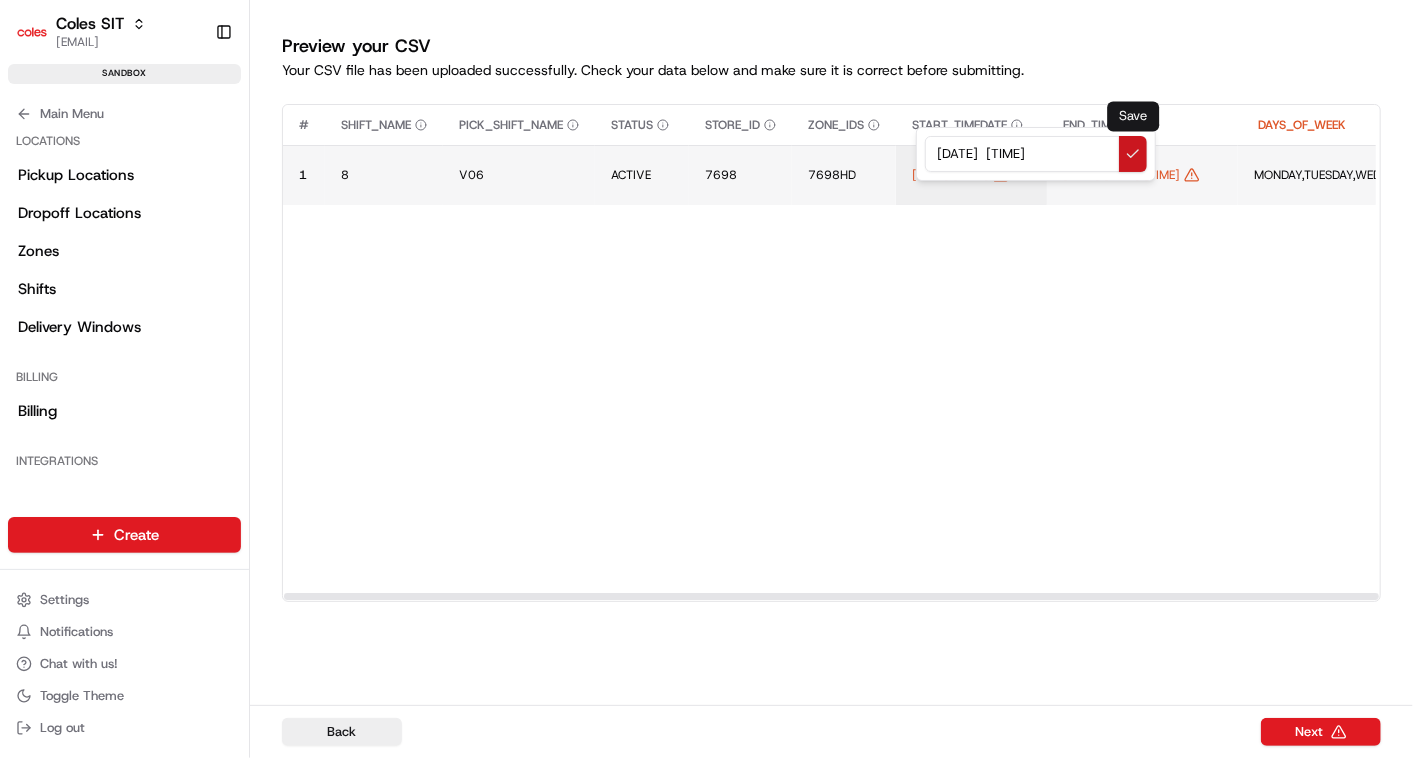 type on "[DATE]  [TIME]" 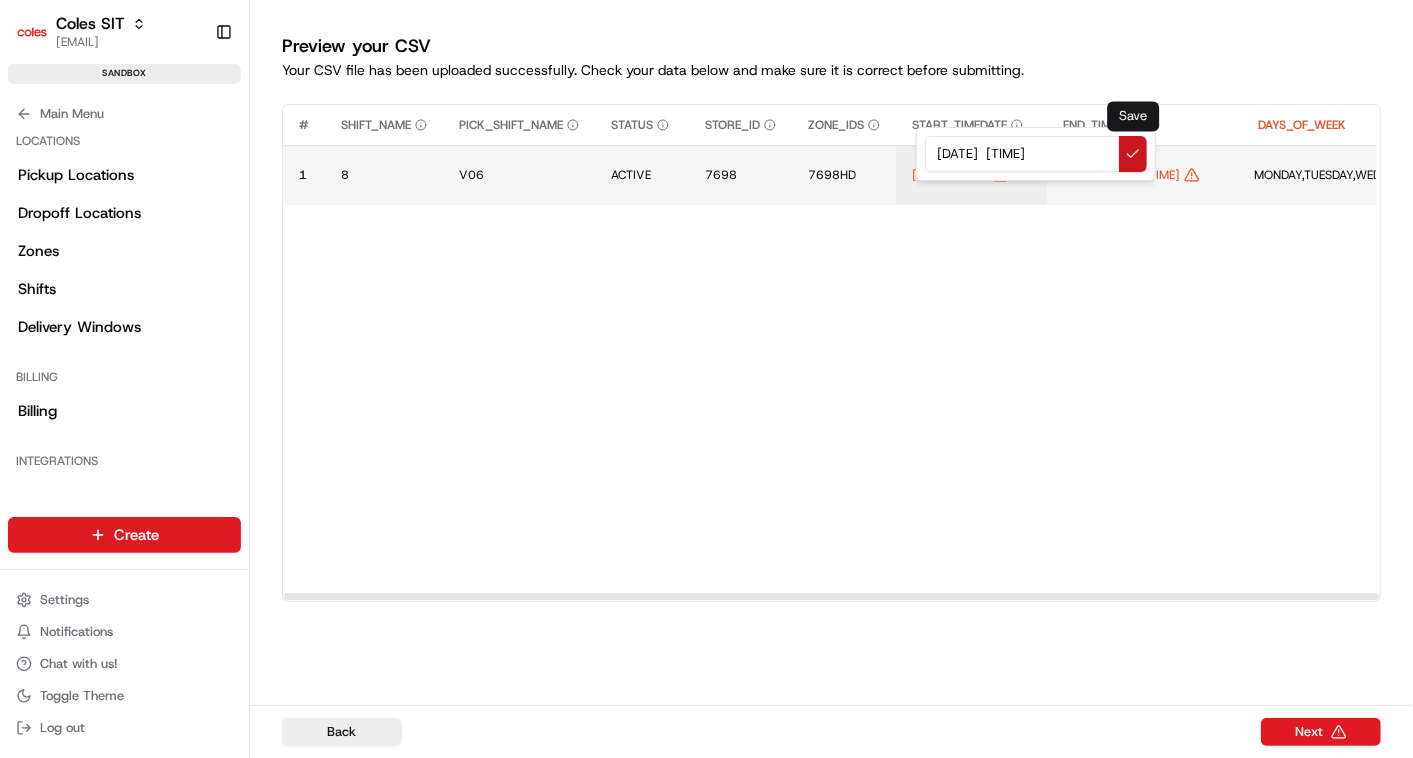 click at bounding box center [1133, 154] 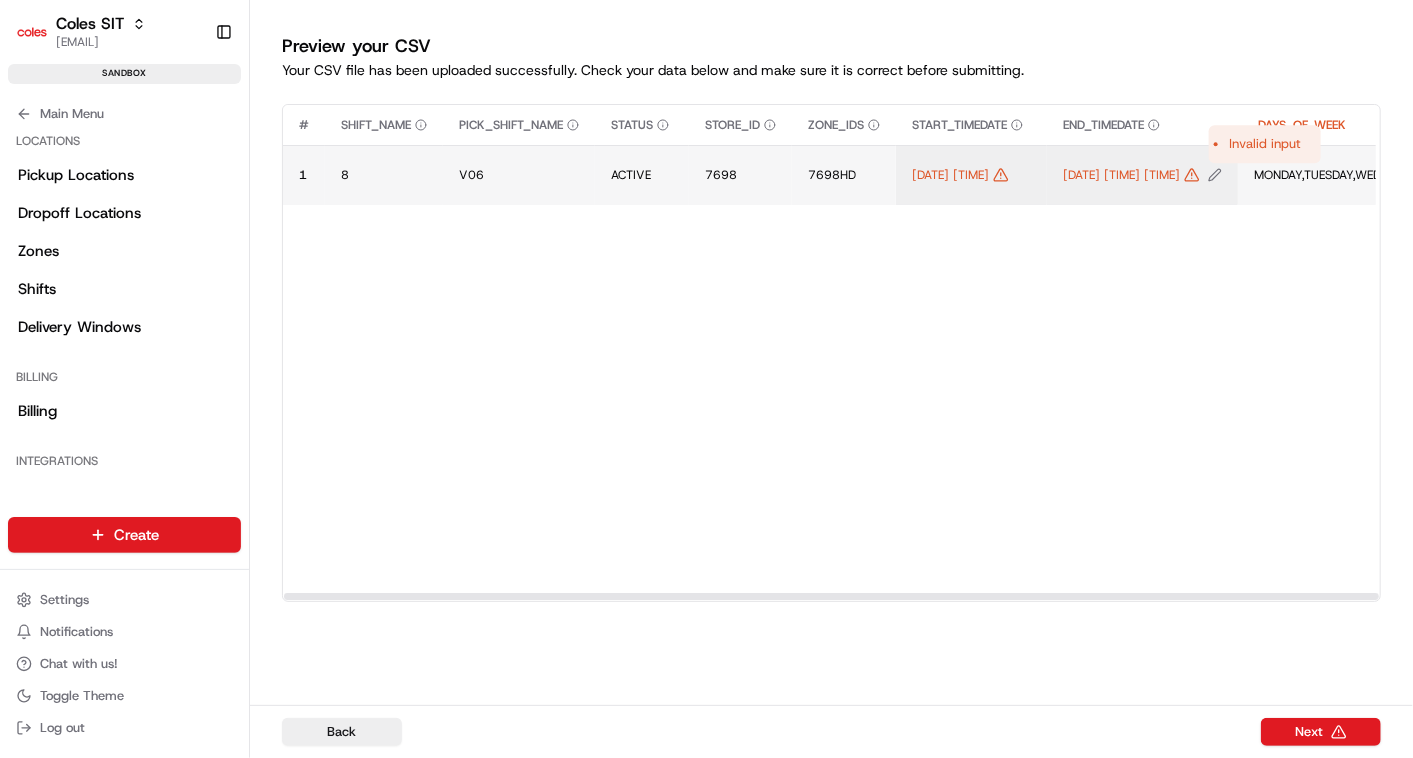 click 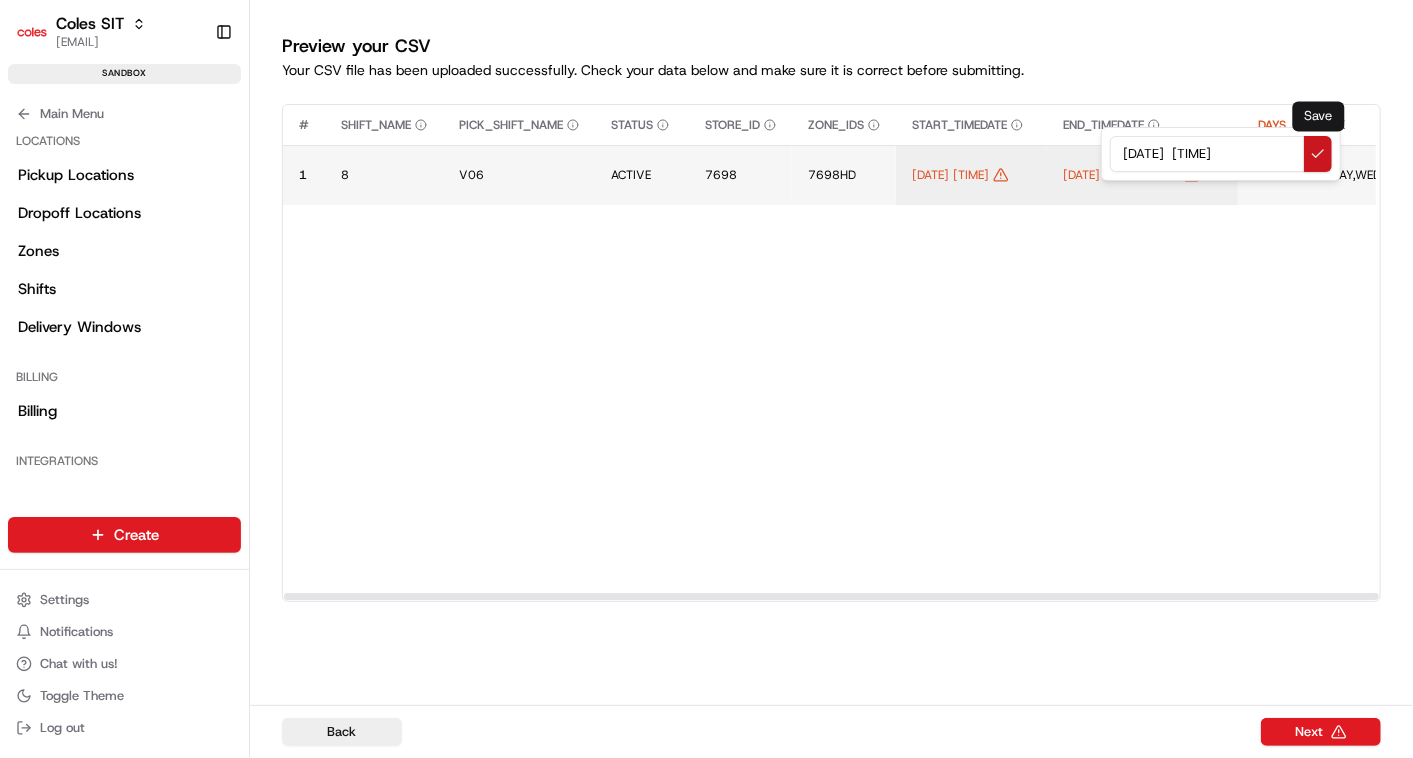type on "[DATE]  [TIME]" 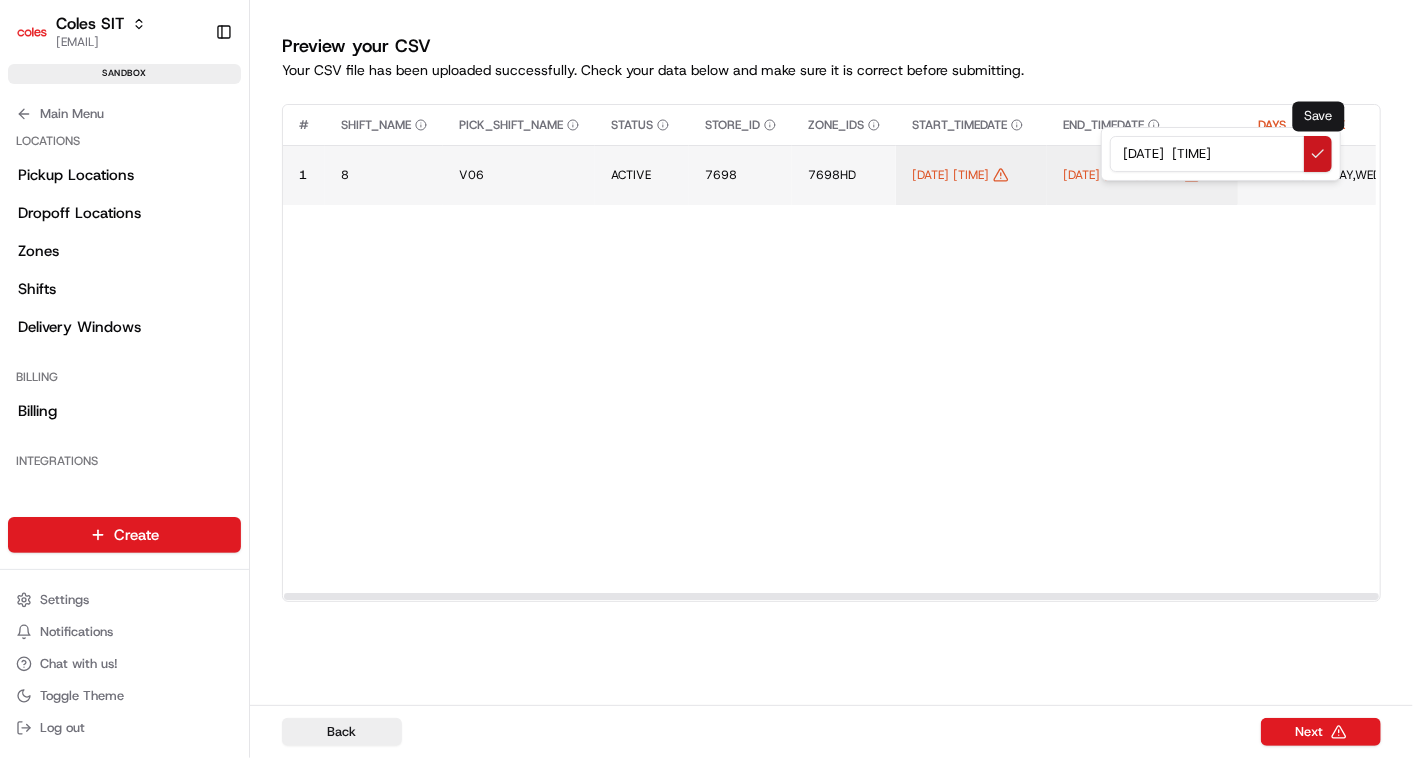 click at bounding box center (1318, 154) 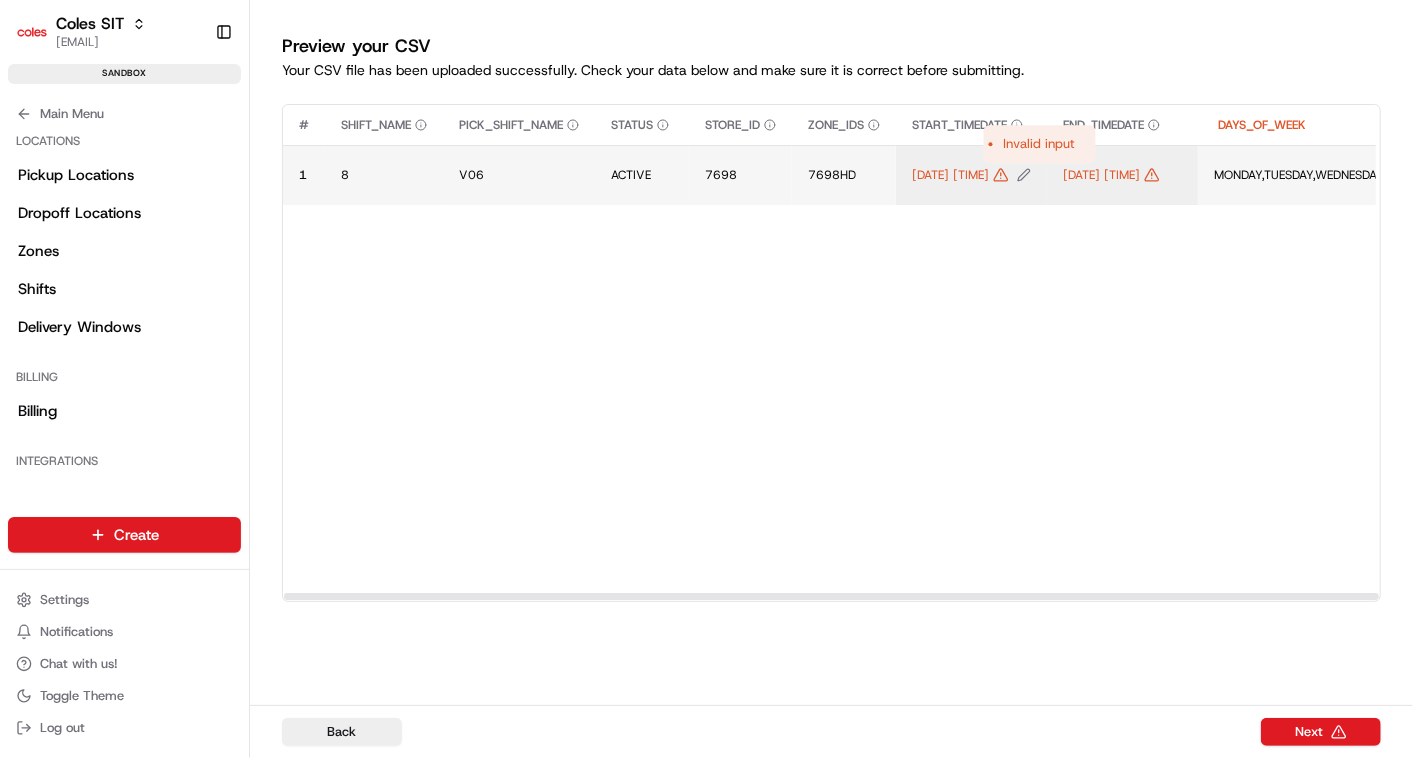 click 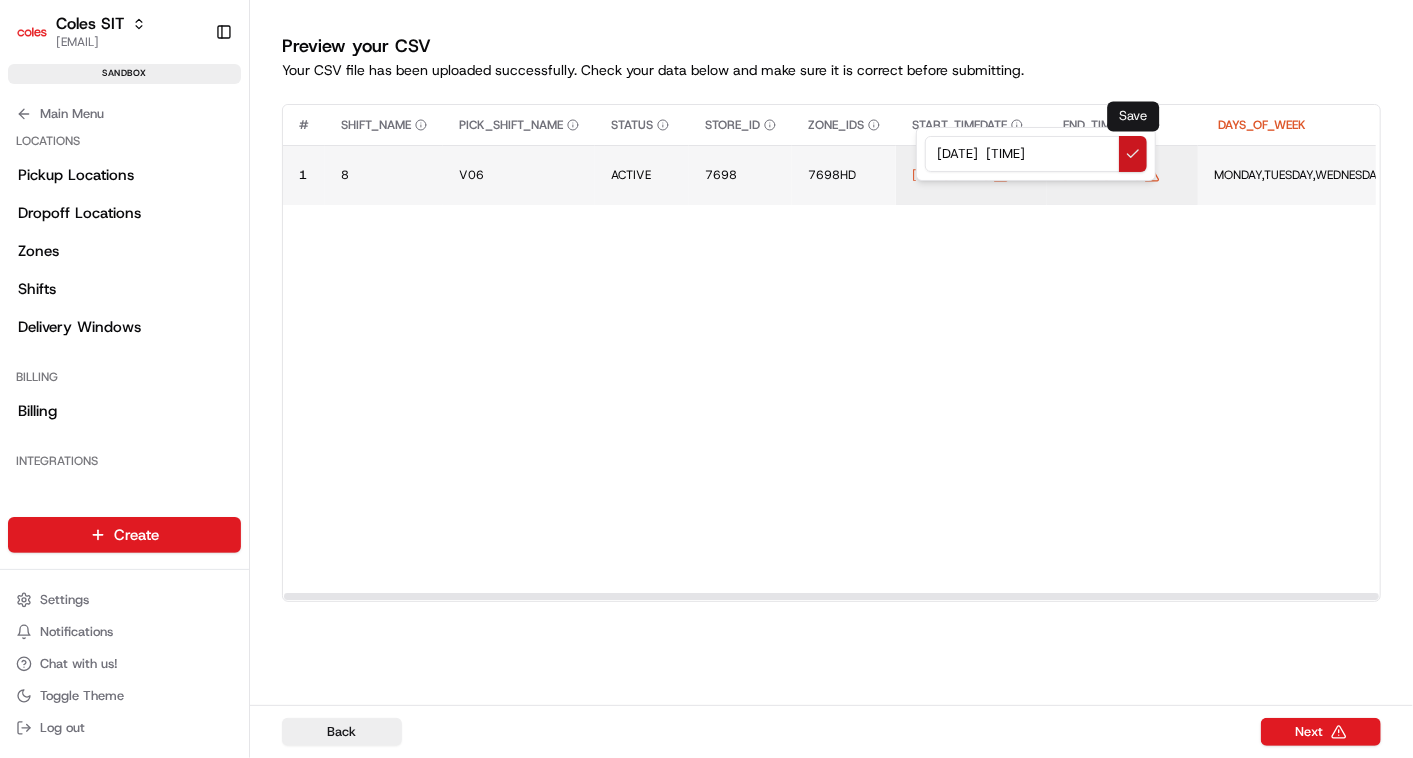 paste on "[DATE] [TIME]" 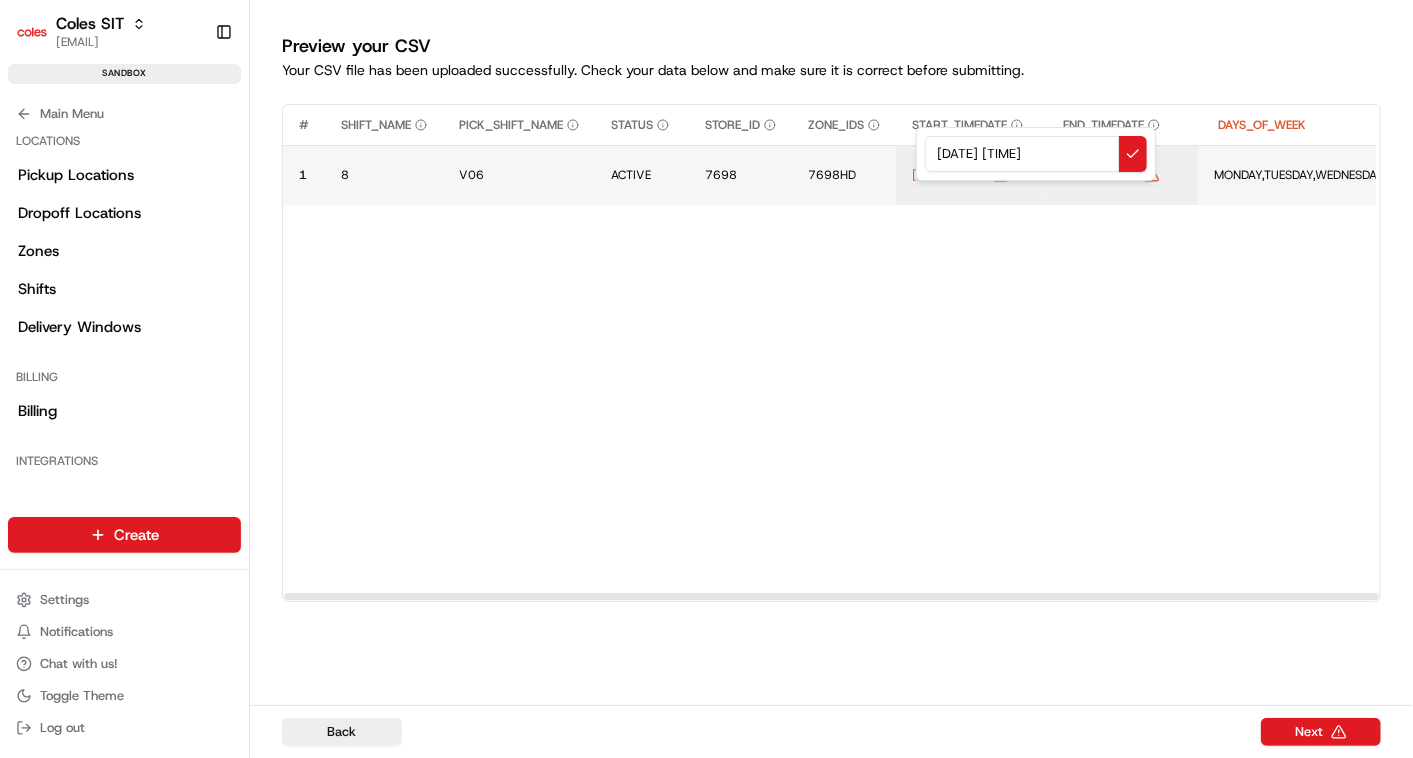 click on "[DATE] [TIME]" at bounding box center (1036, 154) 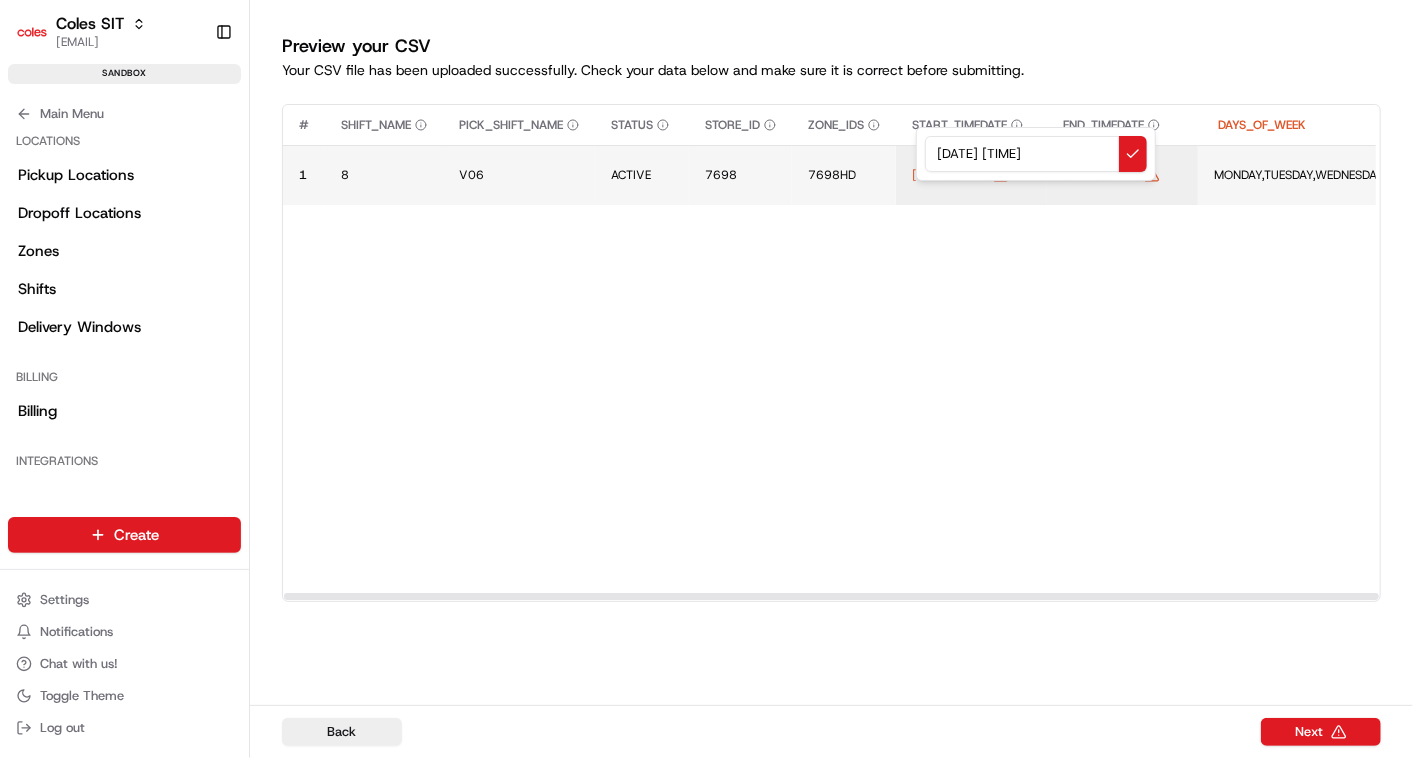type on "[DATE] [TIME]" 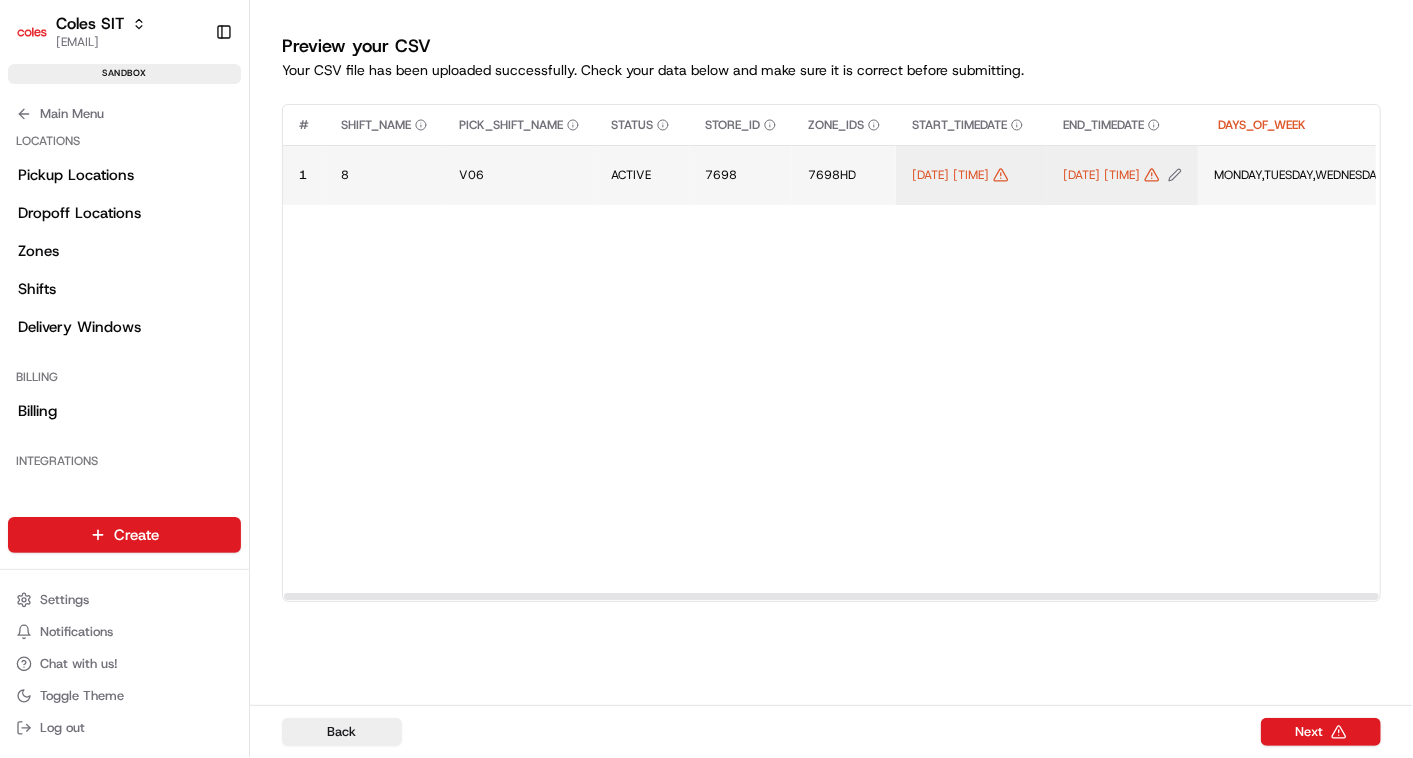 click 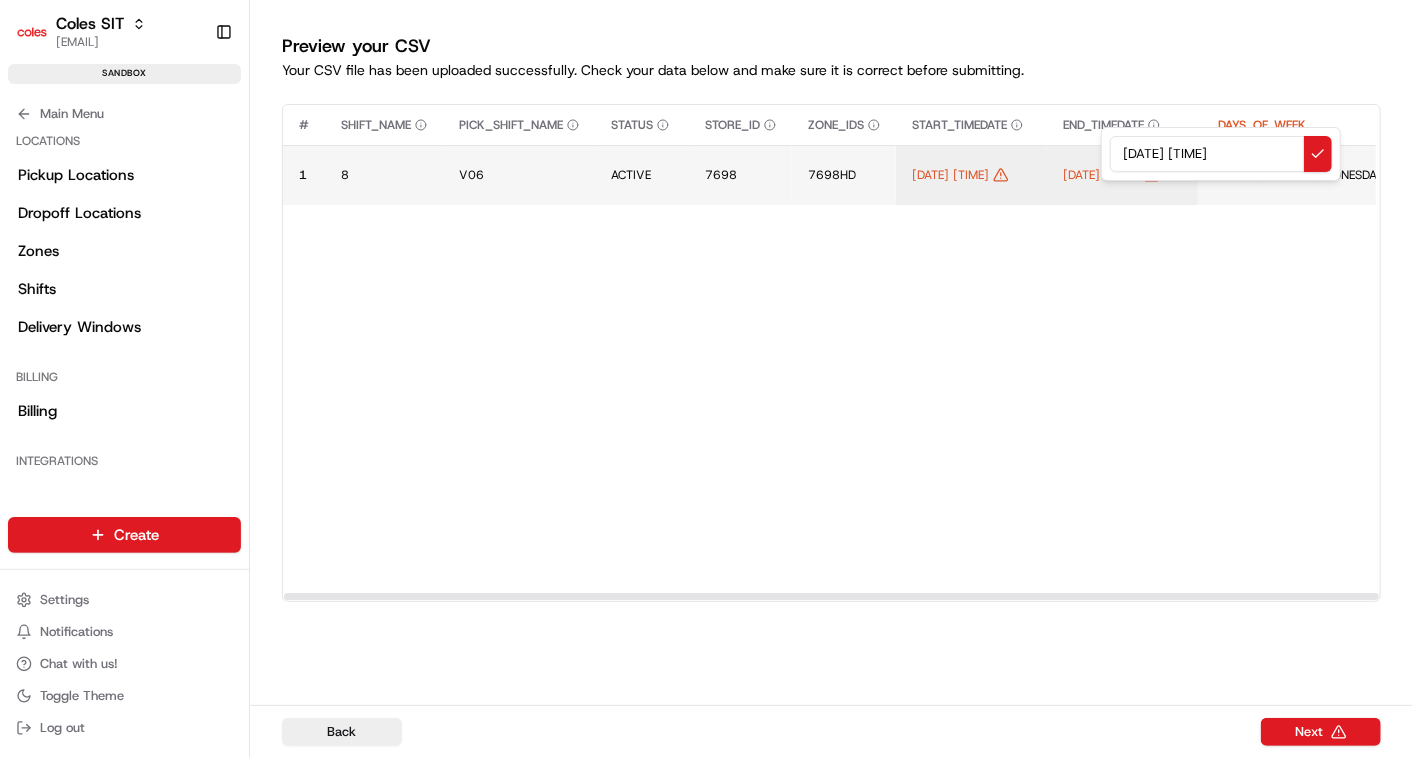 click on "[DATE] [TIME]" at bounding box center (1221, 154) 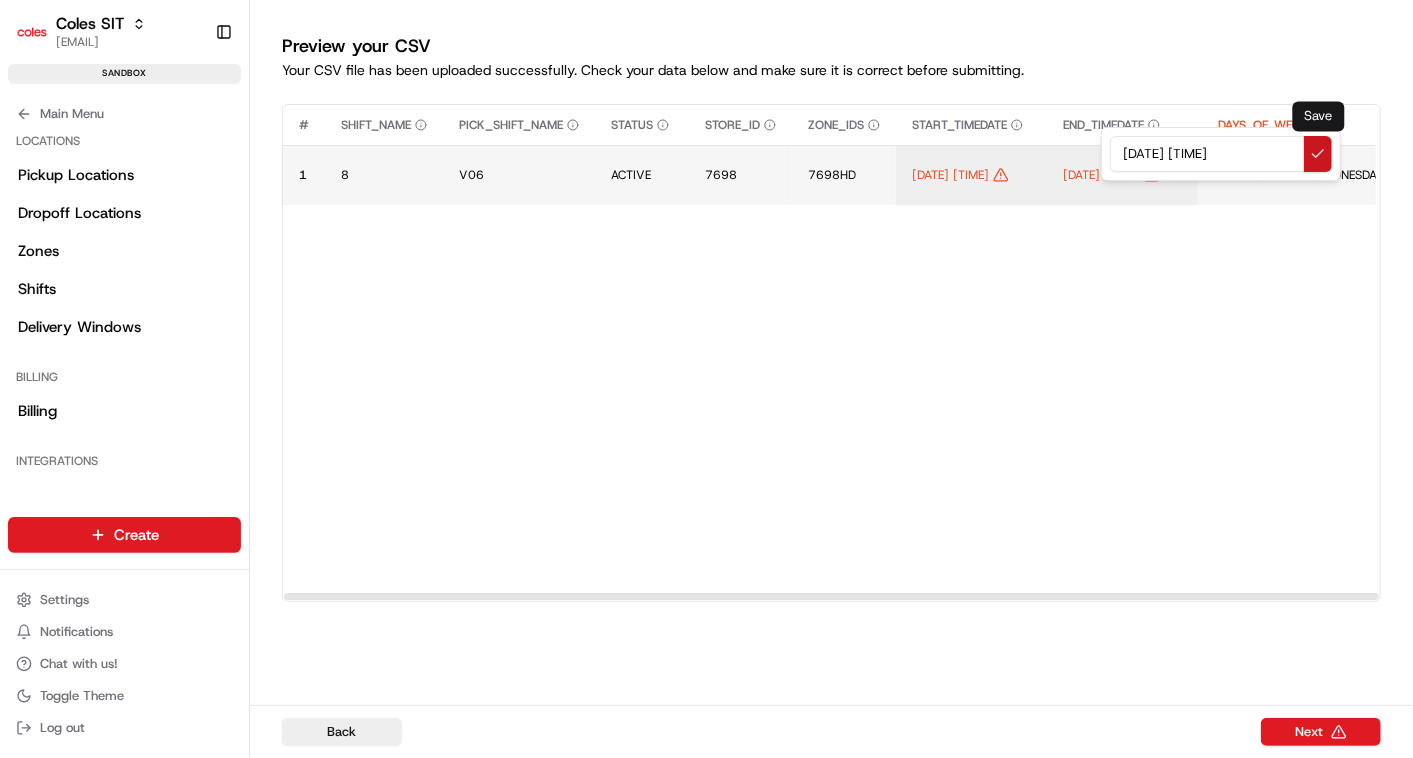 type on "[DATE] [TIME]" 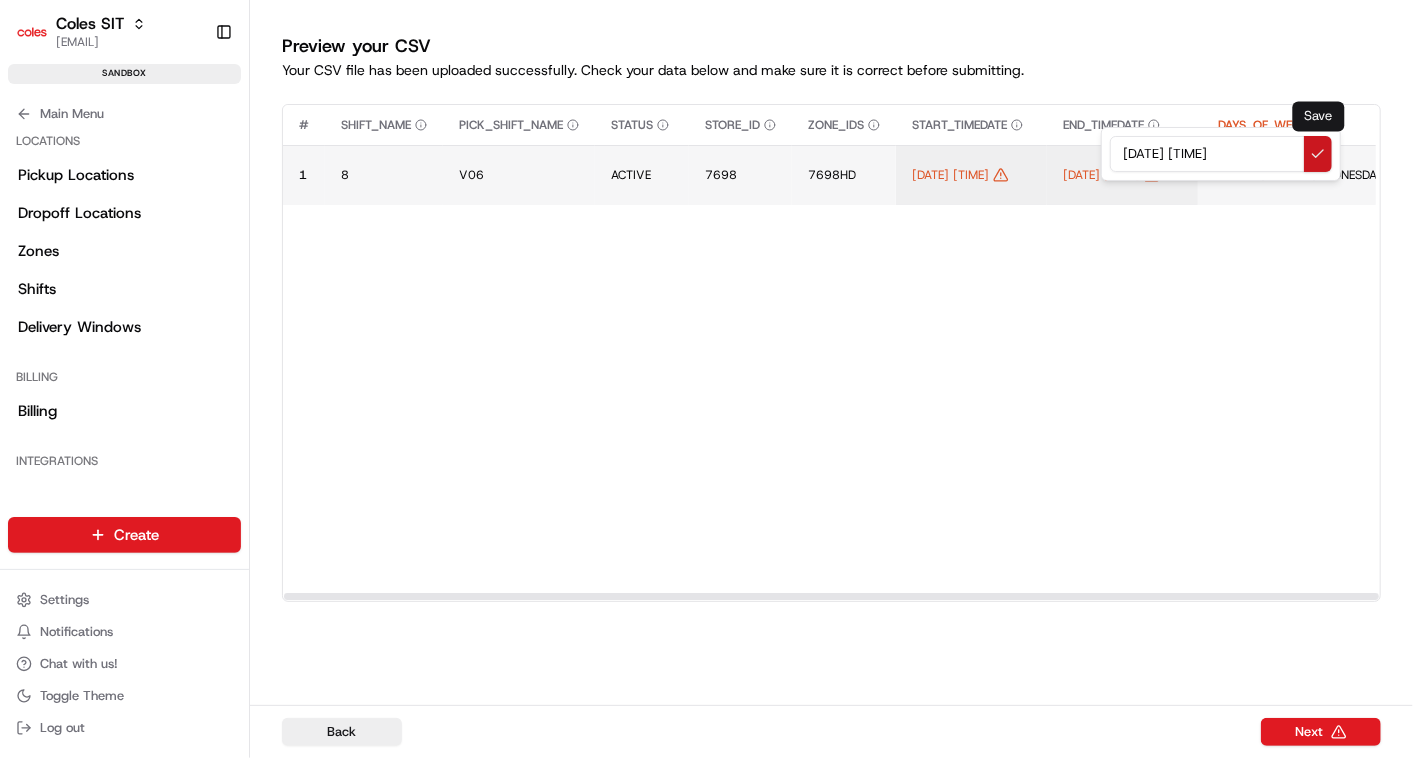 click at bounding box center (1318, 154) 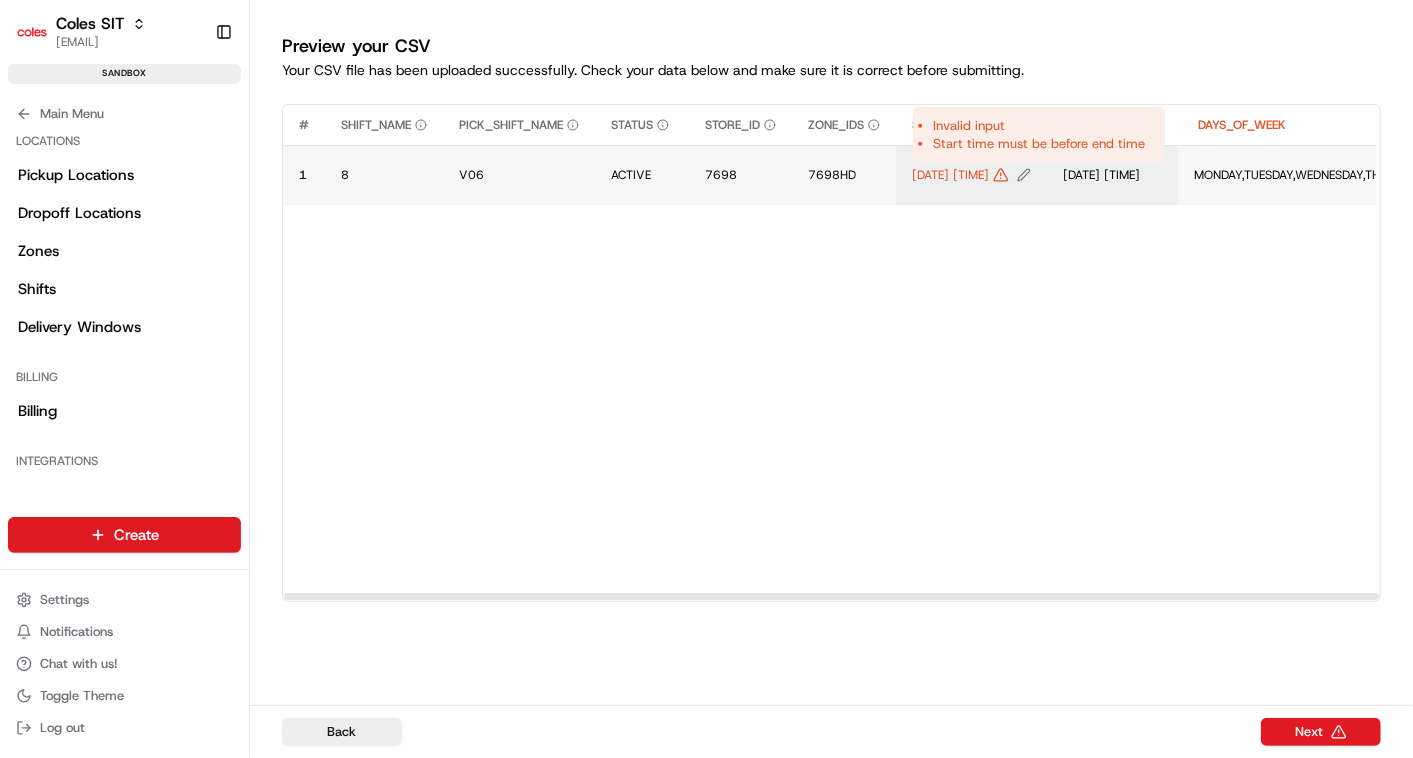click 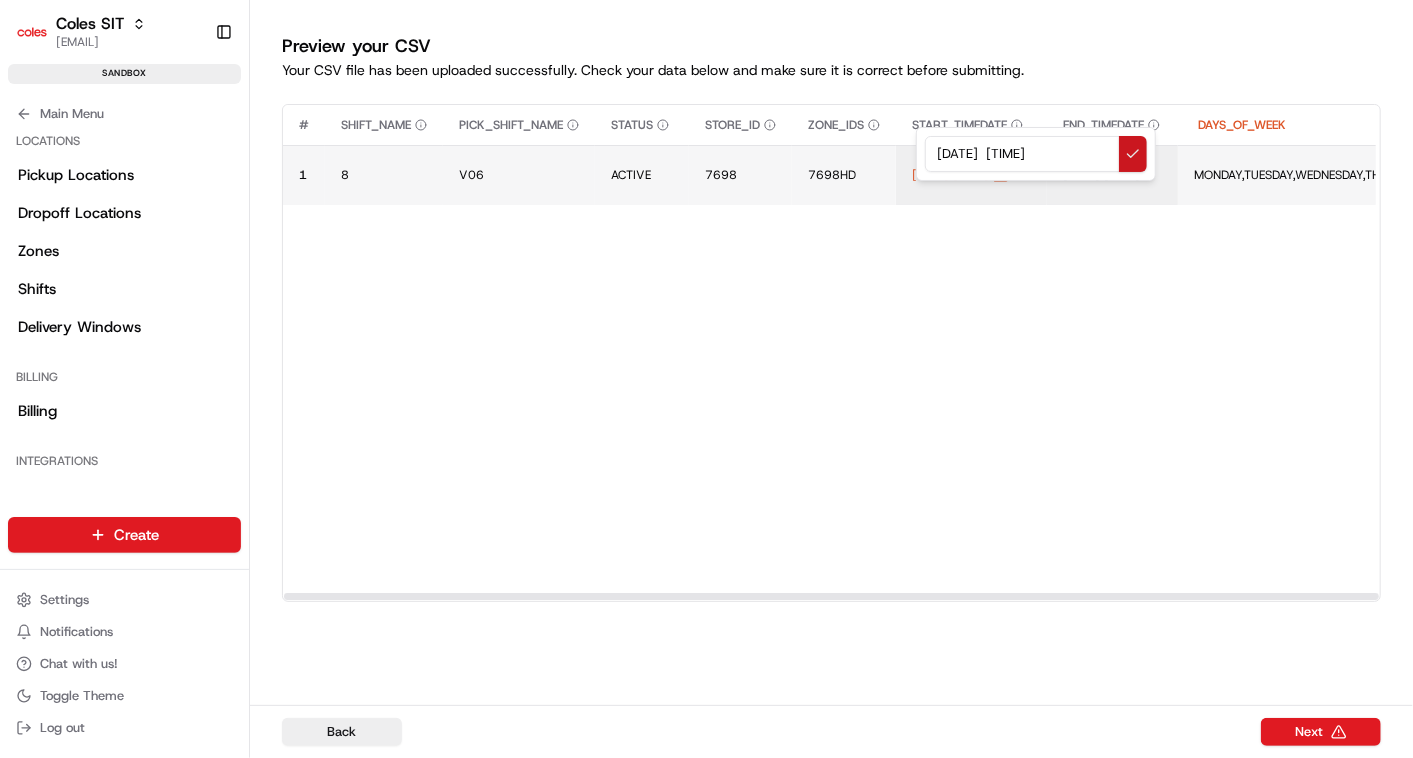 click at bounding box center (1133, 154) 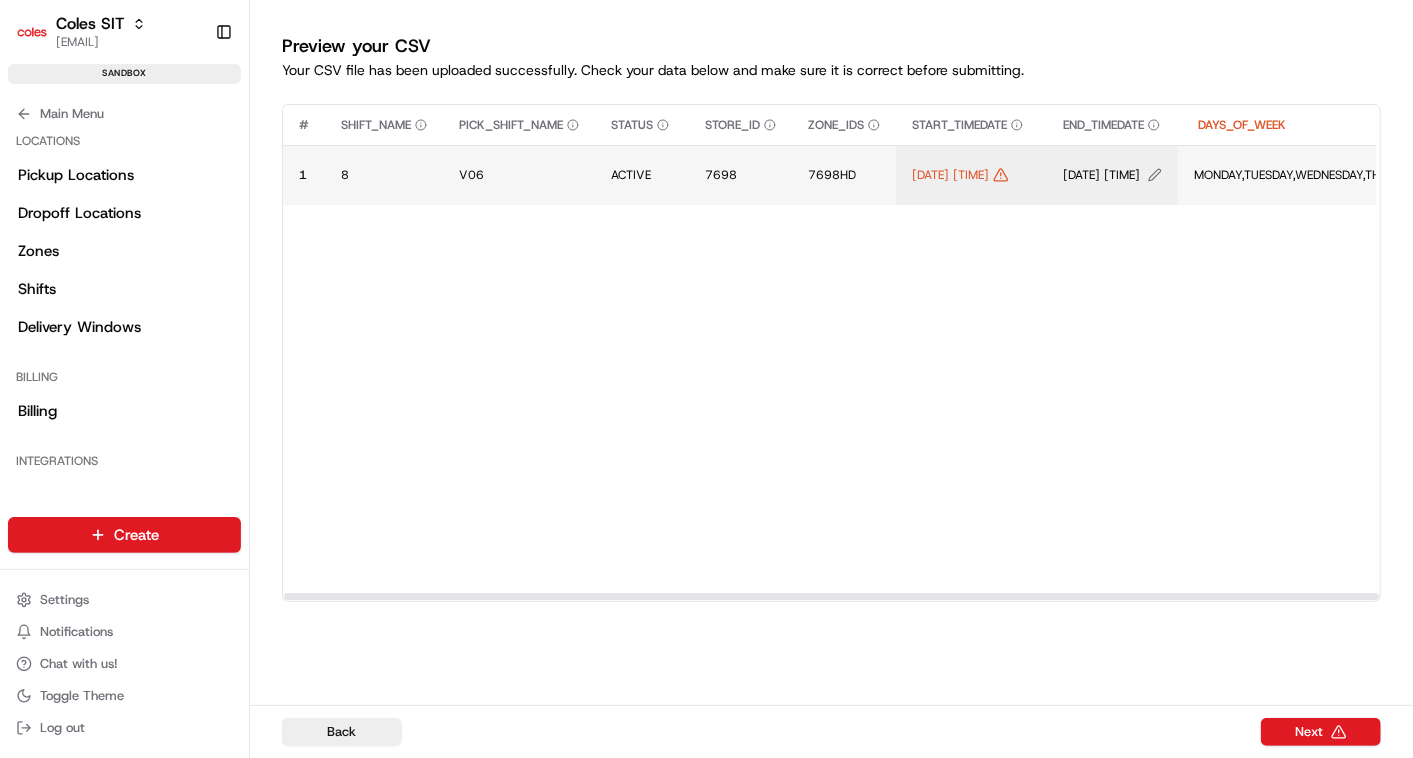 click 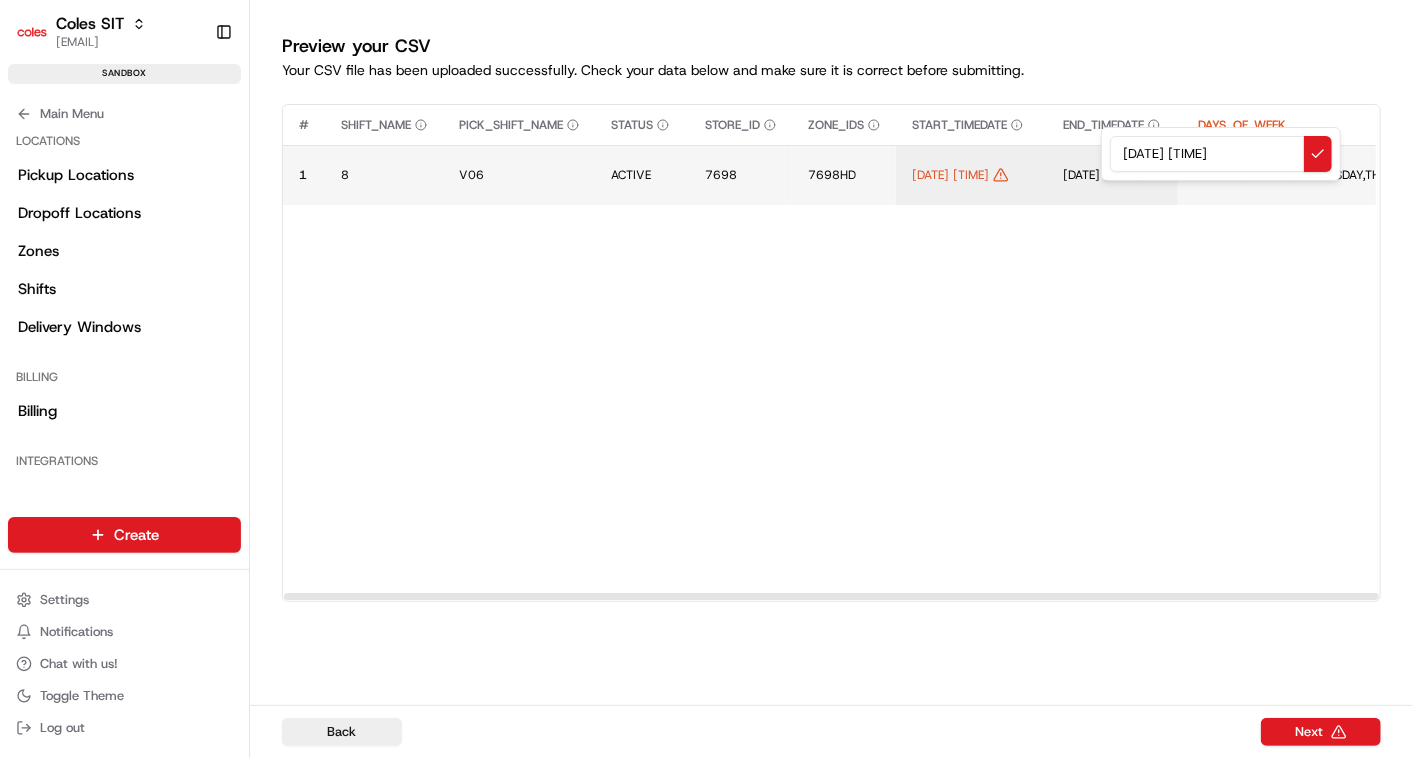 click on "[DATE] [TIME]" at bounding box center [1221, 154] 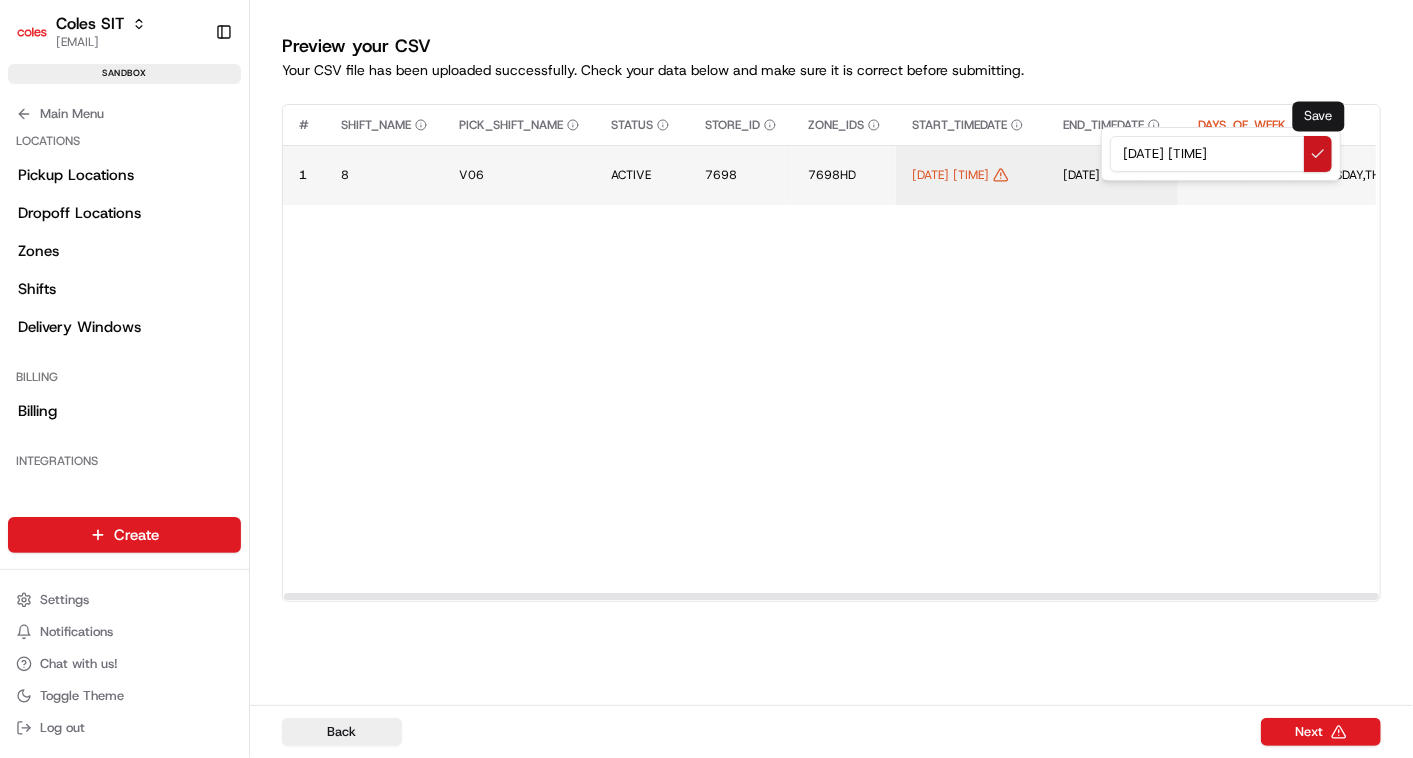 type on "[DATE] [TIME]" 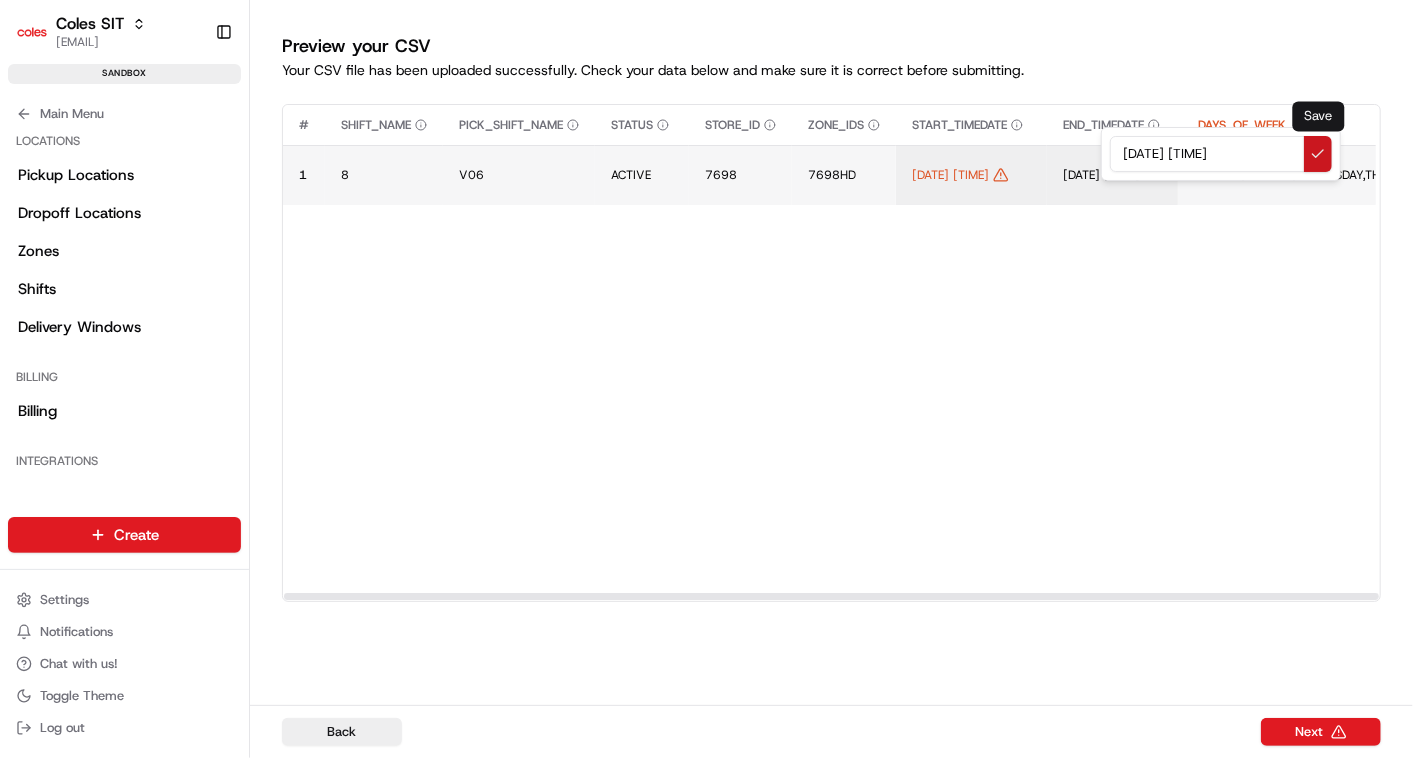 click at bounding box center [1318, 154] 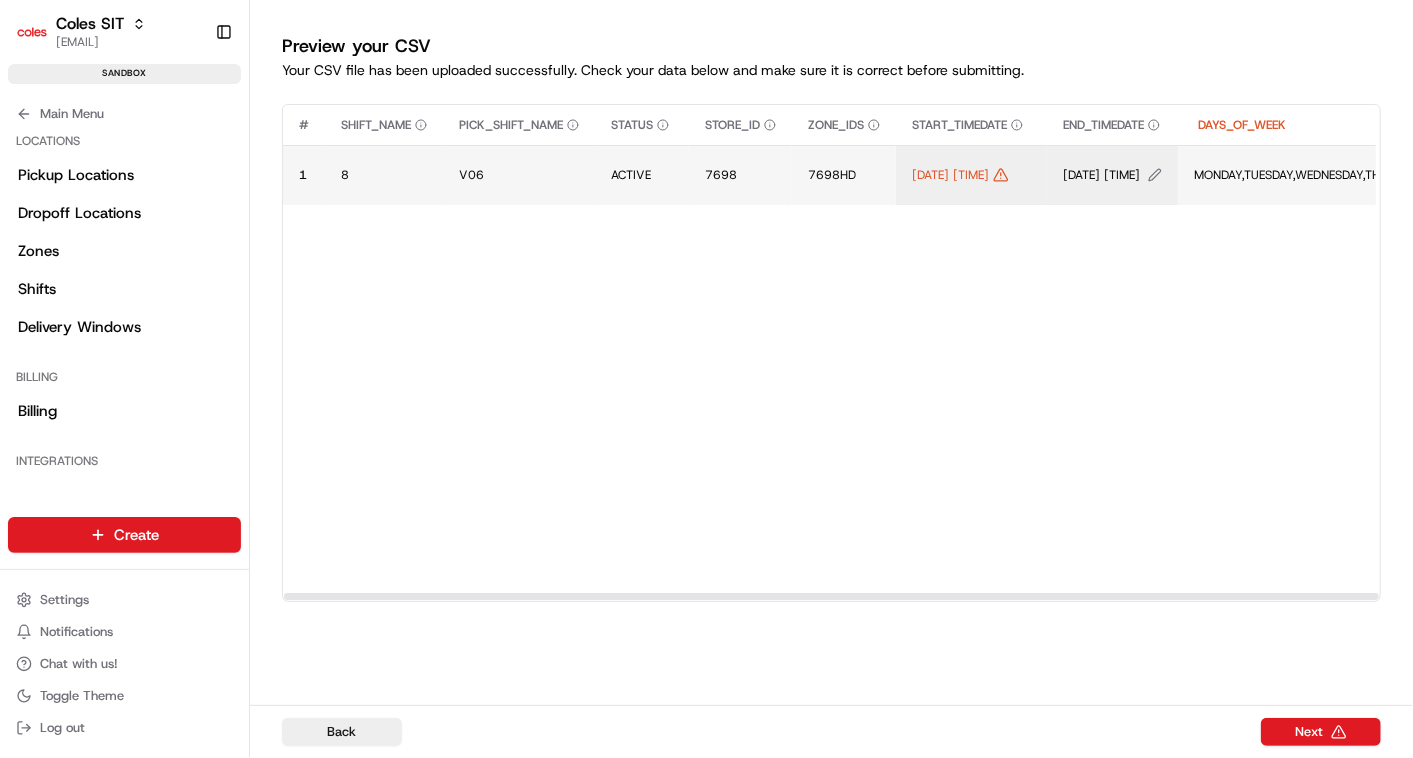 click 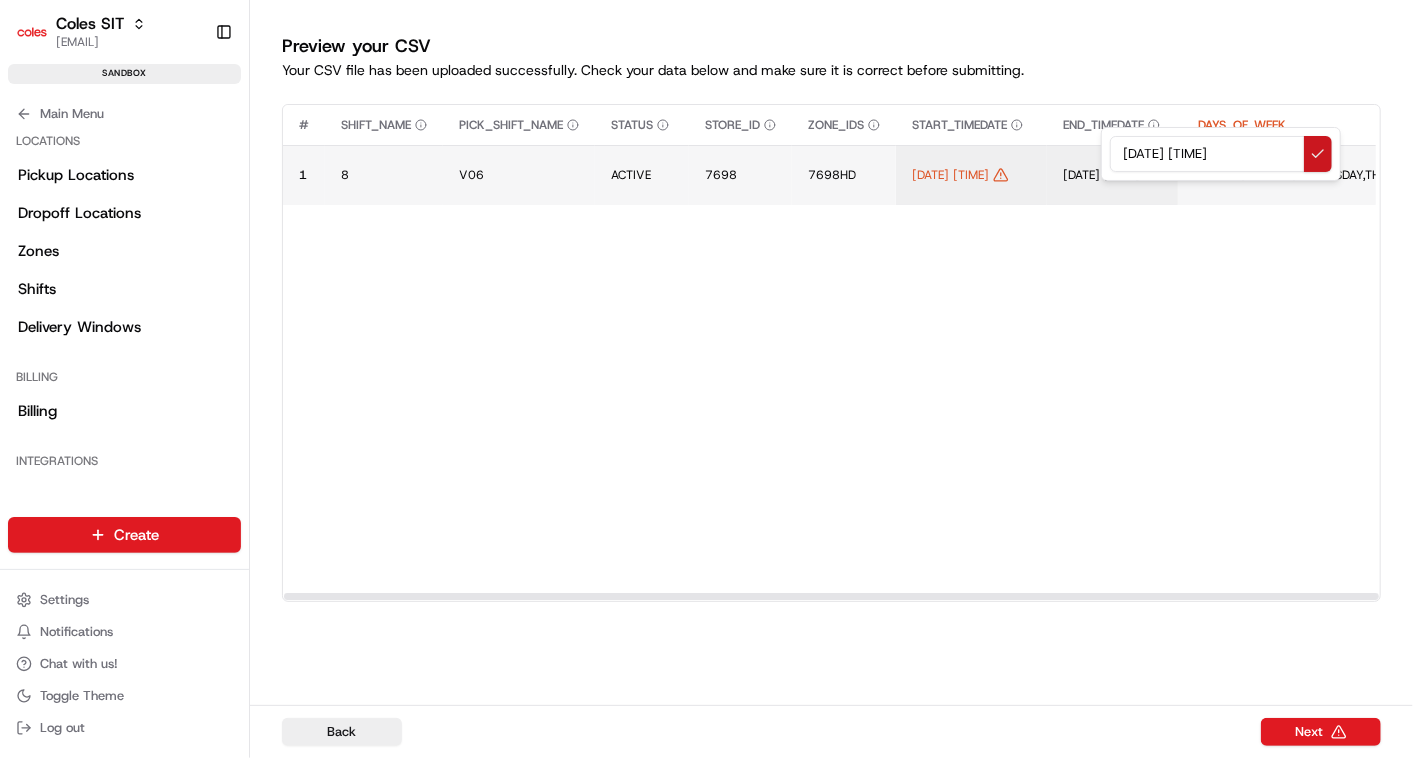 click at bounding box center (1318, 154) 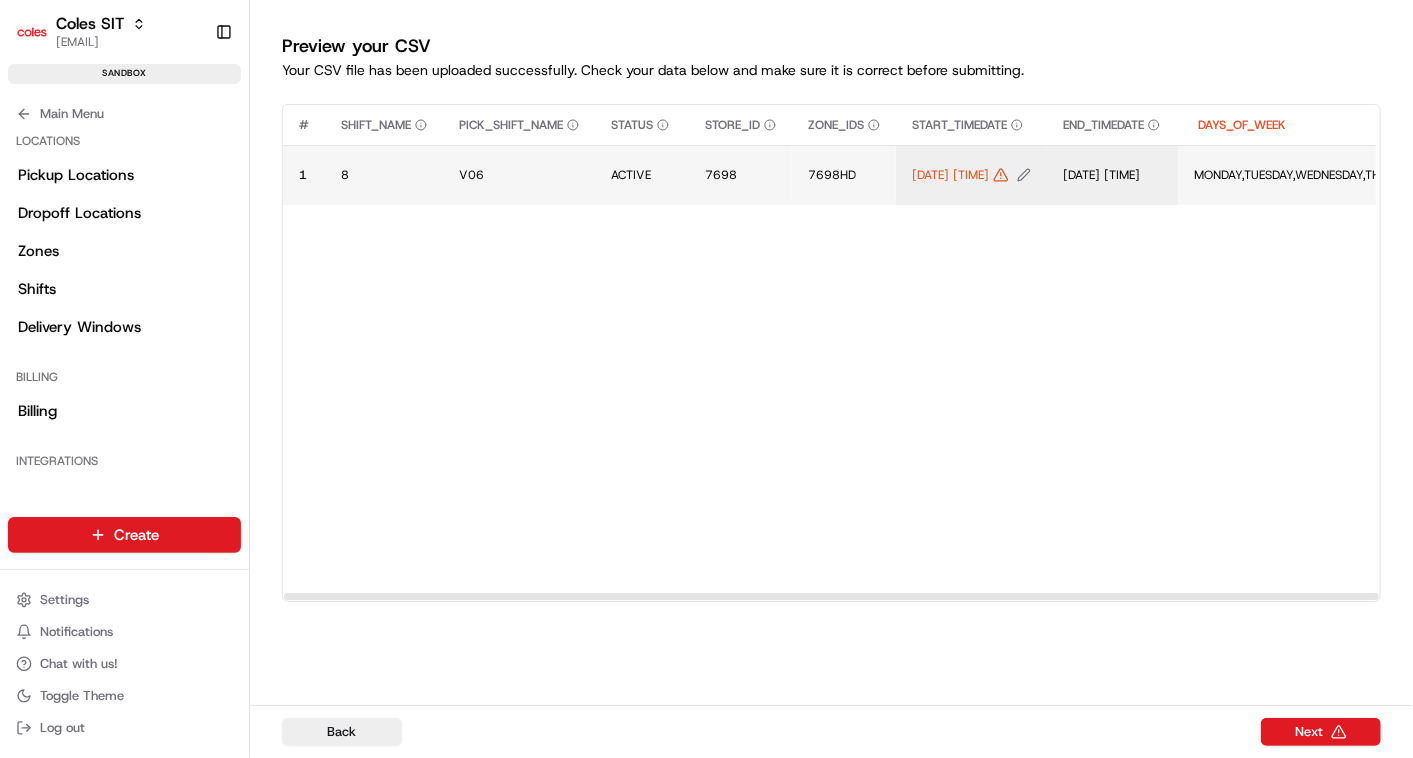 click on "[DATE]  [TIME]" at bounding box center [971, 175] 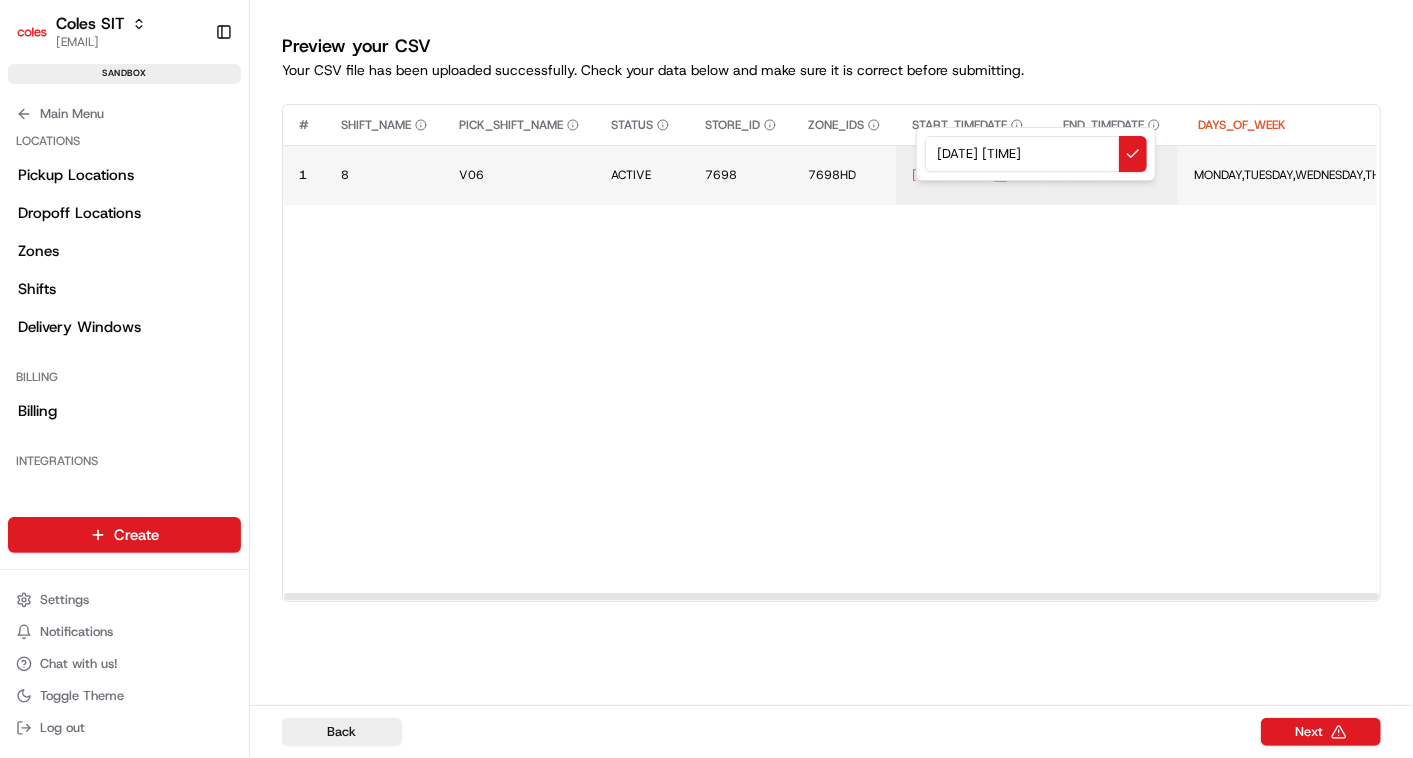 click on "[DATE] [TIME]" at bounding box center (1036, 154) 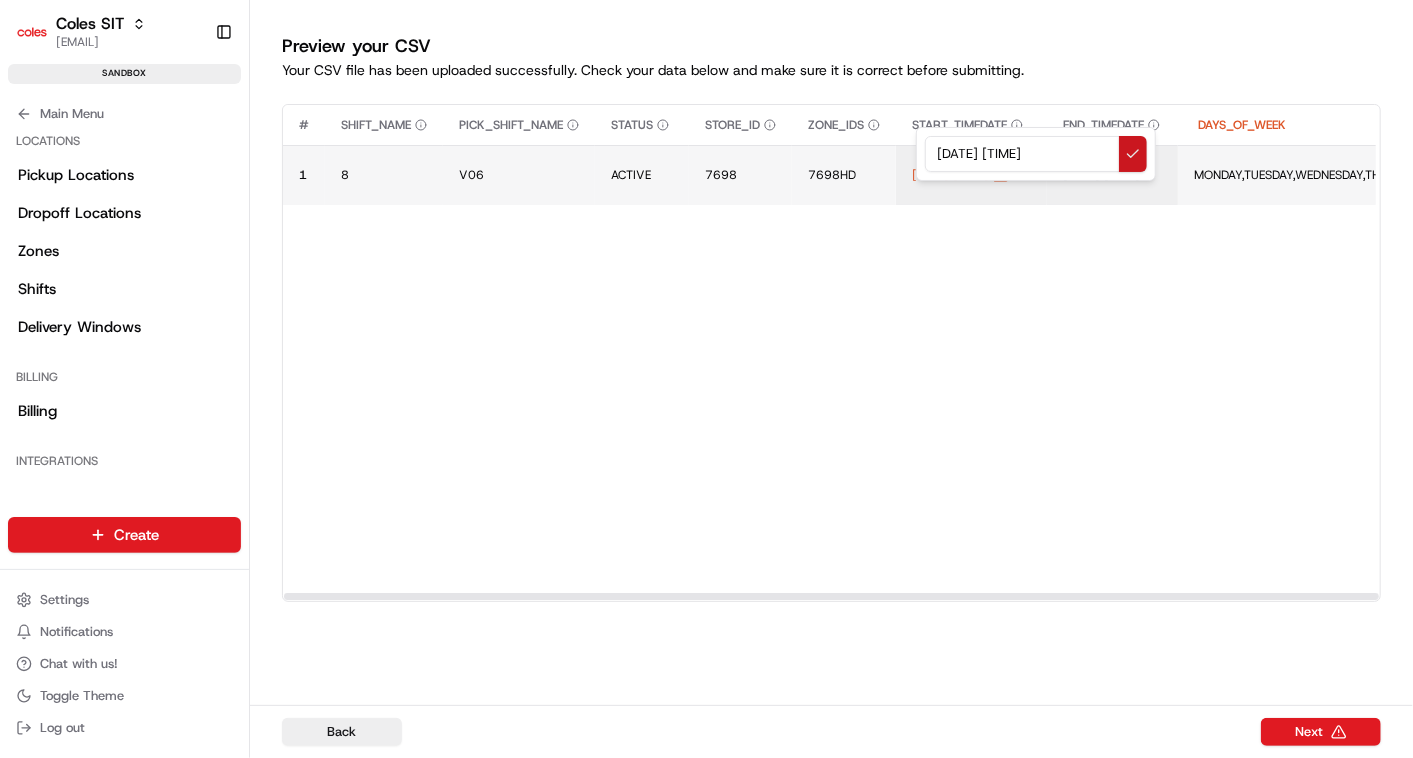 type on "[DATE] [TIME]" 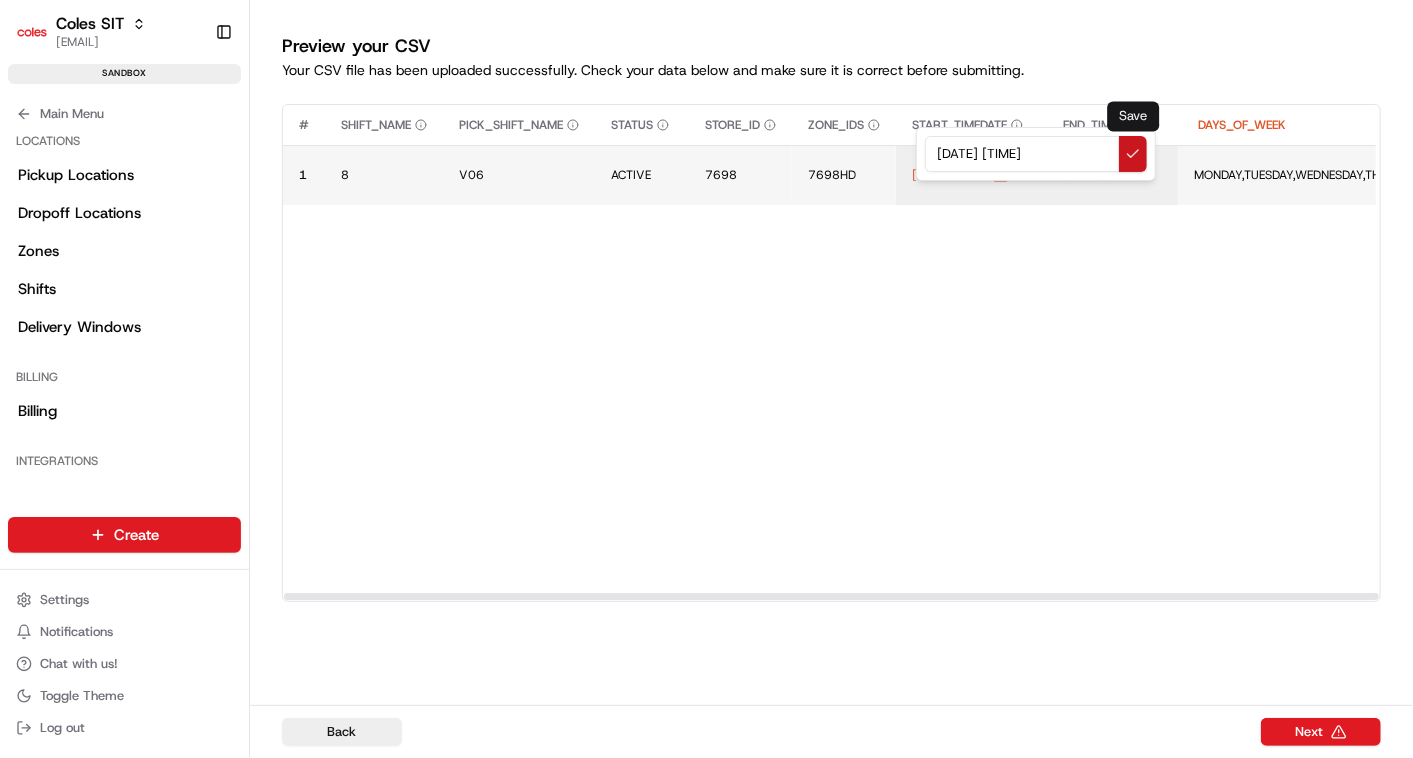 click at bounding box center [1133, 154] 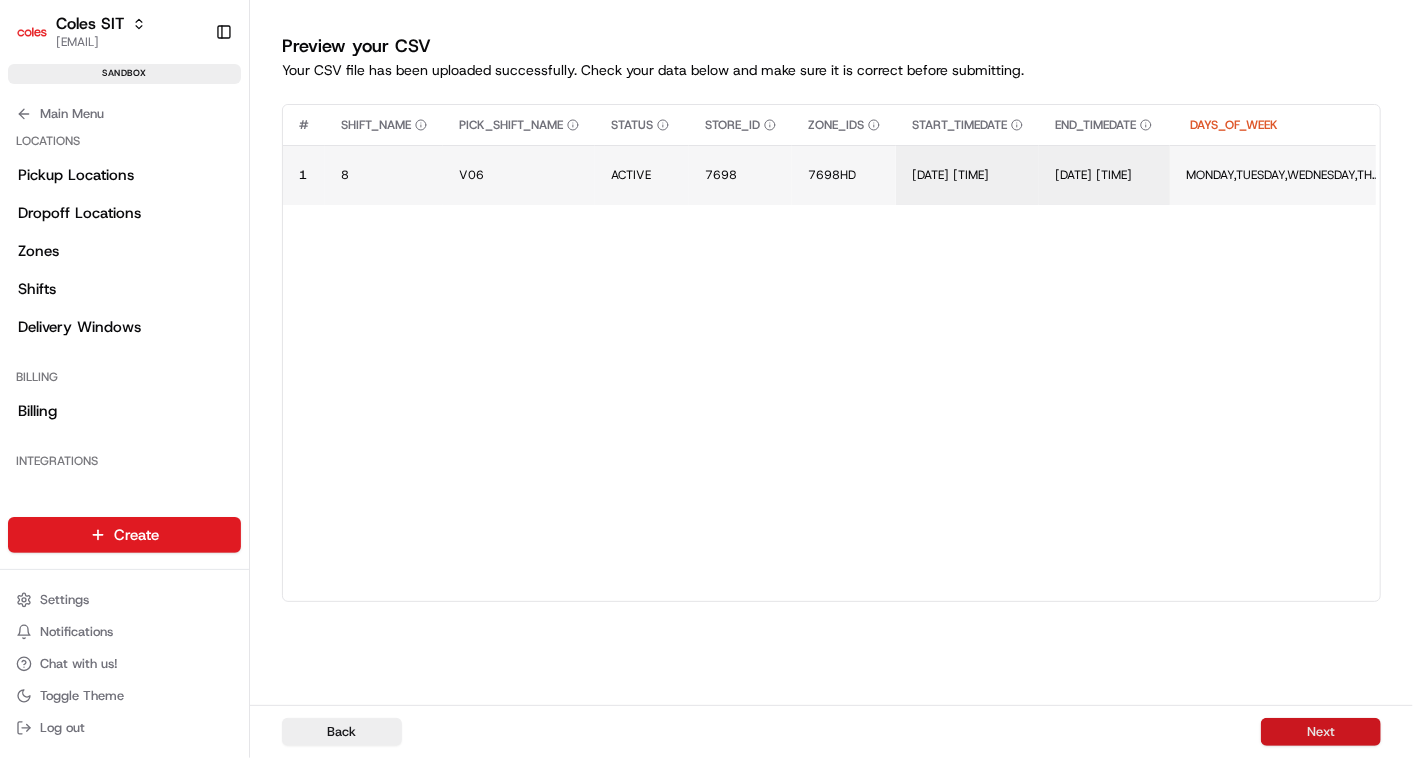 click on "Next" at bounding box center [1321, 732] 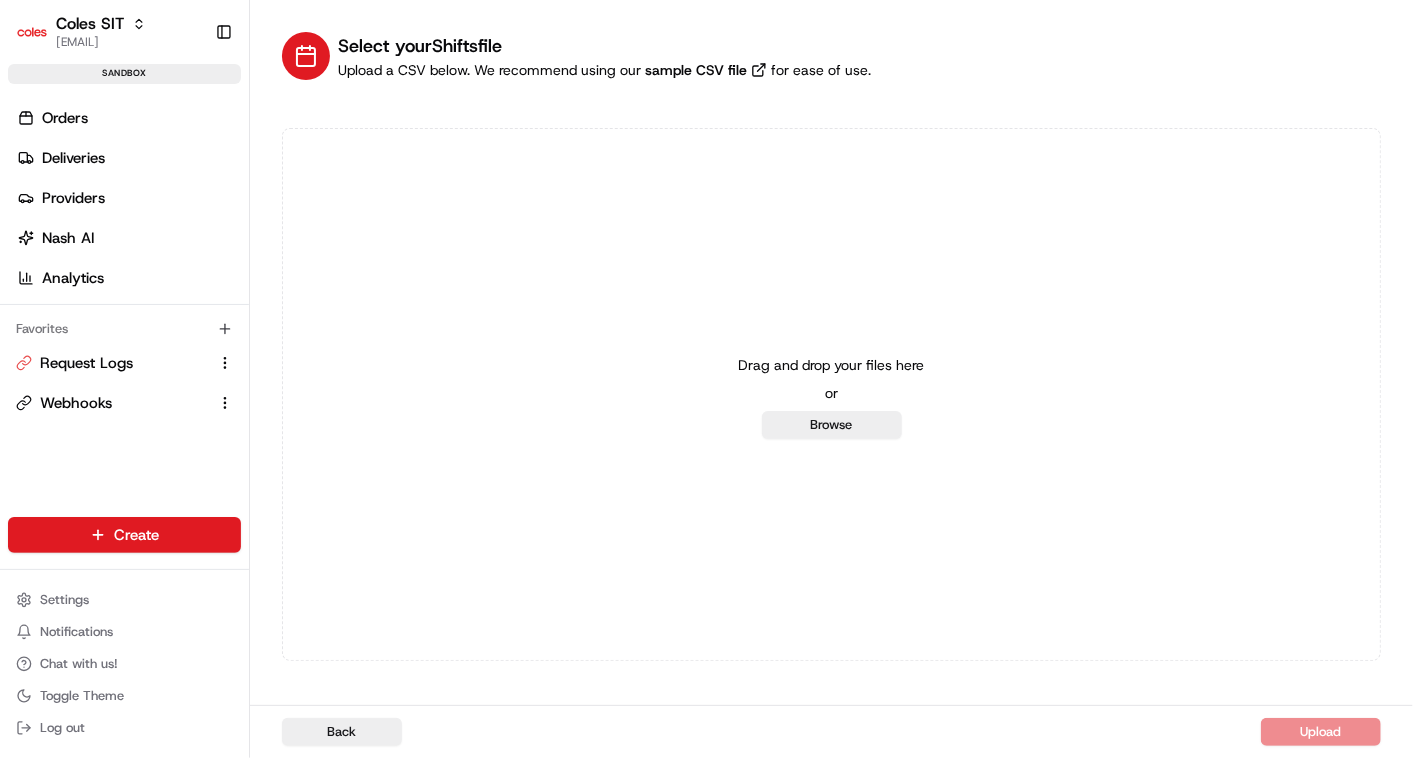 scroll, scrollTop: 0, scrollLeft: 0, axis: both 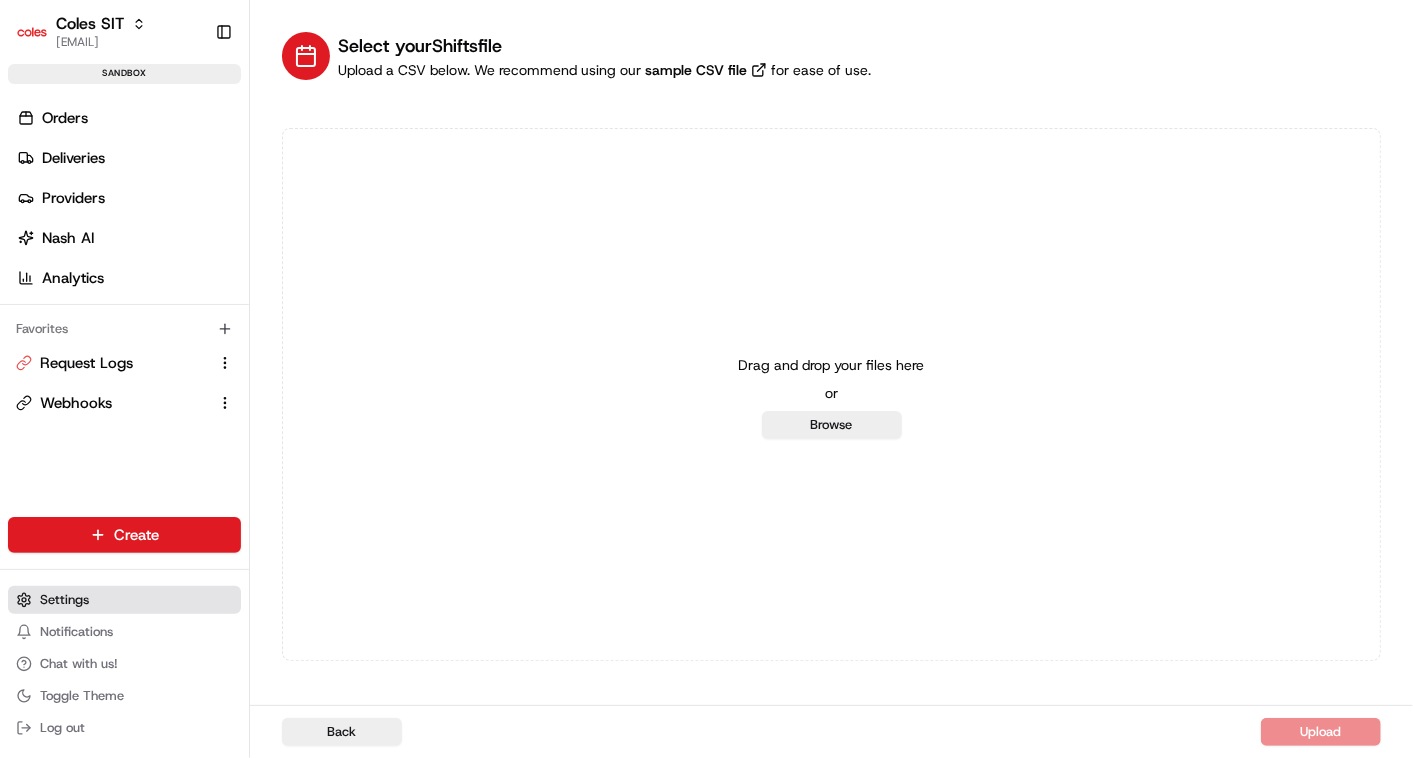 click on "Settings" at bounding box center [124, 600] 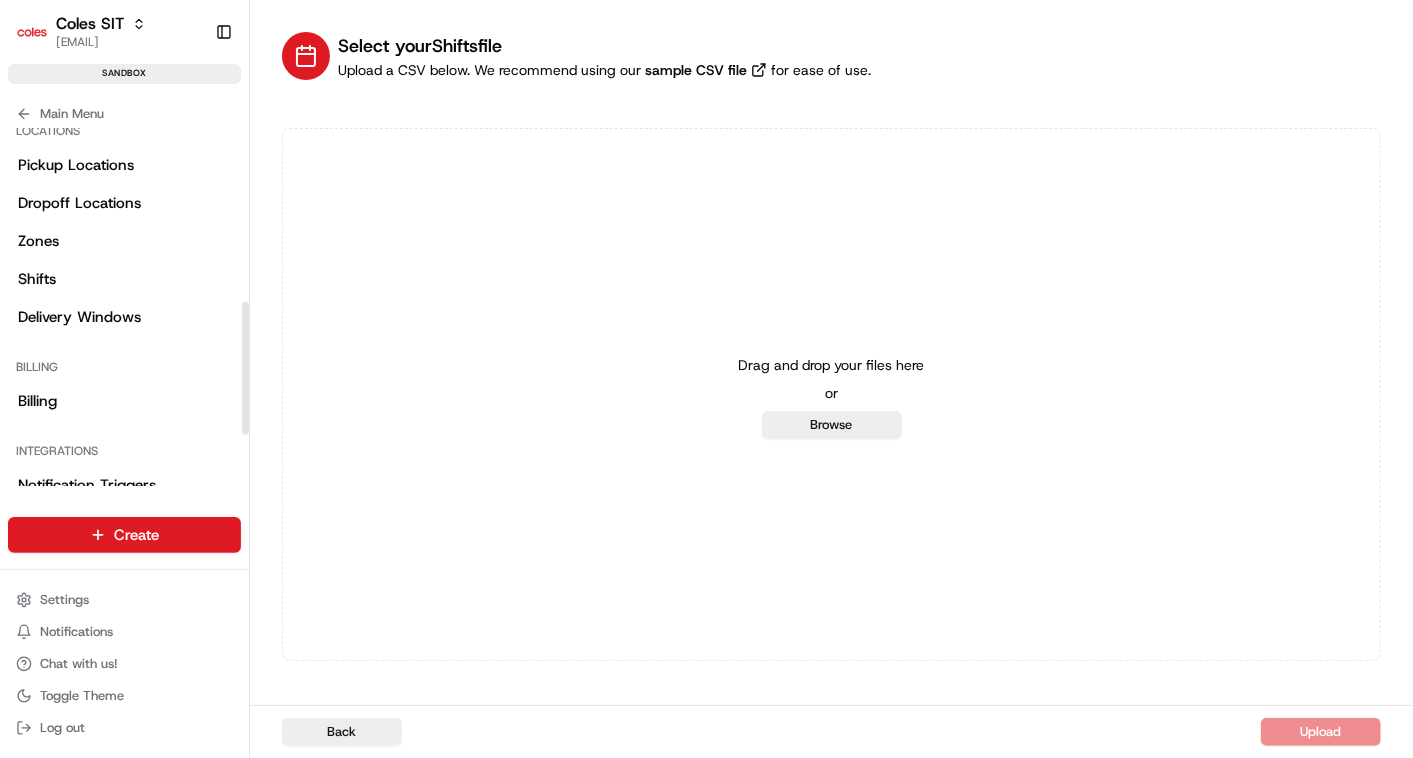 scroll, scrollTop: 466, scrollLeft: 0, axis: vertical 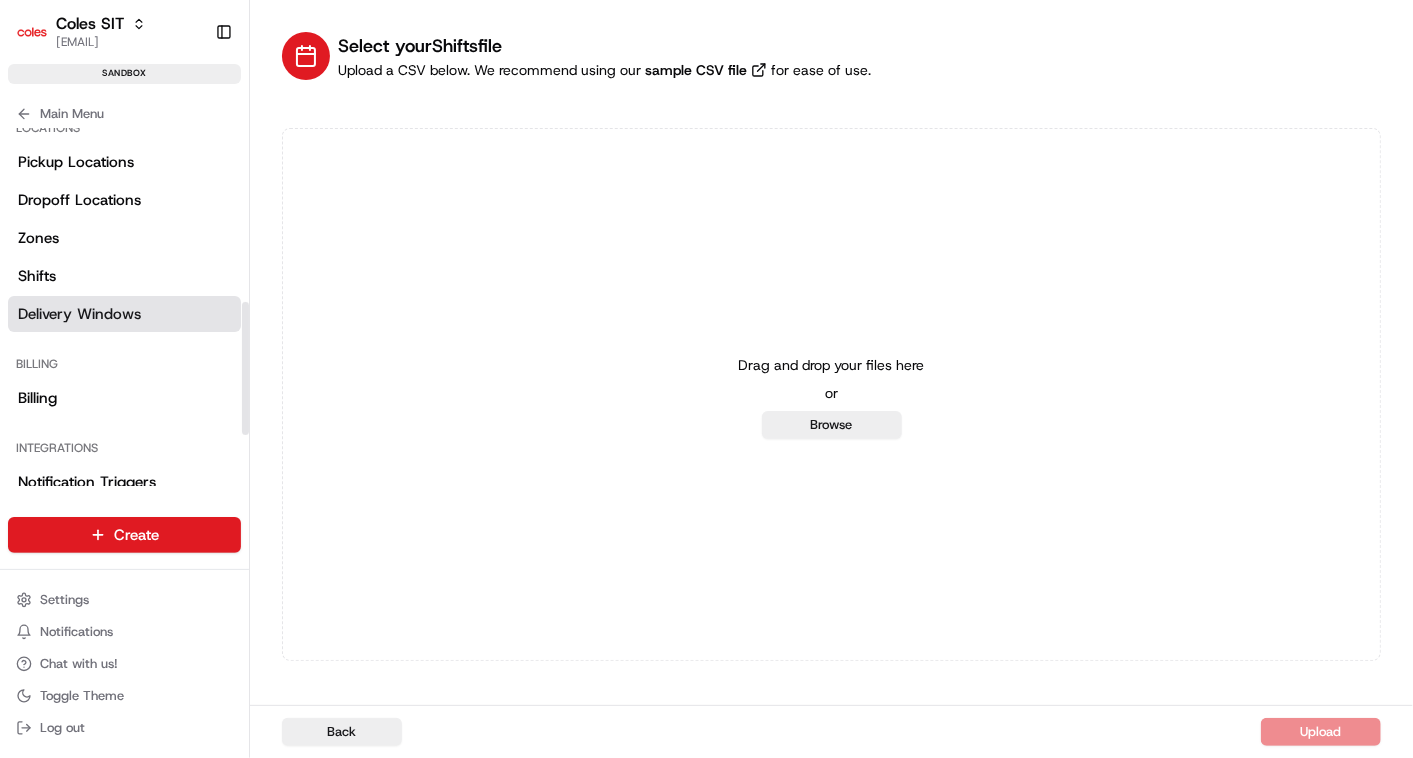 click on "Delivery Windows" at bounding box center (79, 314) 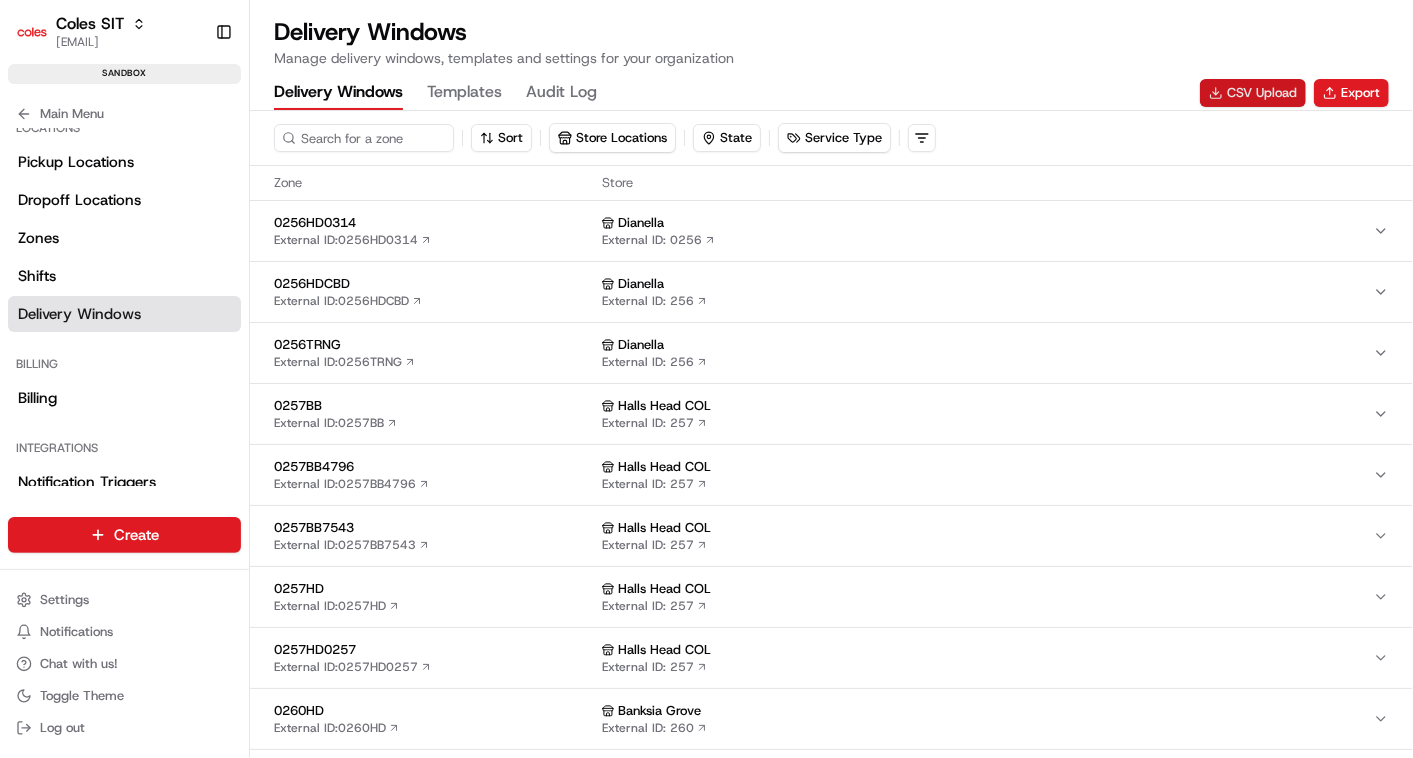 click on "CSV Upload" at bounding box center [1253, 93] 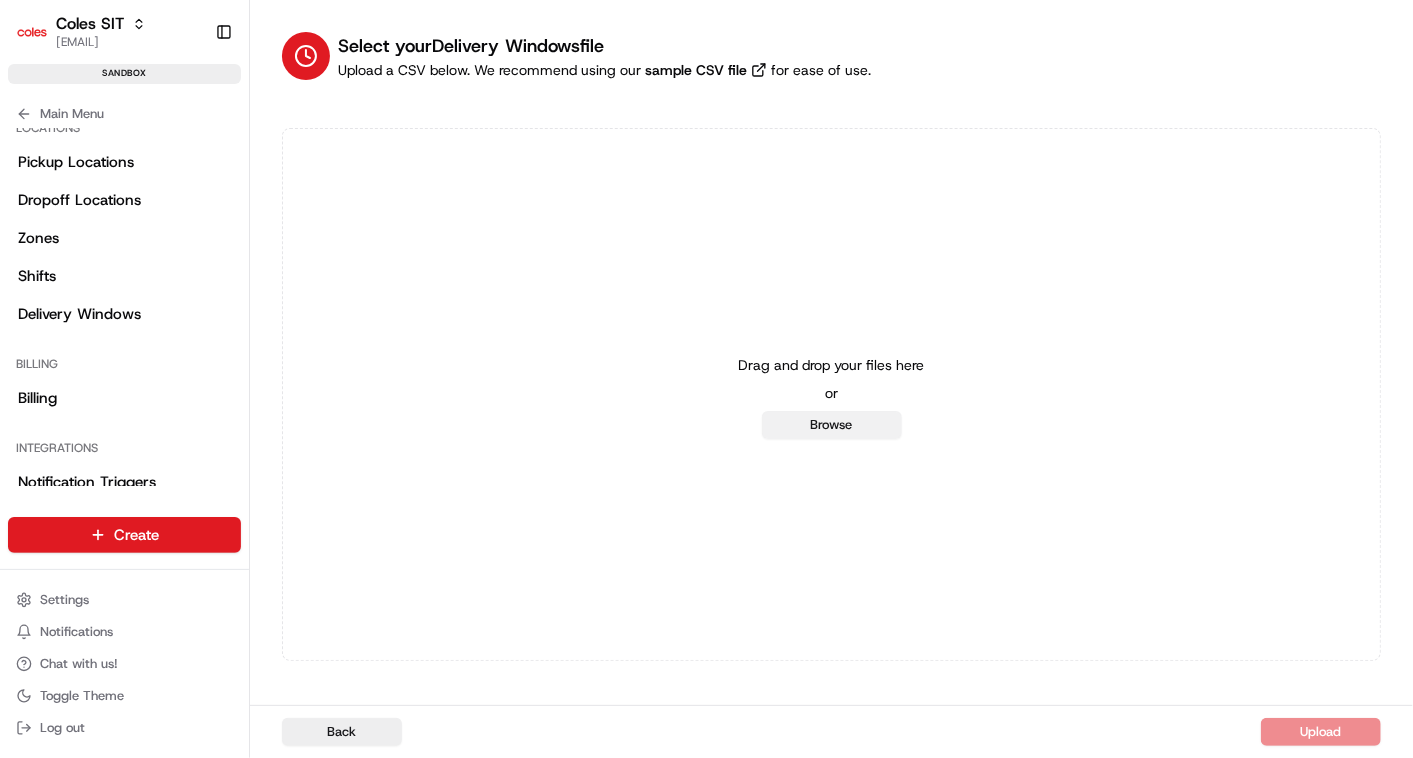 click on "Browse" at bounding box center (832, 425) 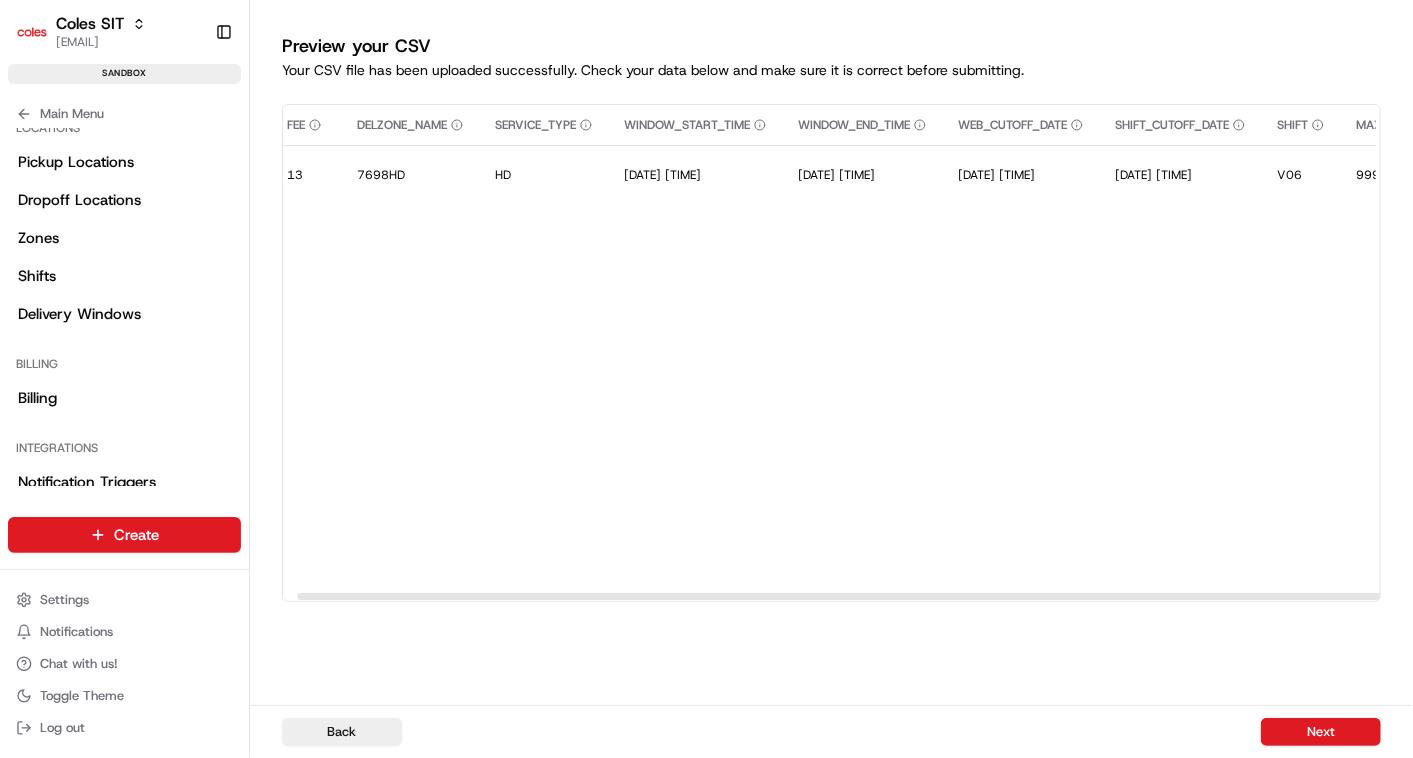 scroll, scrollTop: 0, scrollLeft: 119, axis: horizontal 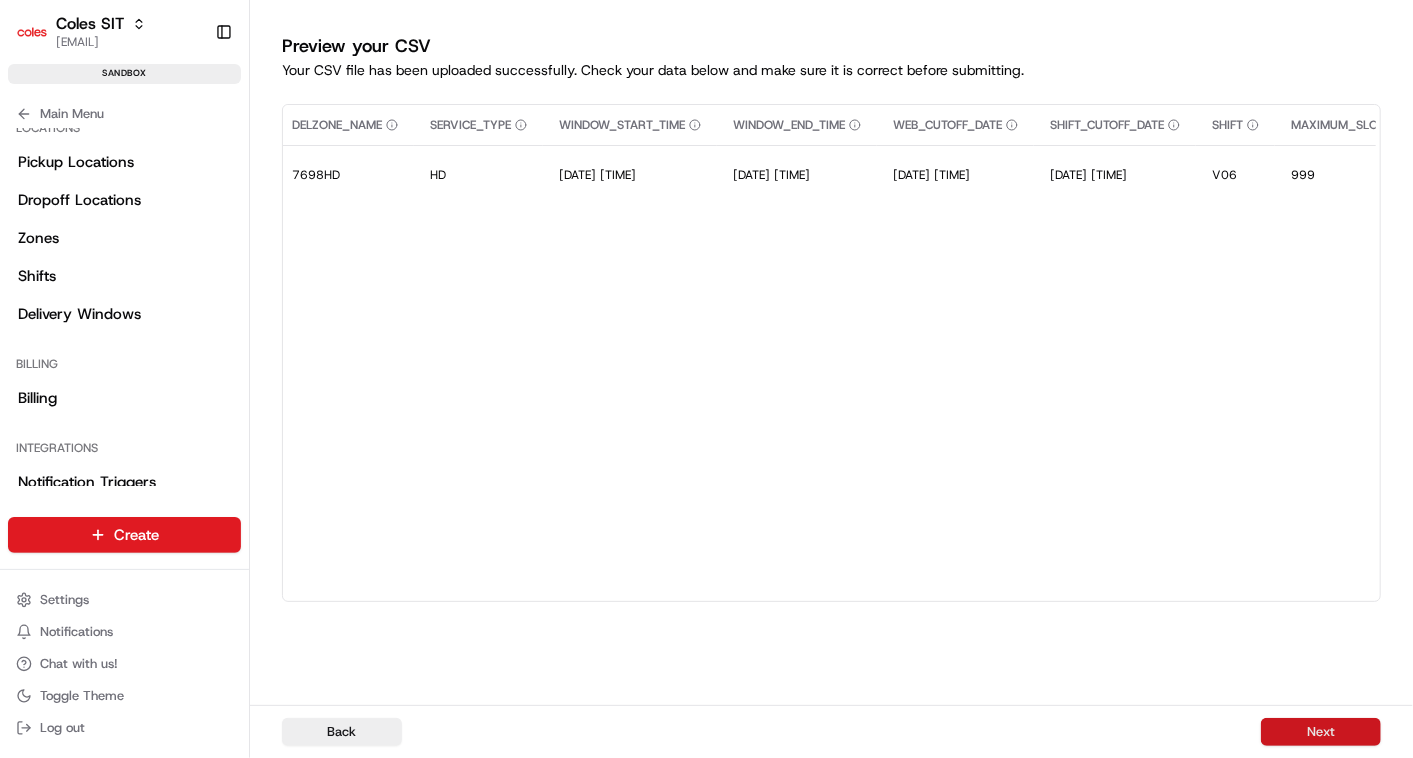 click on "Next" at bounding box center [1321, 732] 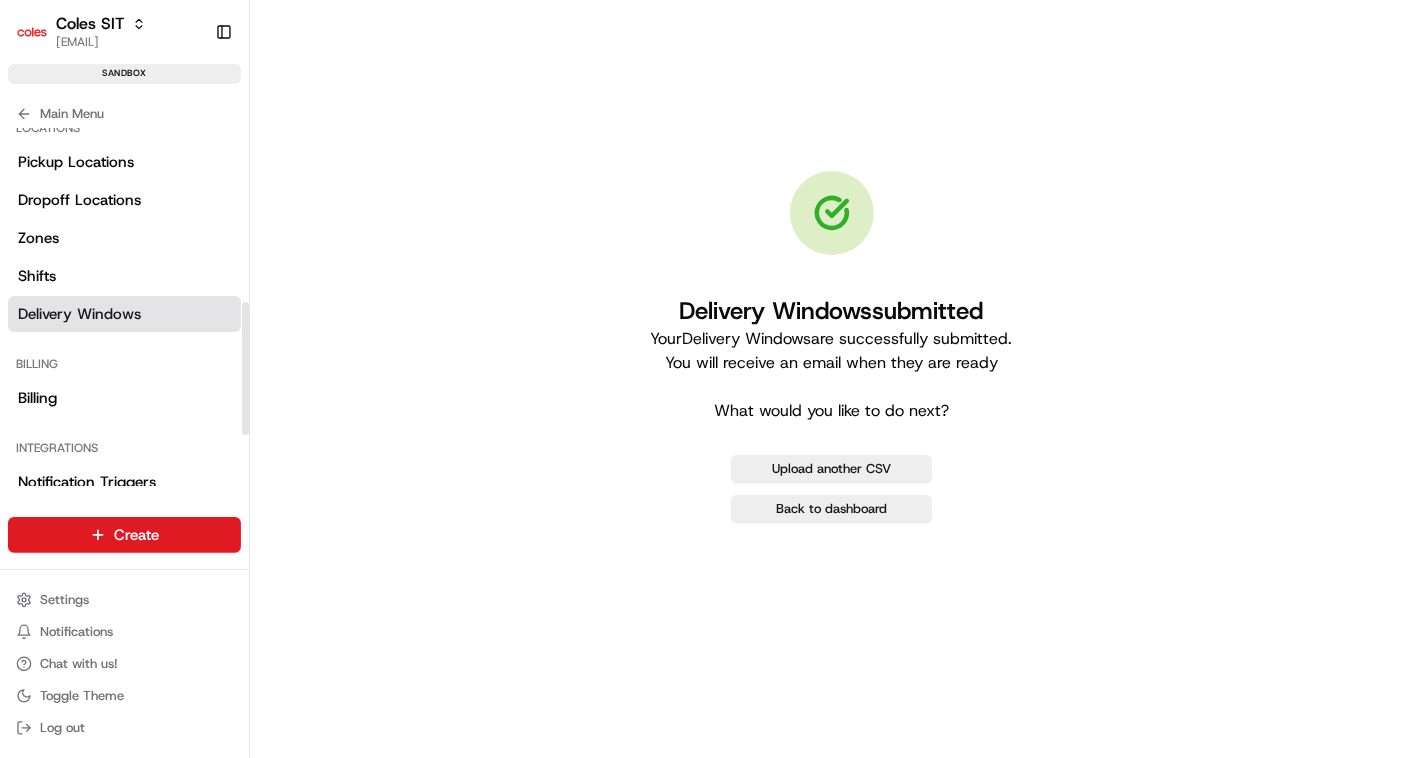 click on "Delivery Windows" at bounding box center (79, 314) 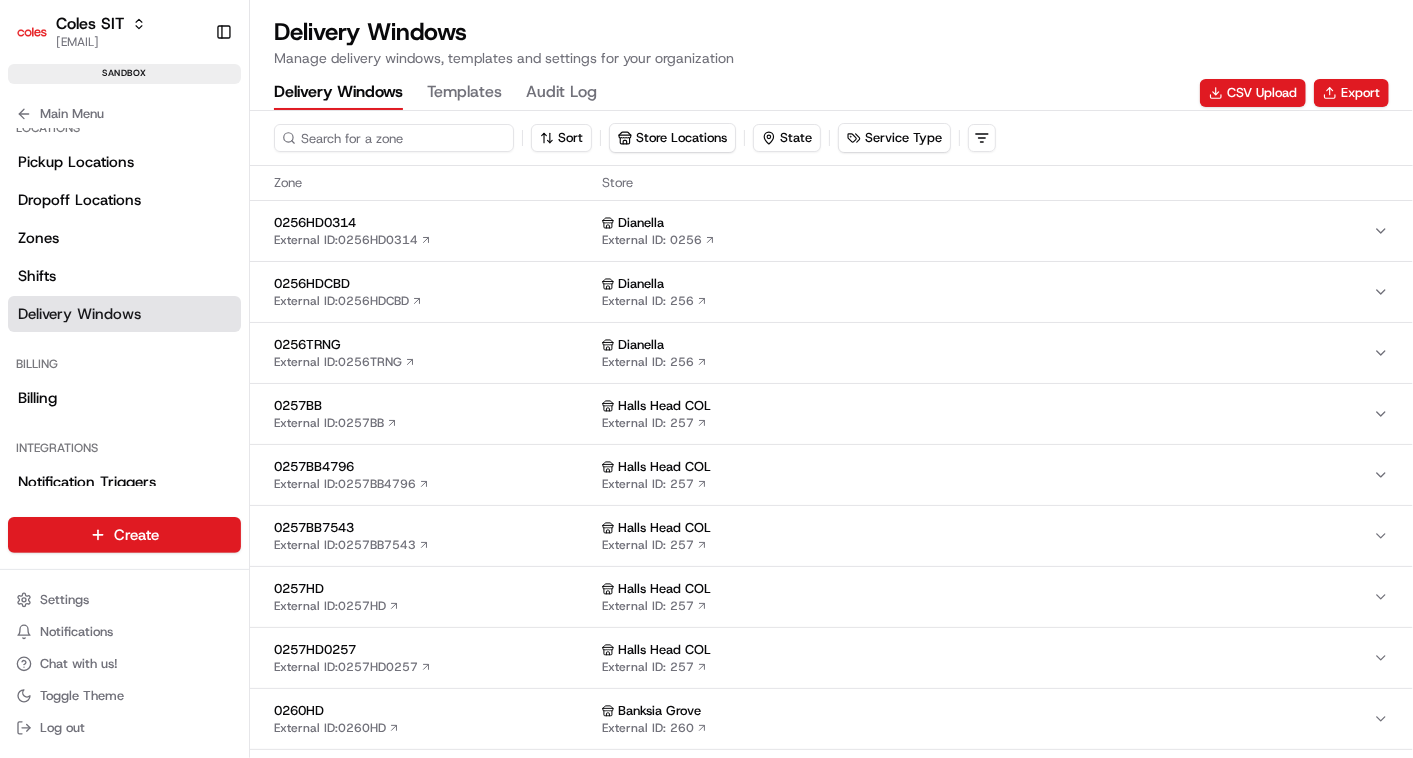 click at bounding box center [394, 138] 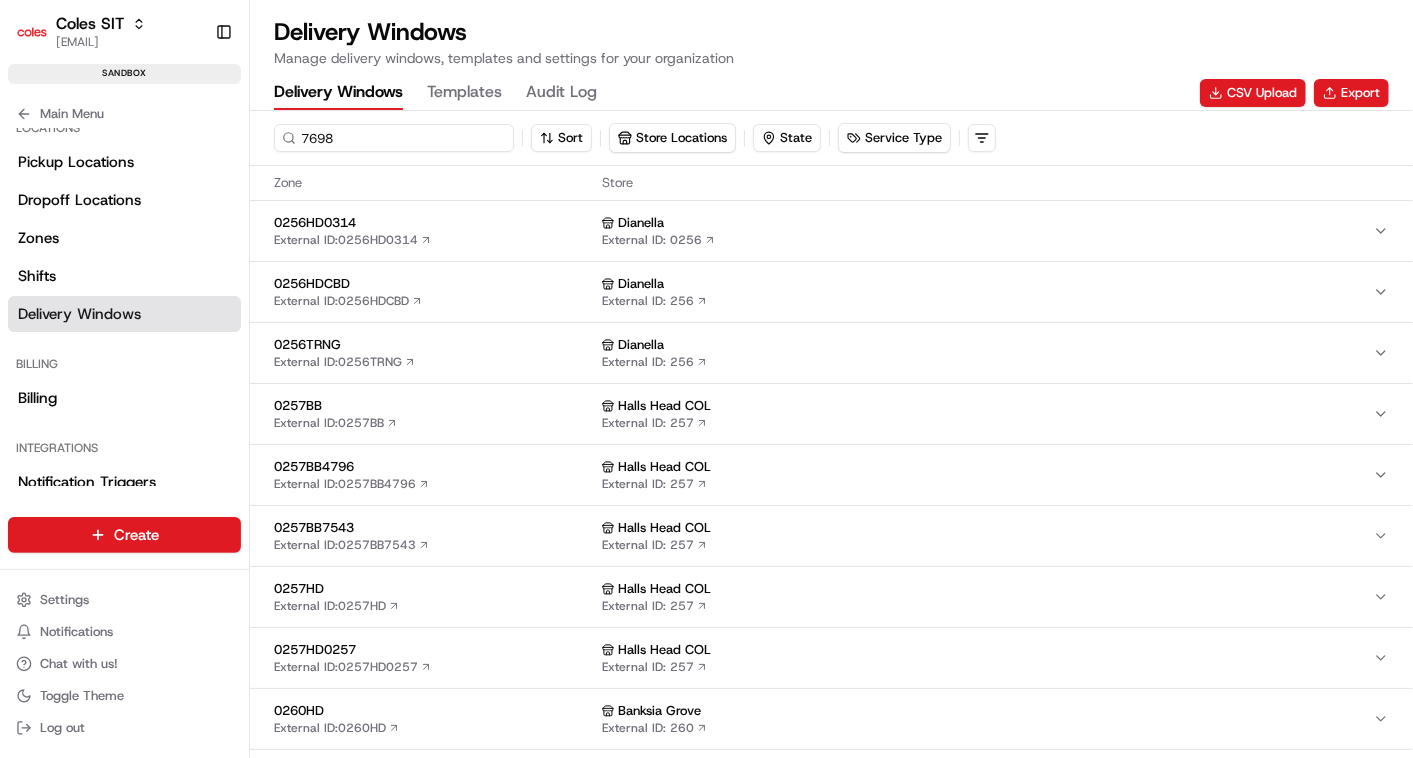 type on "7698" 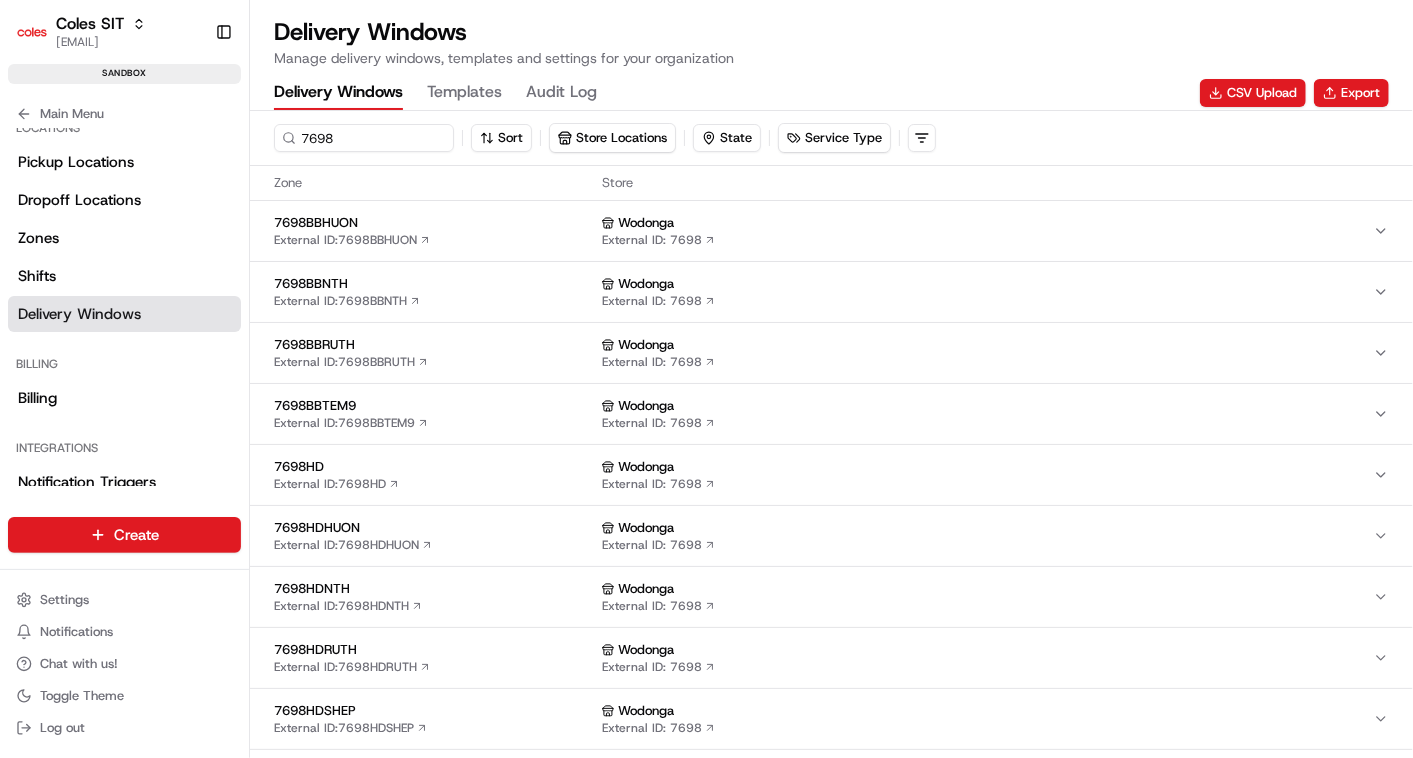 click on "Wodonga External ID:   7698" at bounding box center [987, 475] 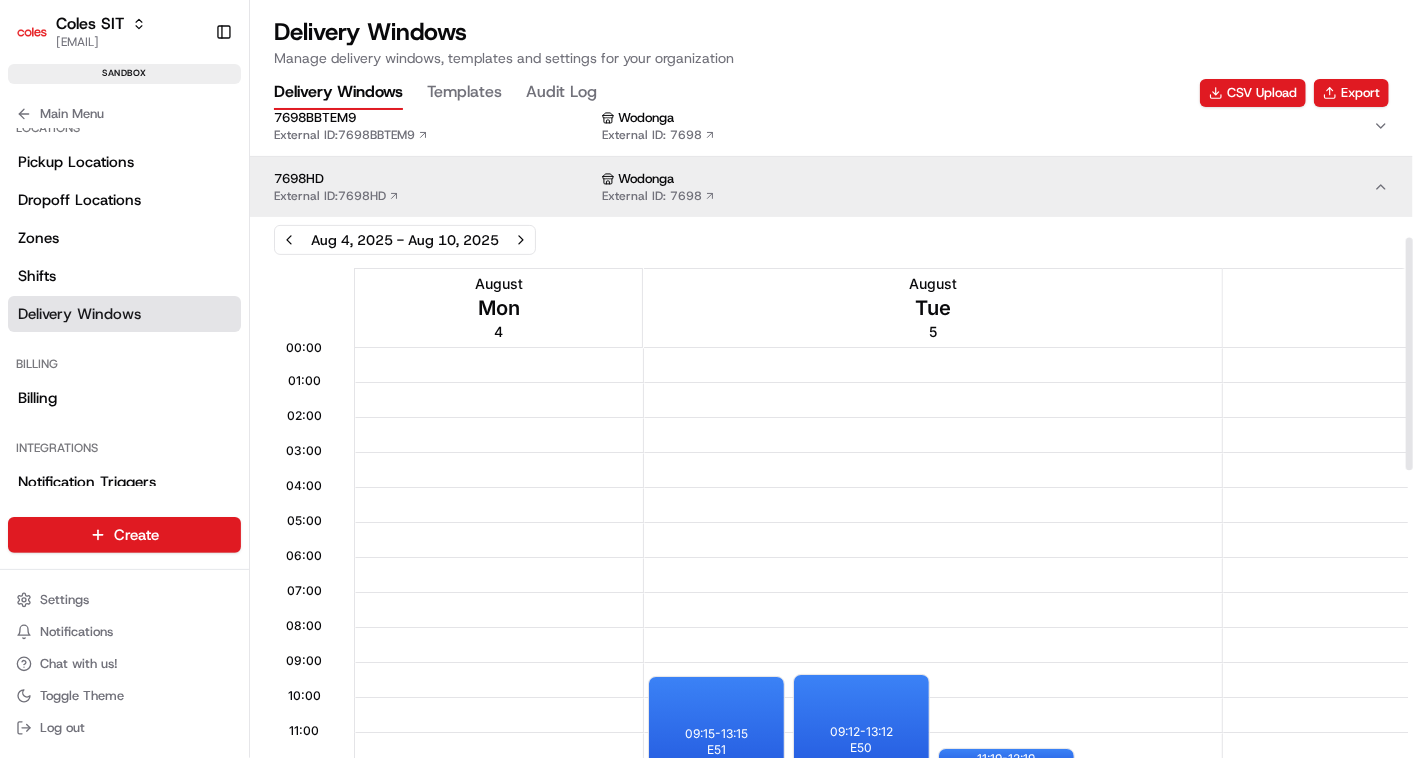 scroll, scrollTop: 351, scrollLeft: 0, axis: vertical 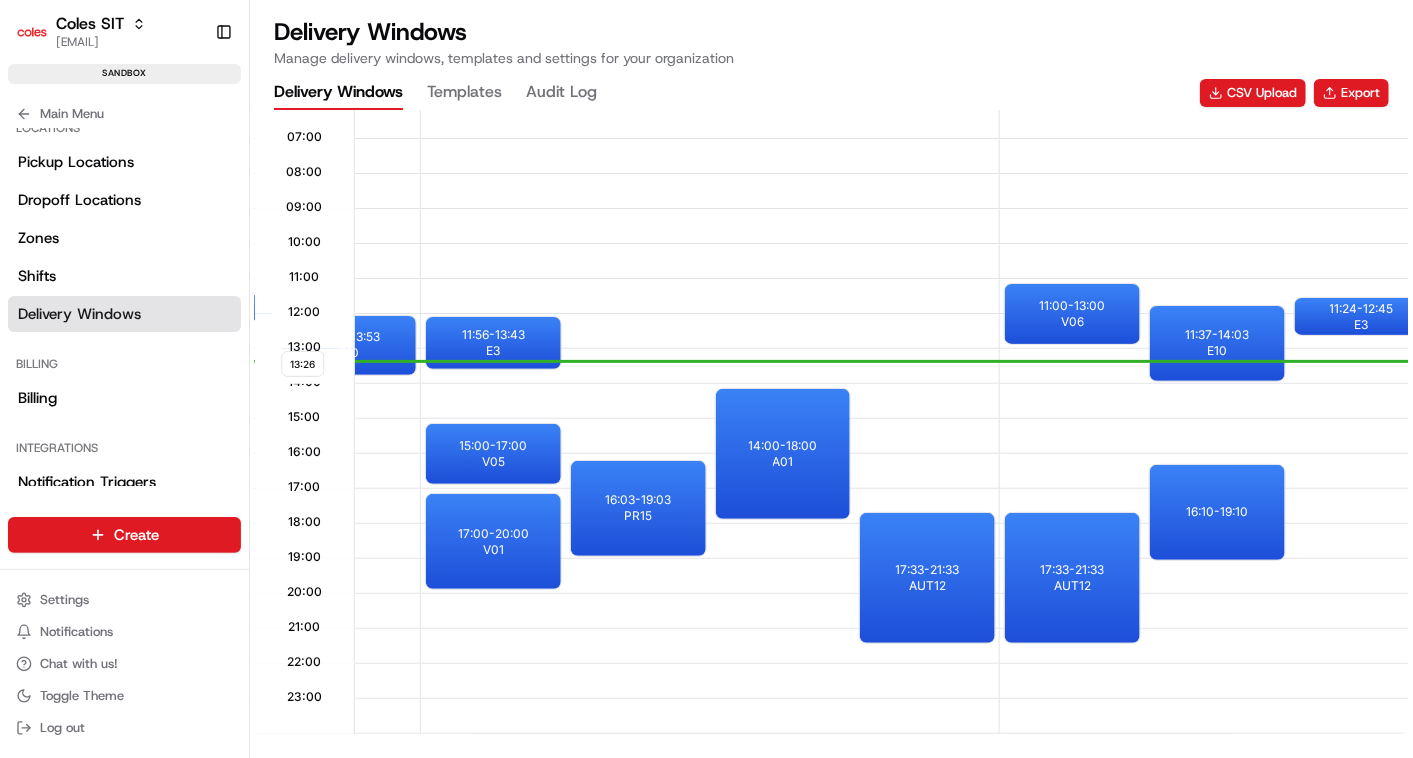 type 